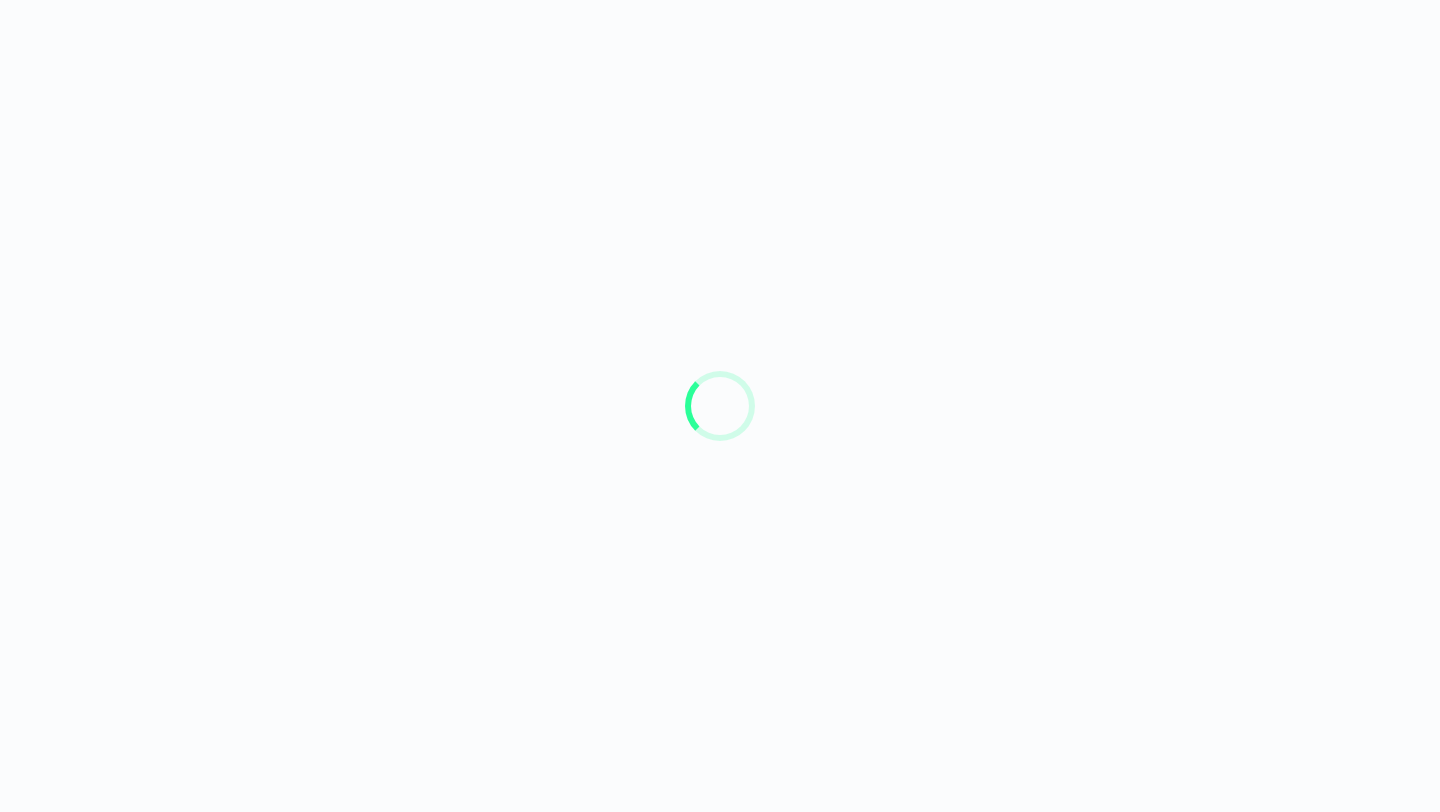 scroll, scrollTop: 0, scrollLeft: 0, axis: both 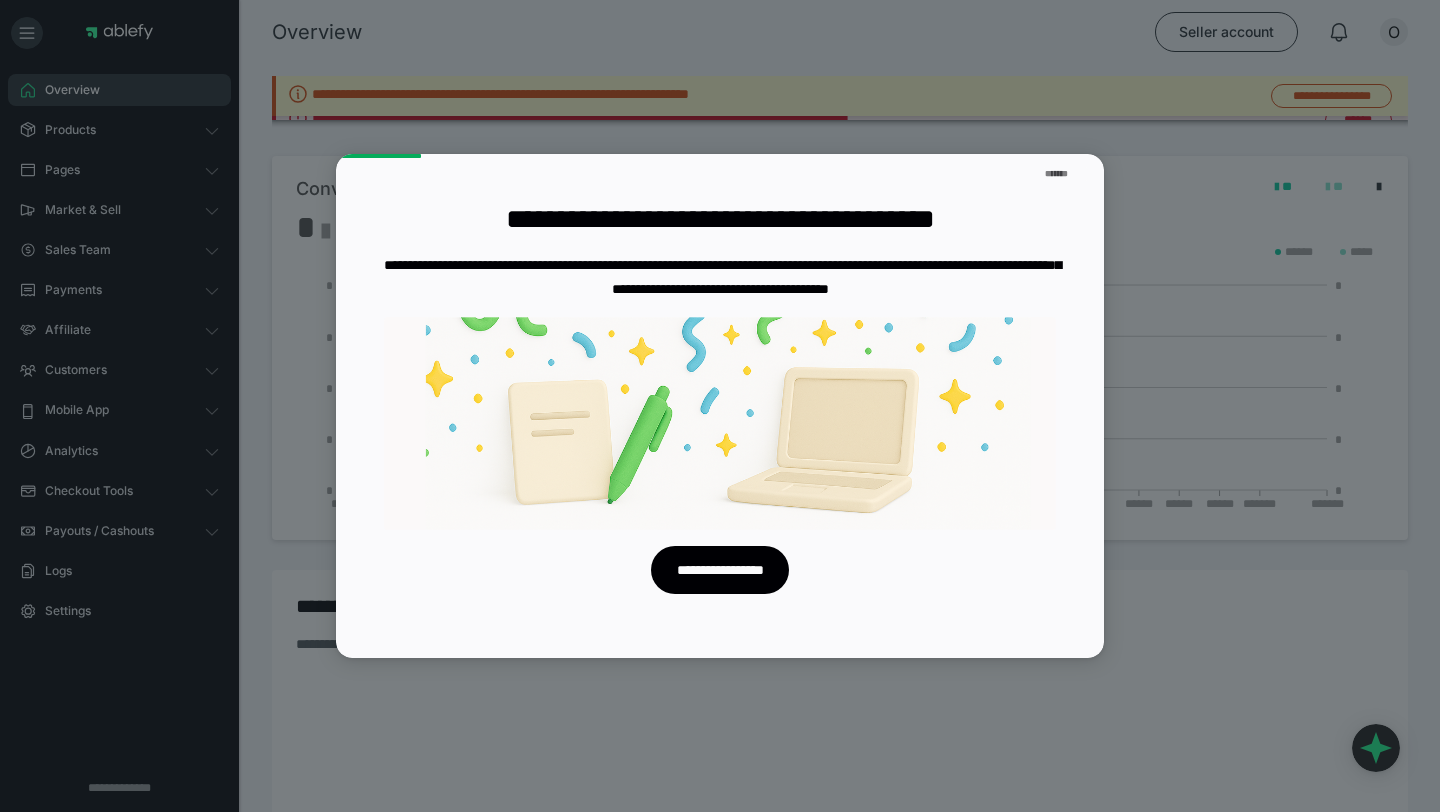 click at bounding box center [720, 406] 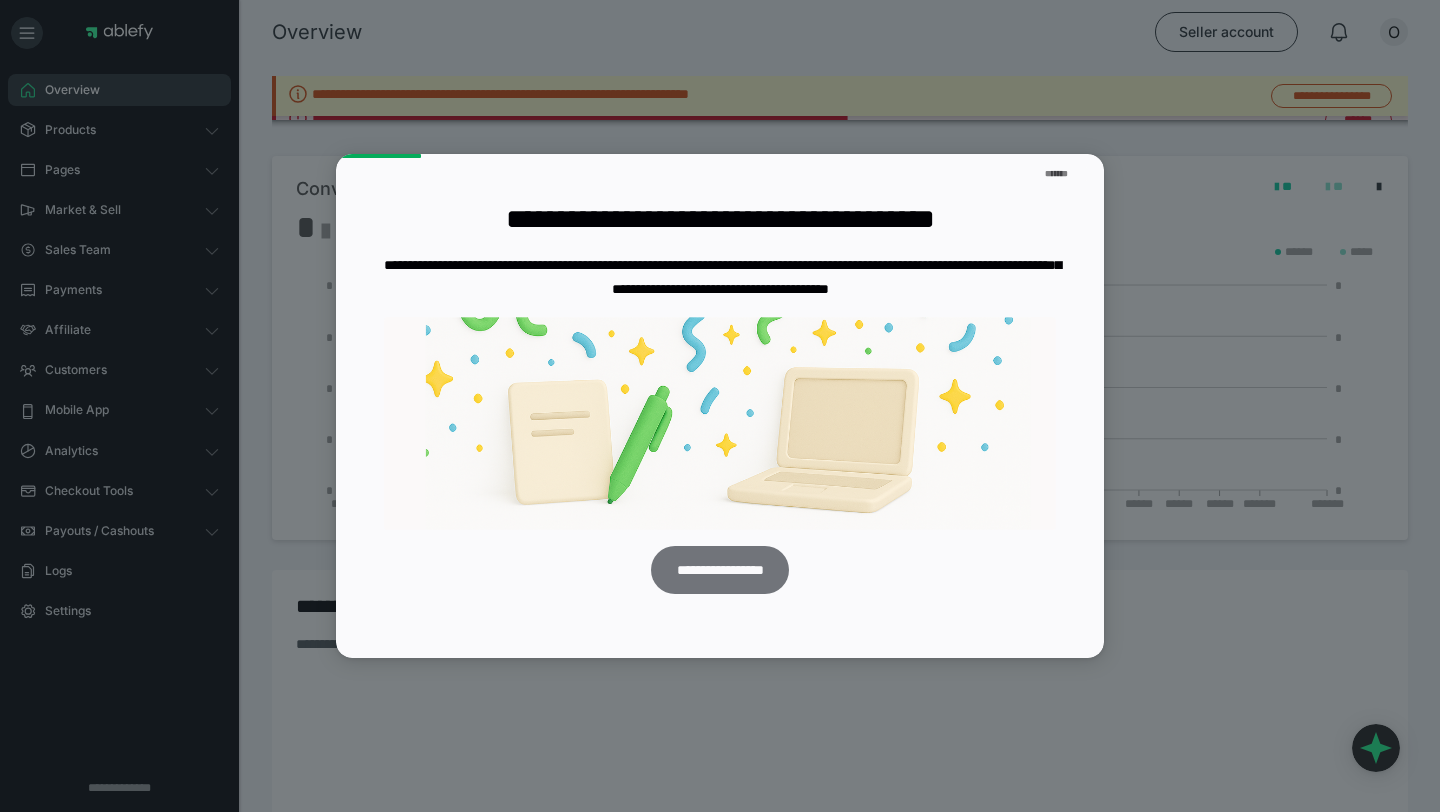 click on "**********" at bounding box center (719, 570) 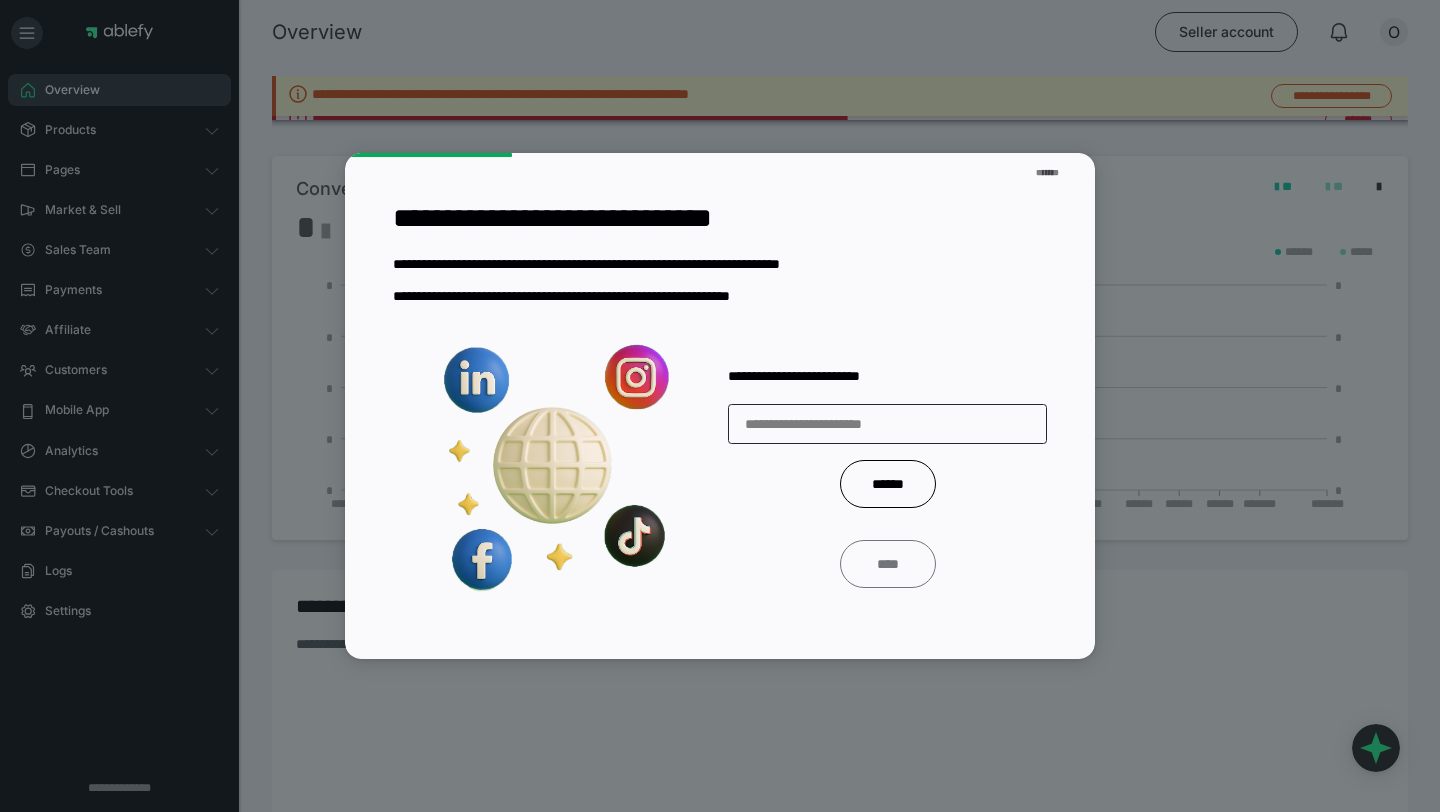 click on "****" at bounding box center (888, 564) 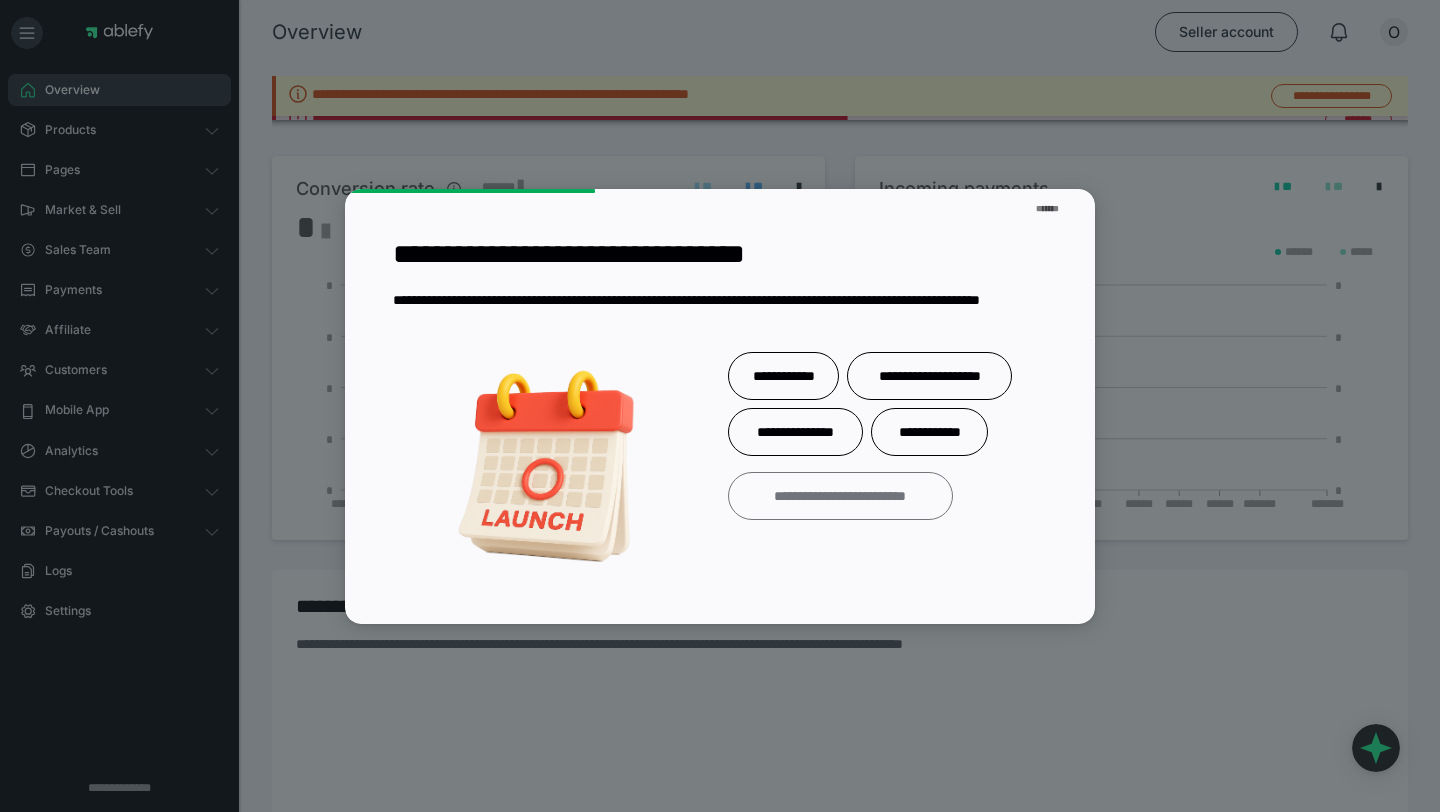 click on "**********" at bounding box center (840, 496) 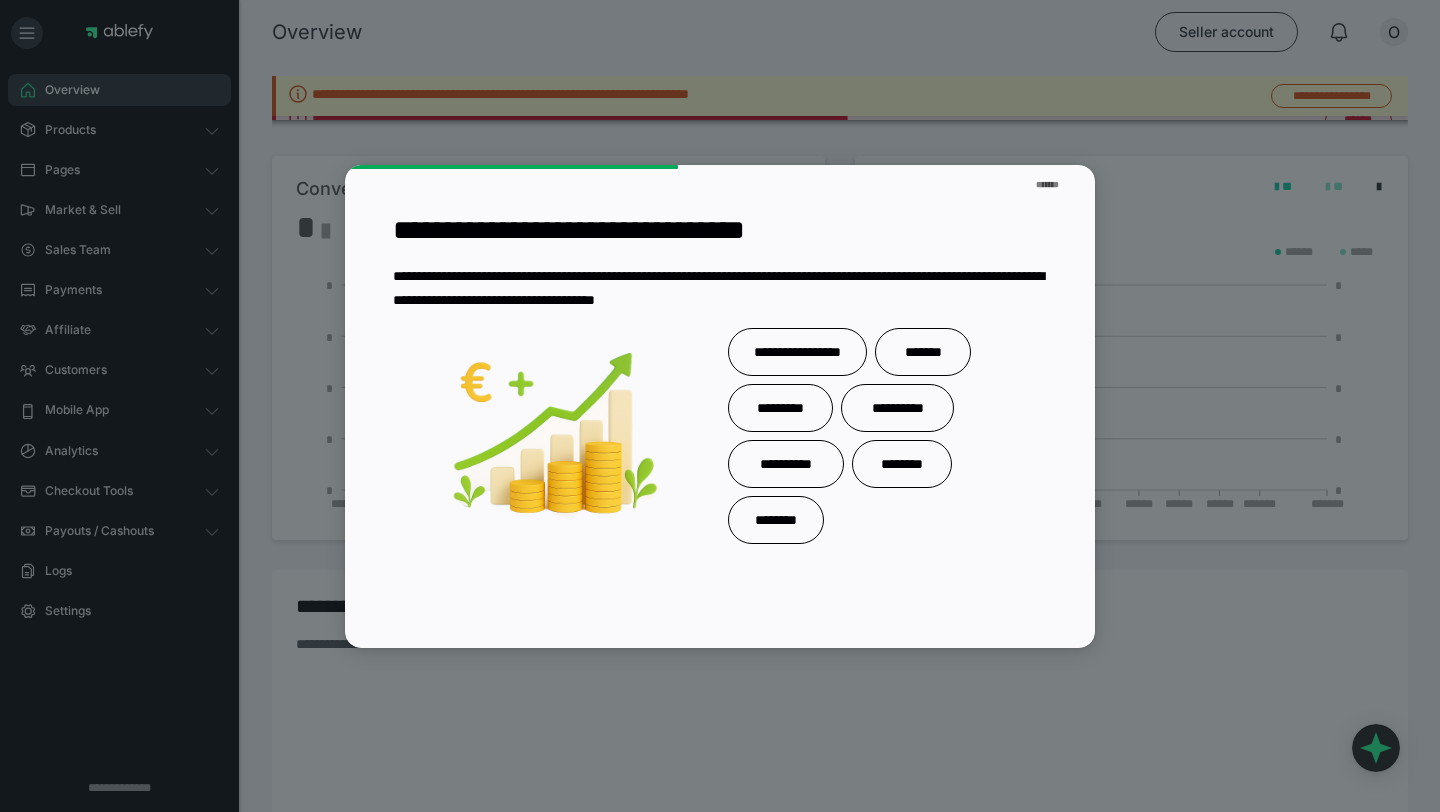 click on "**********" at bounding box center (887, 436) 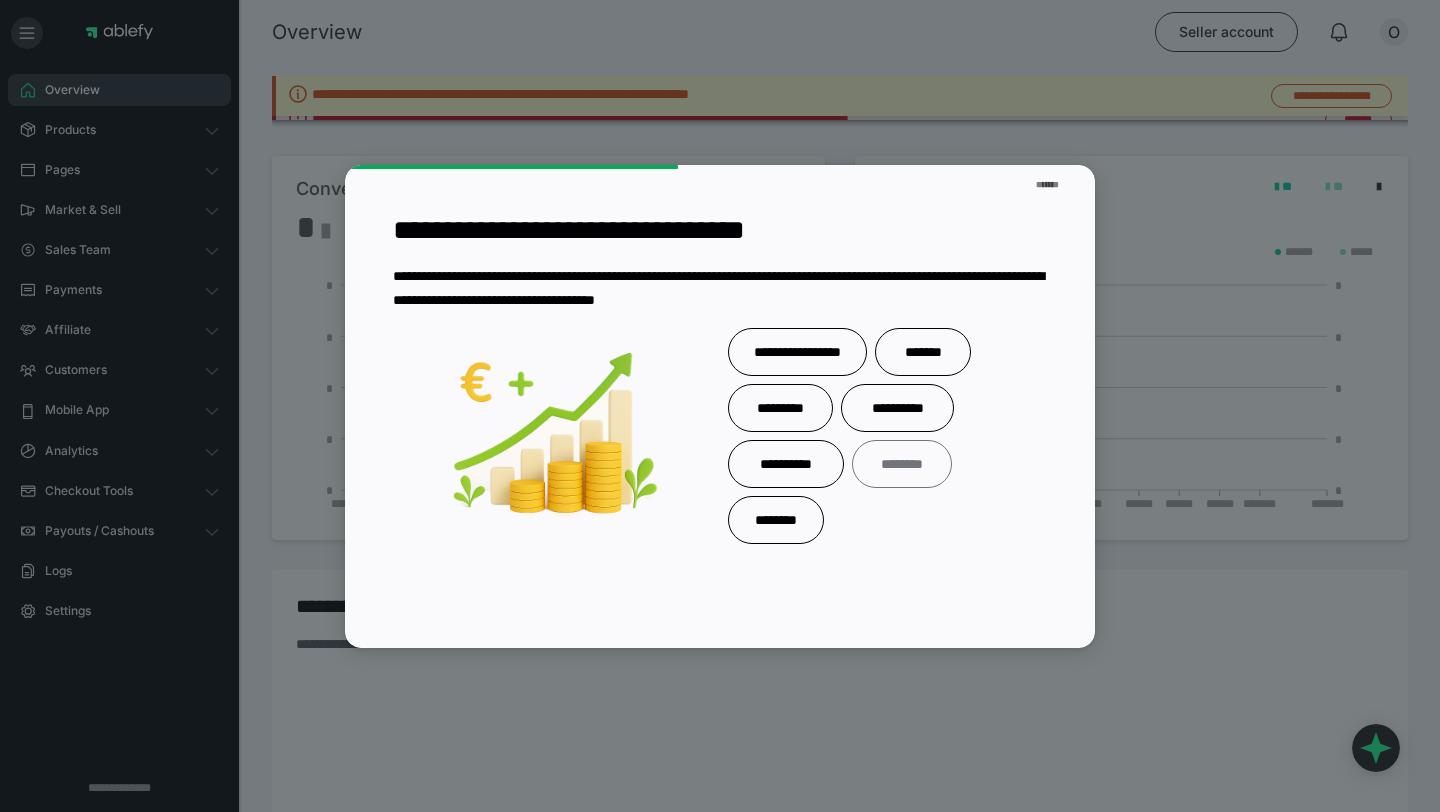 click on "********" at bounding box center (901, 464) 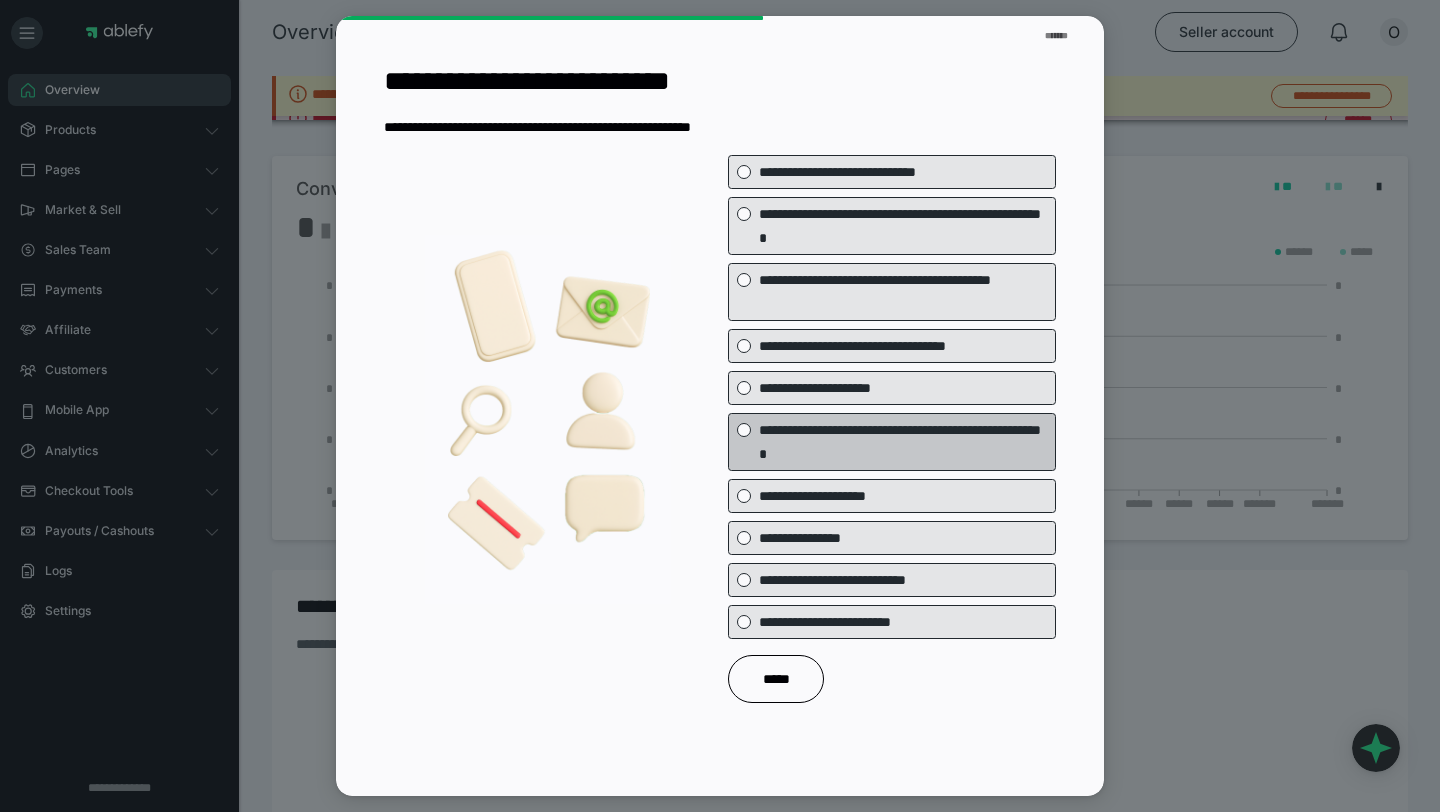 click on "**********" at bounding box center [907, 442] 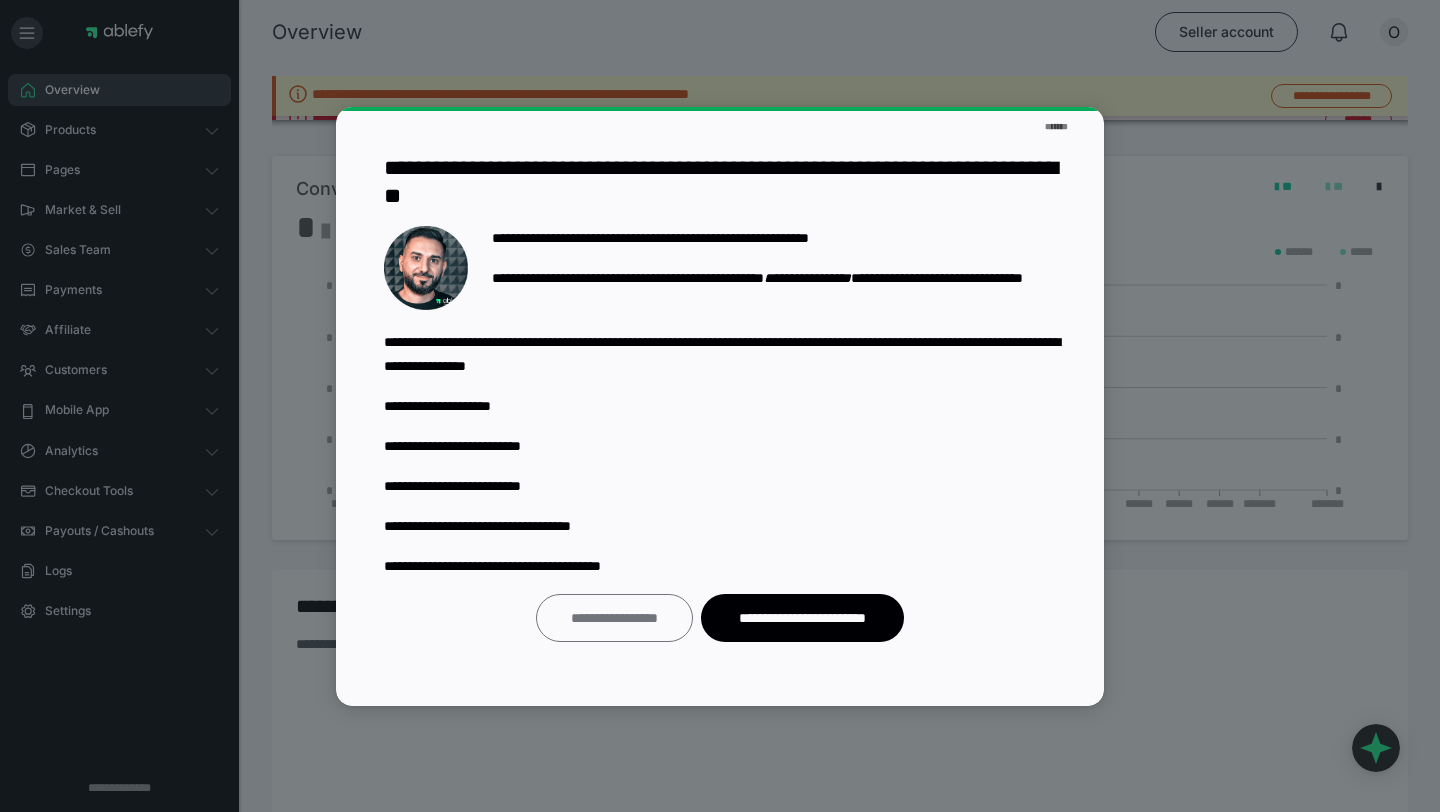 click on "**********" at bounding box center (614, 618) 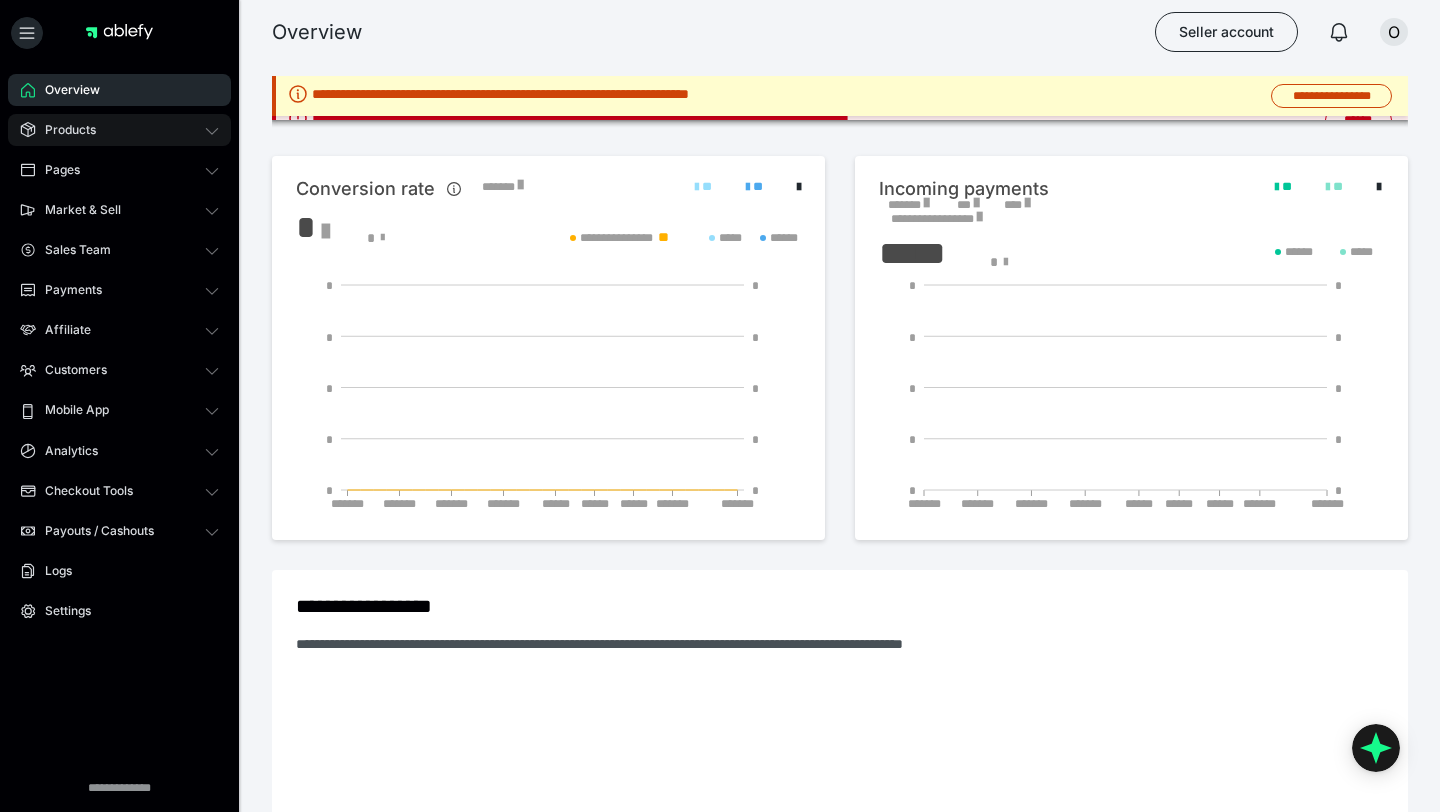 click on "Products" at bounding box center [63, 130] 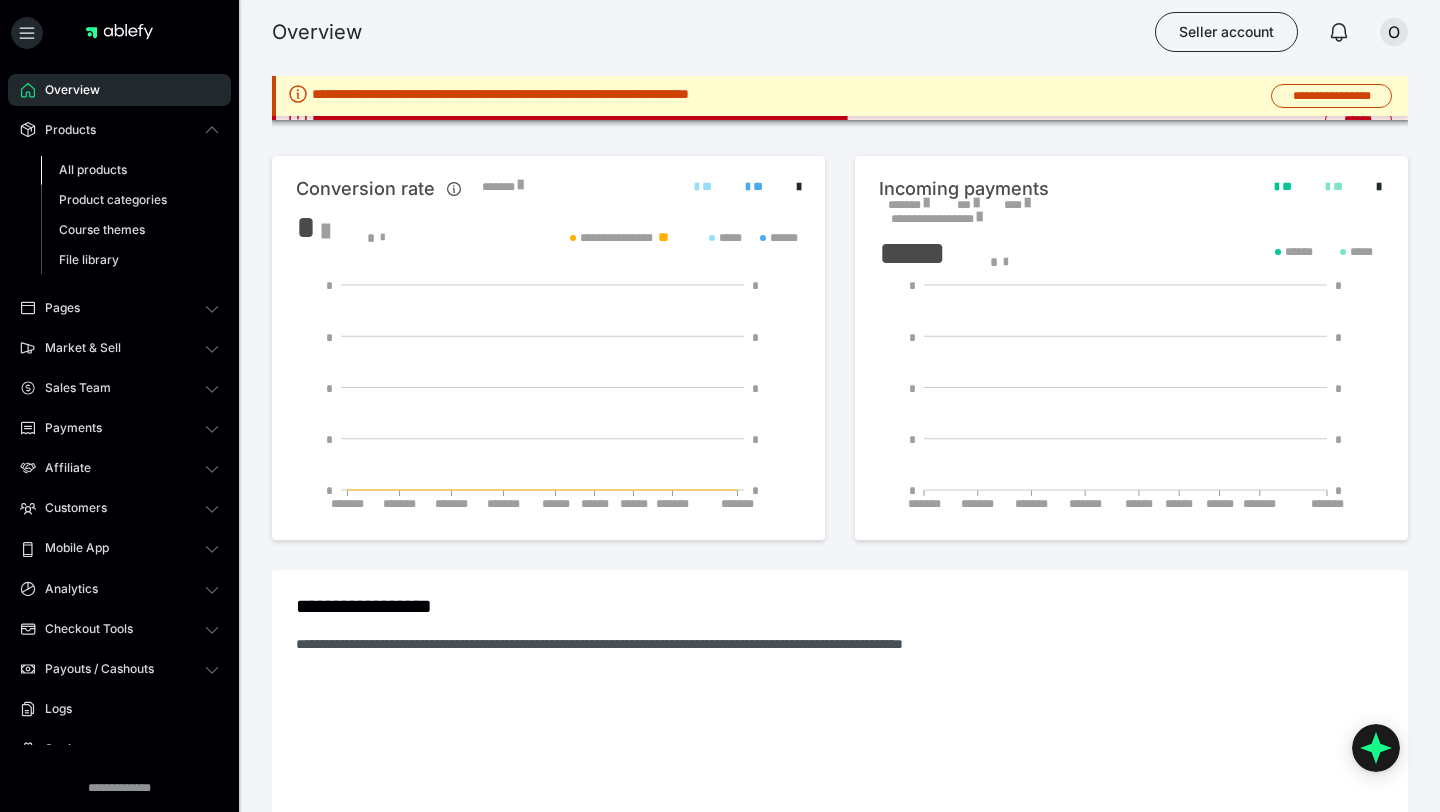 click on "All products" at bounding box center (93, 169) 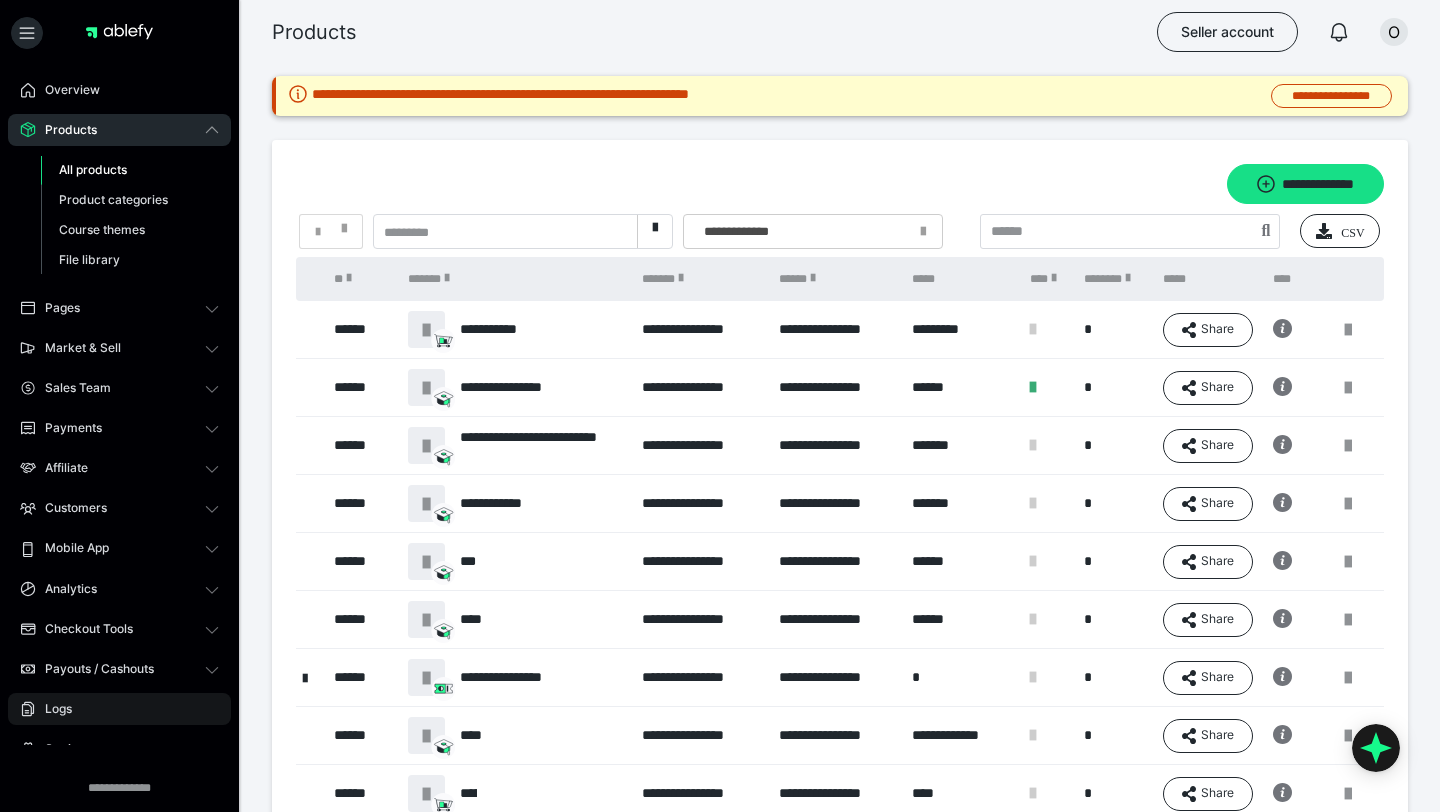 scroll, scrollTop: 65, scrollLeft: 0, axis: vertical 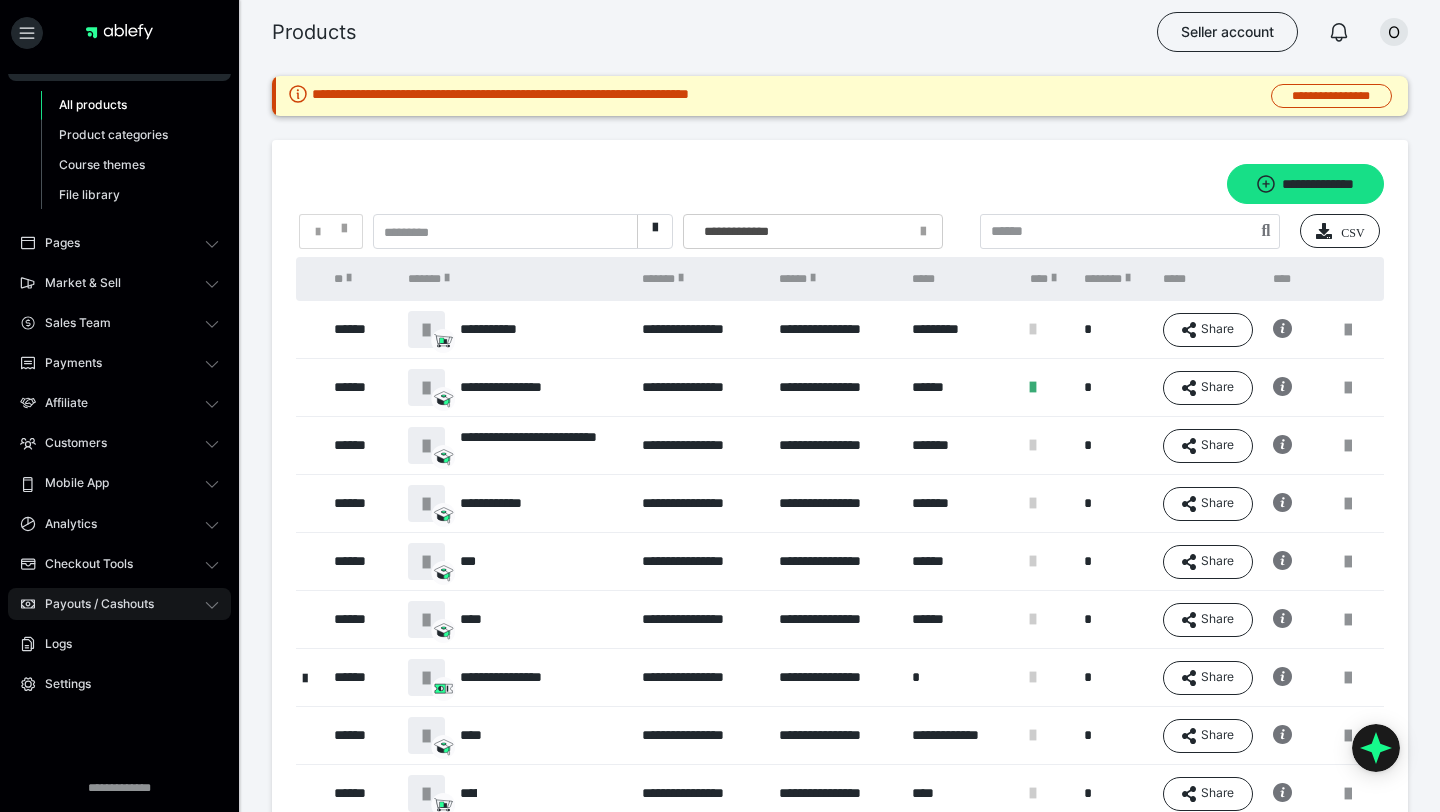 click on "Payouts / Cashouts" at bounding box center (92, 604) 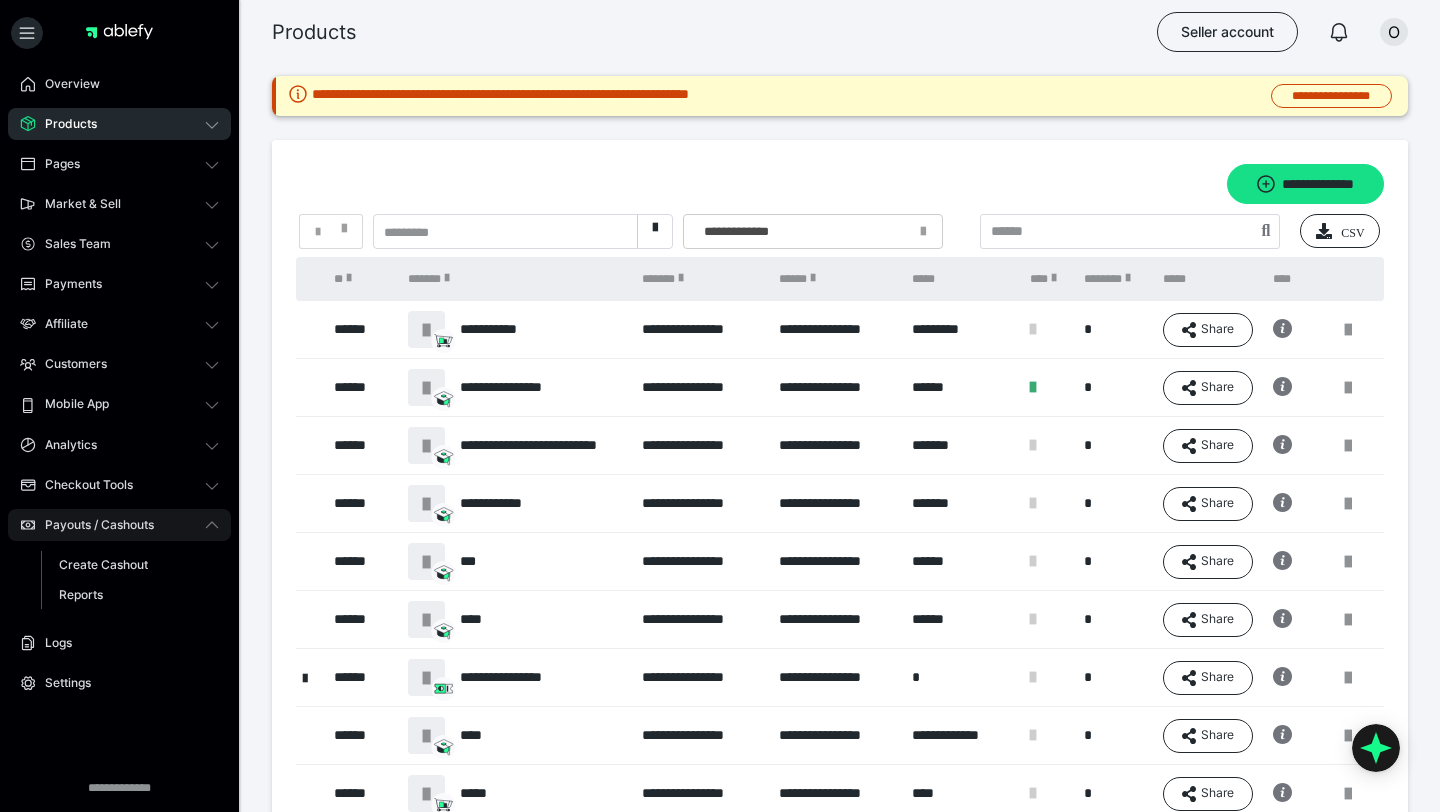 scroll, scrollTop: 5, scrollLeft: 0, axis: vertical 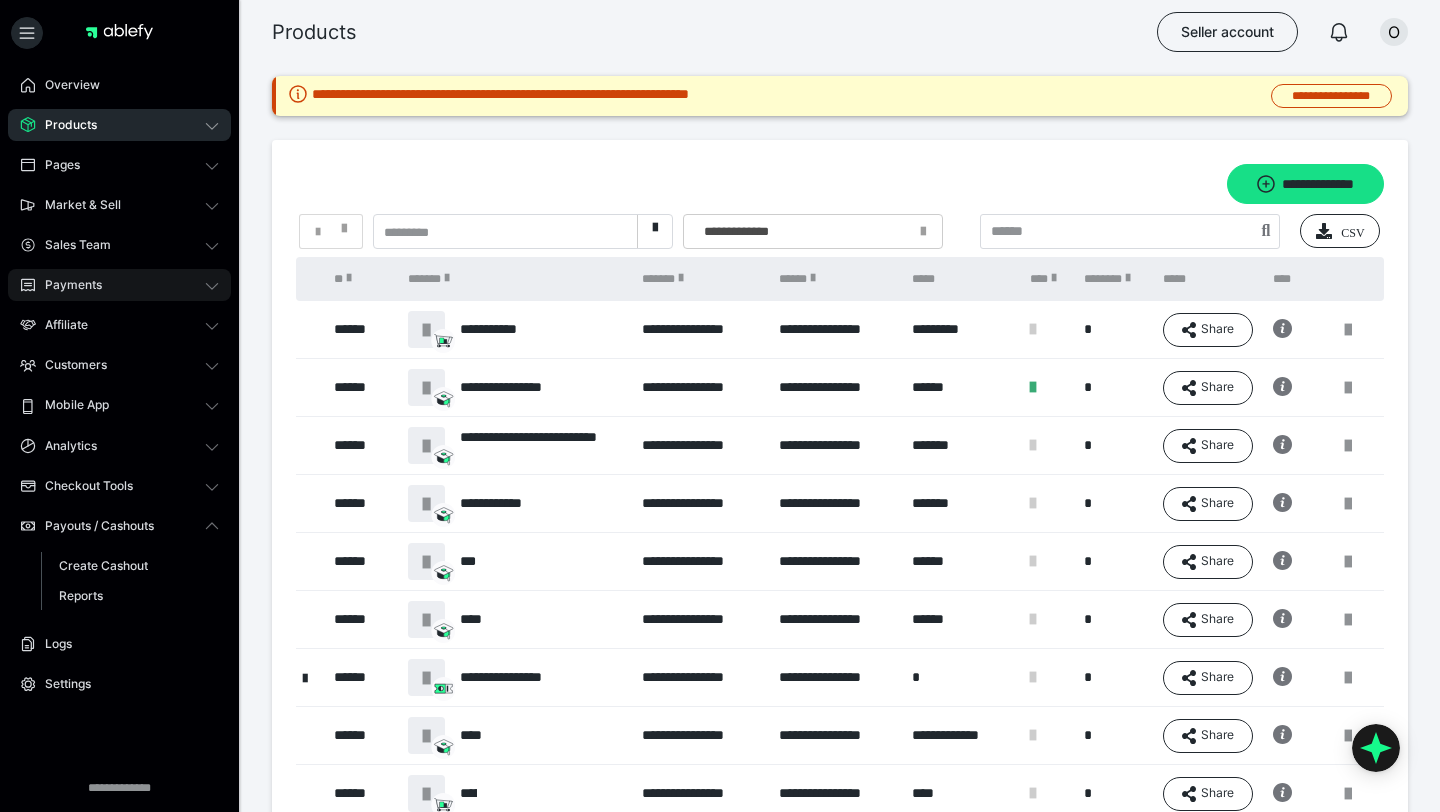 click on "Payments" at bounding box center (66, 285) 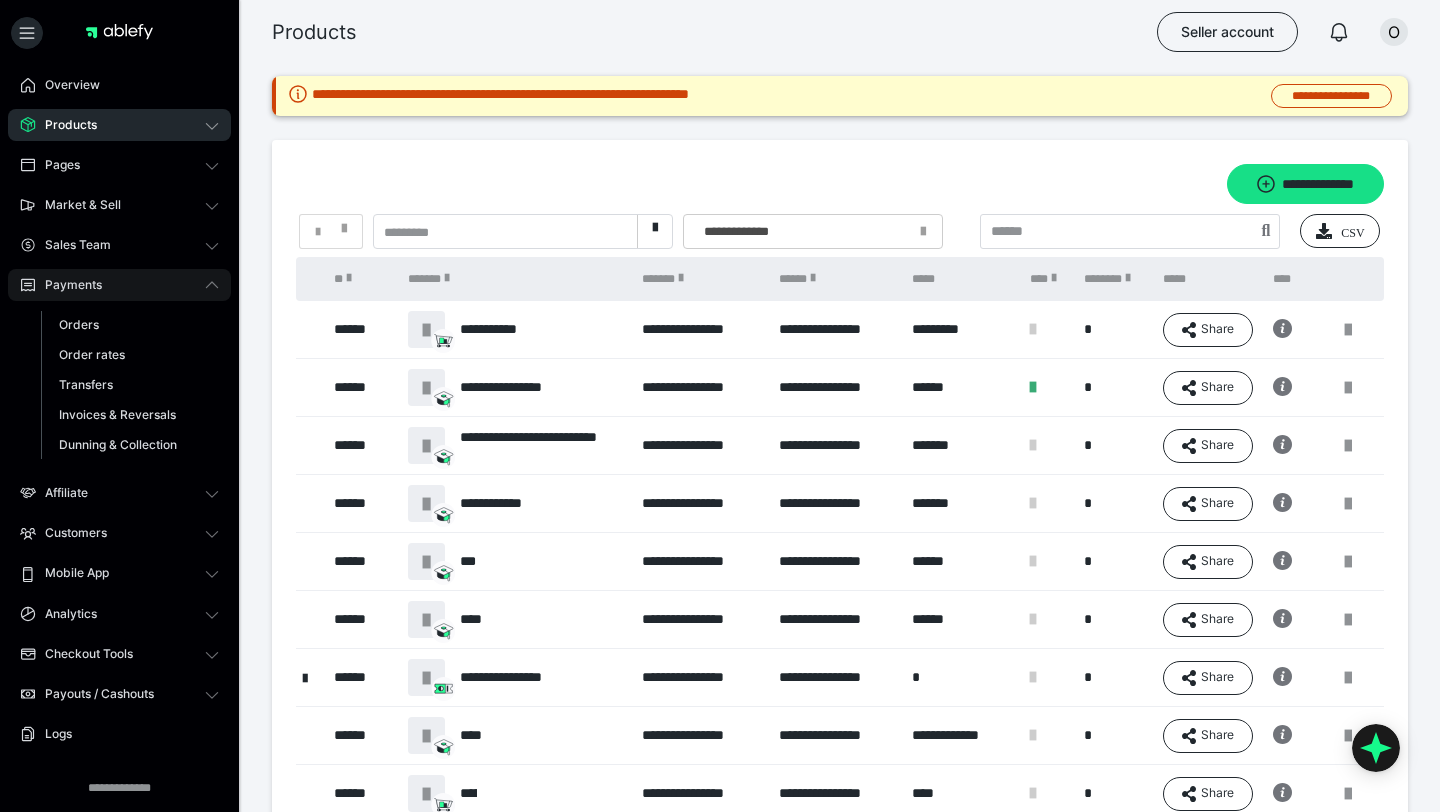 click on "Payments" at bounding box center (66, 285) 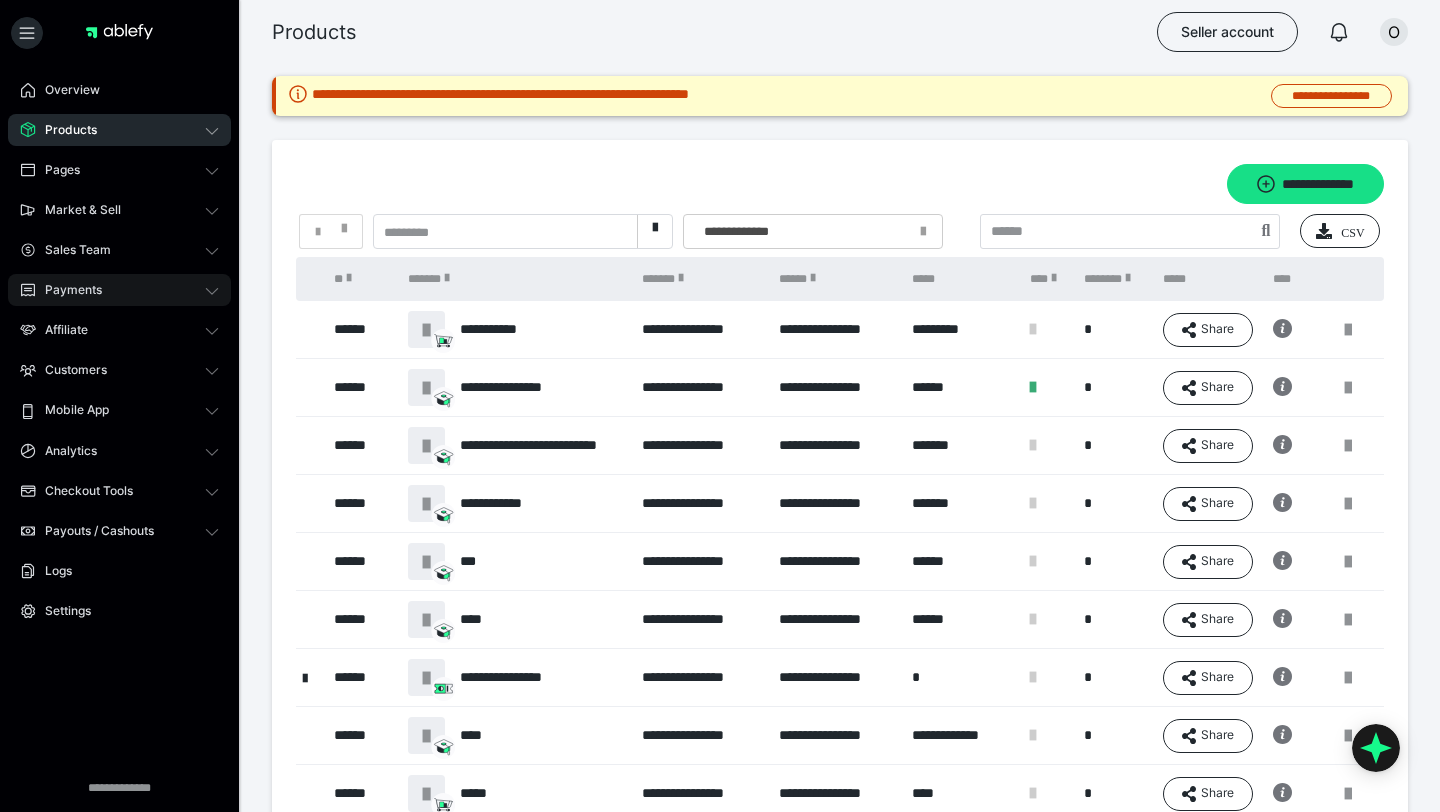scroll, scrollTop: 0, scrollLeft: 0, axis: both 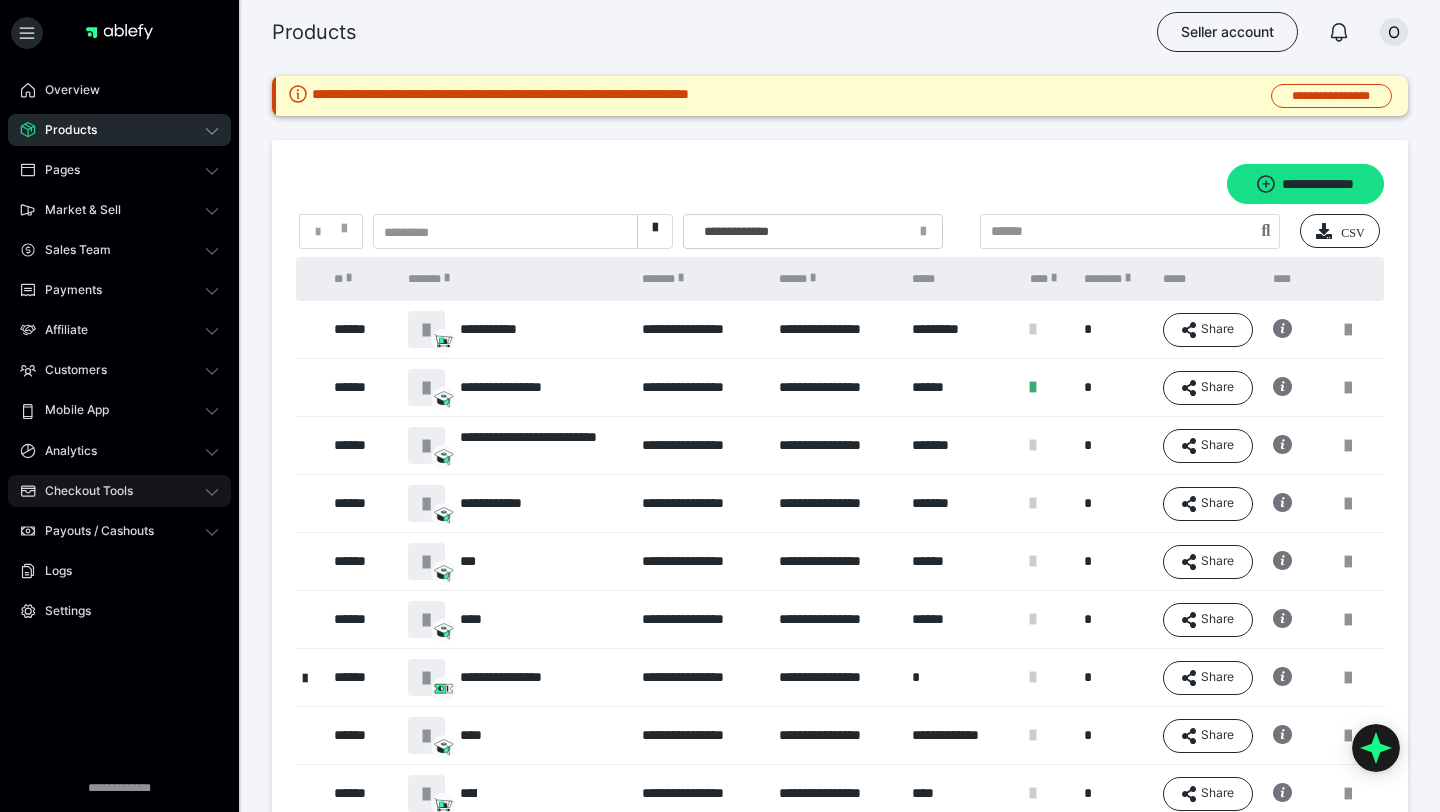 click on "Checkout Tools" at bounding box center (82, 491) 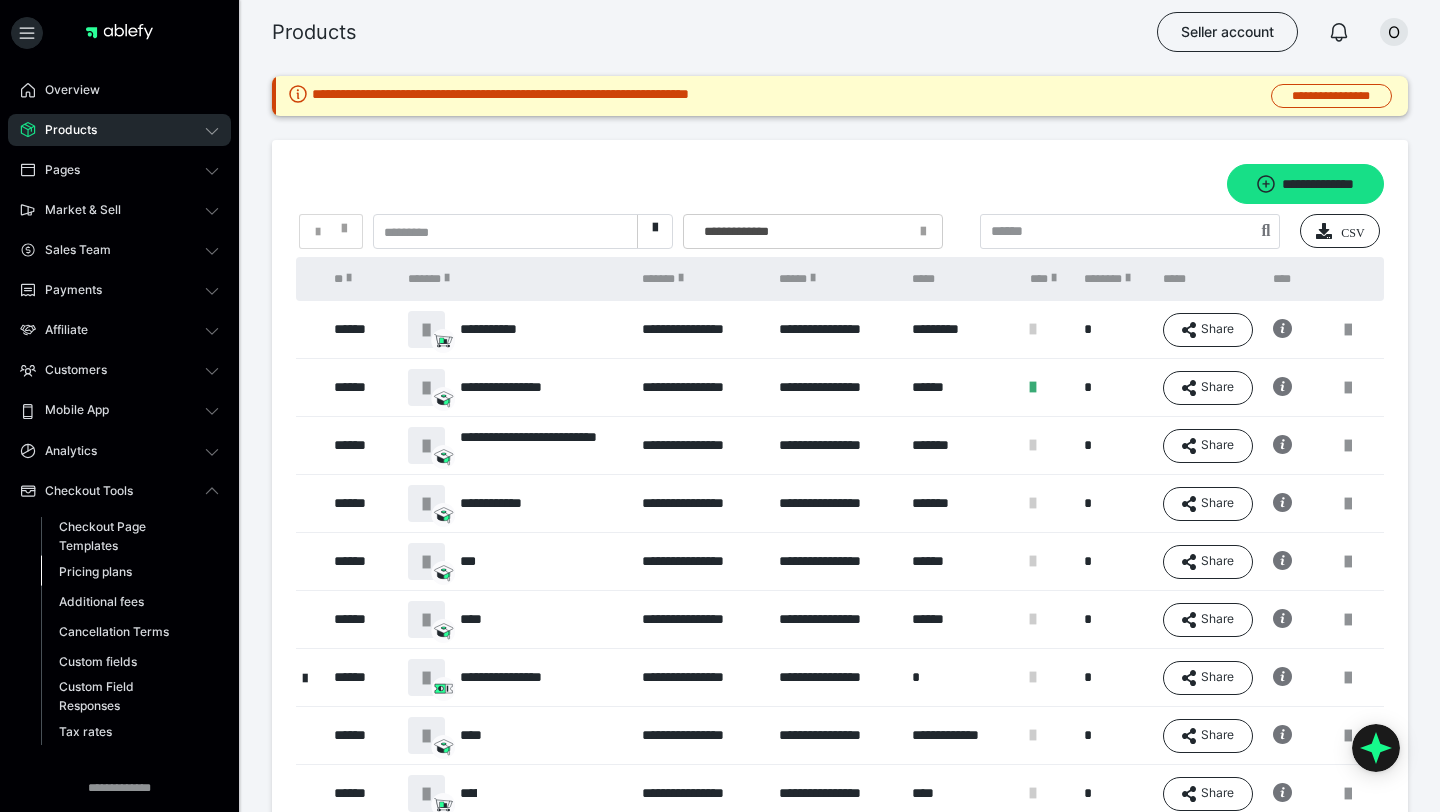 click on "Pricing plans" at bounding box center (130, 571) 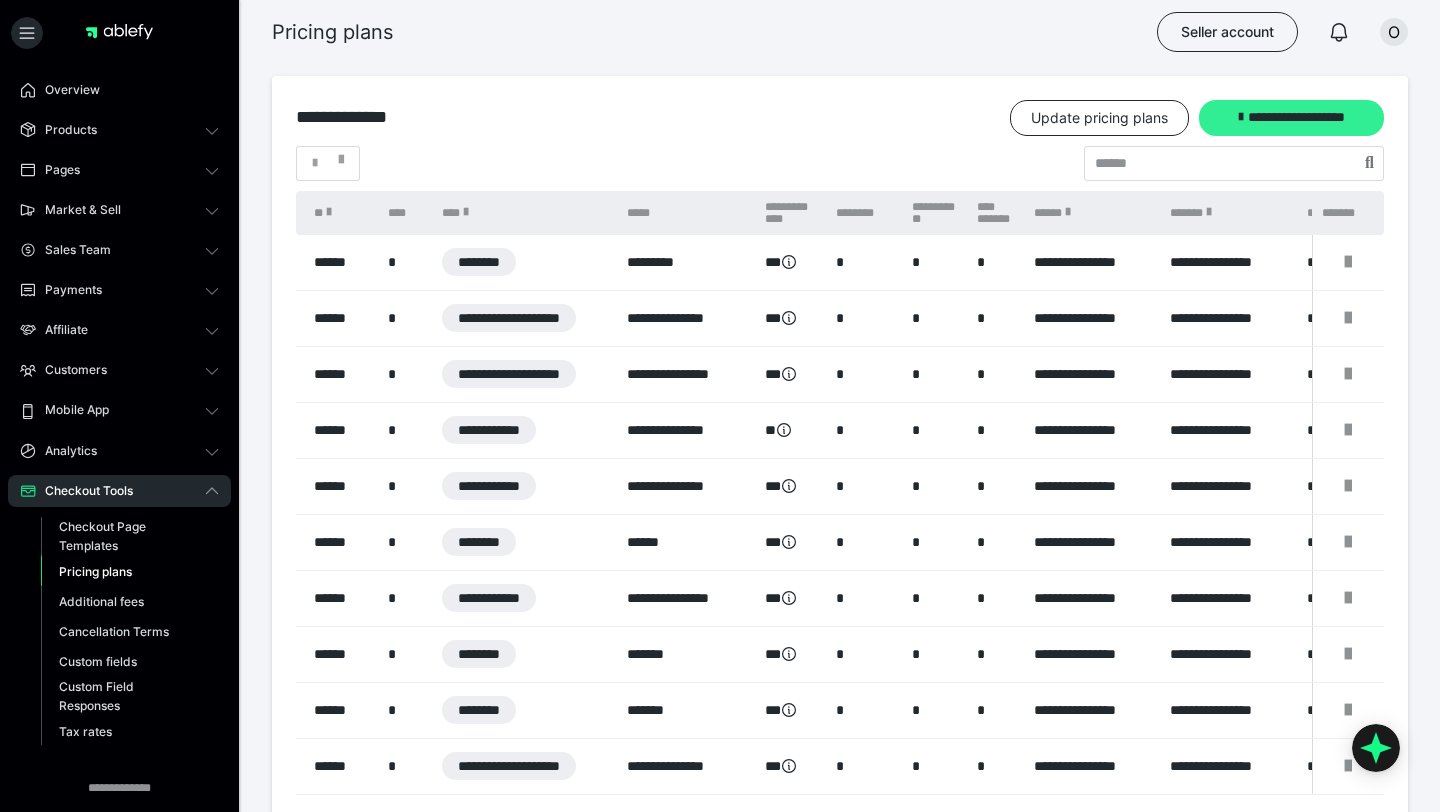 click on "**********" at bounding box center (1291, 118) 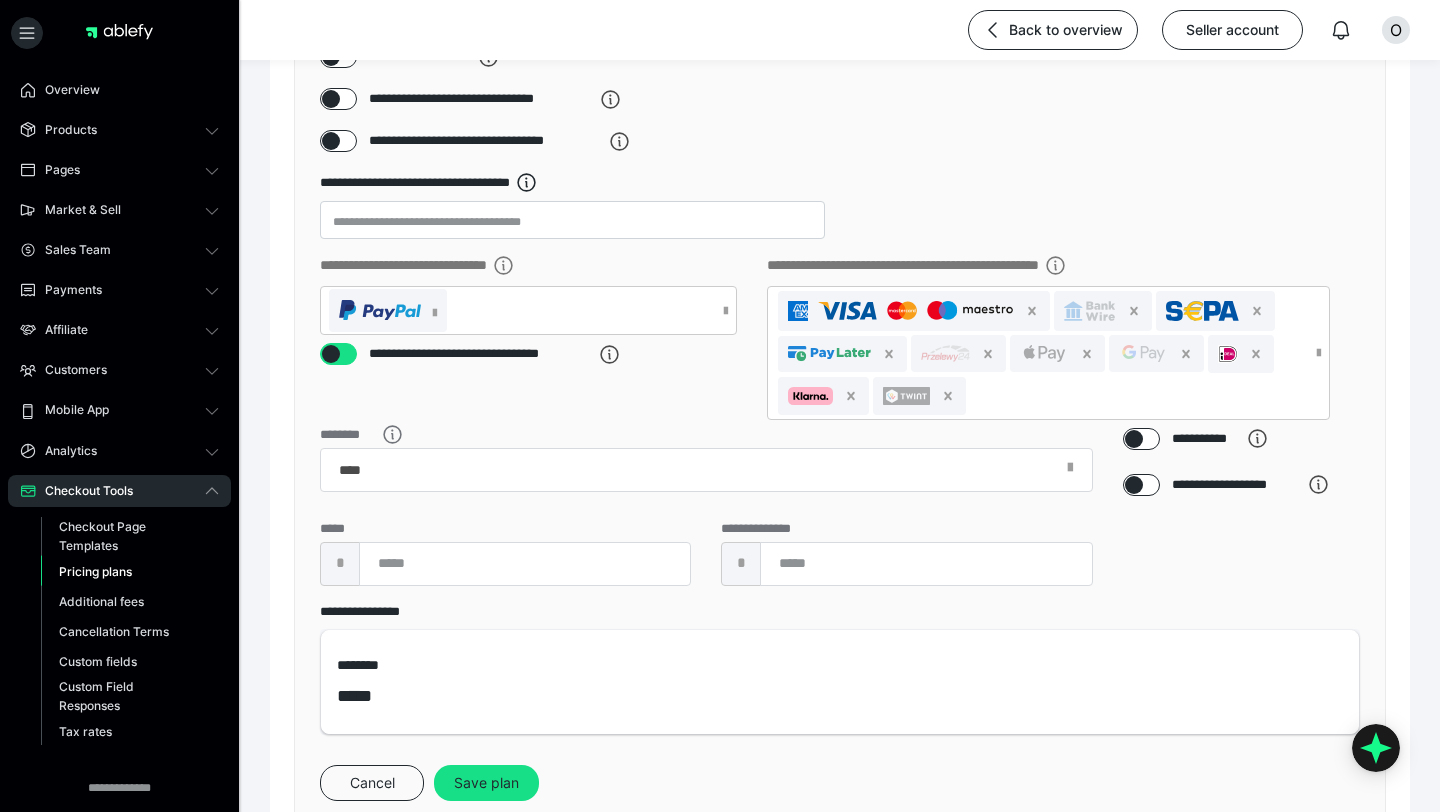 scroll, scrollTop: 514, scrollLeft: 0, axis: vertical 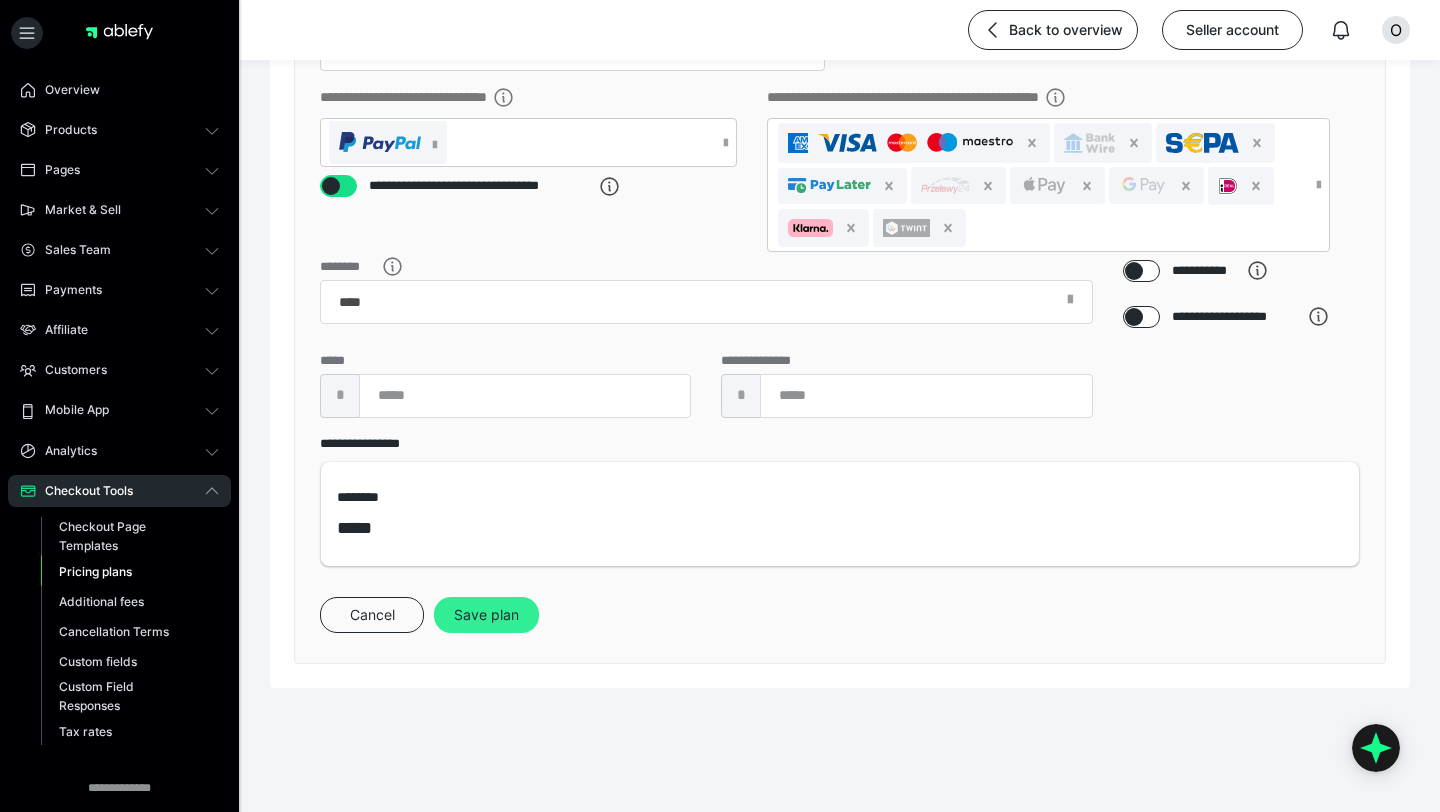 click on "Save plan" at bounding box center [486, 615] 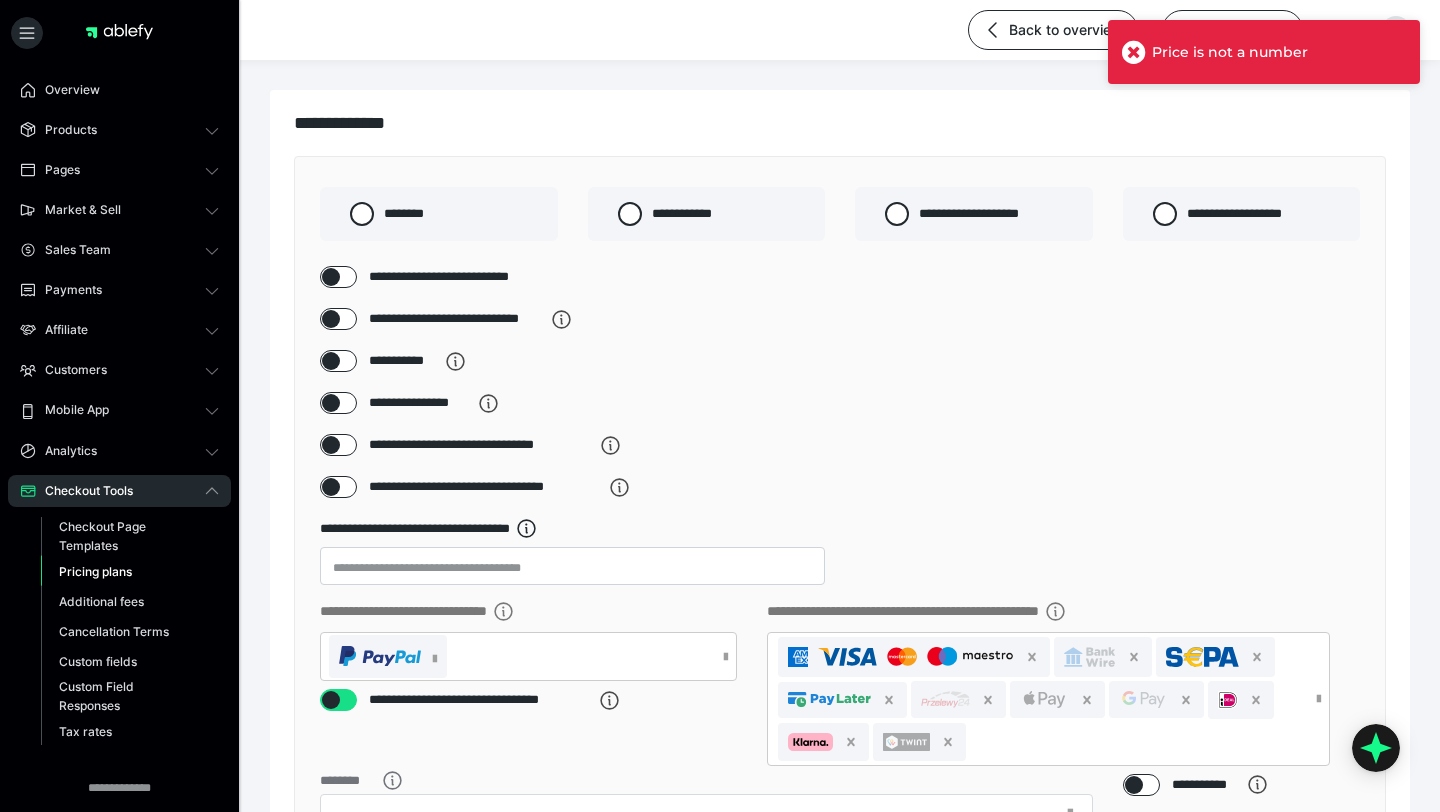 click at bounding box center (331, 277) 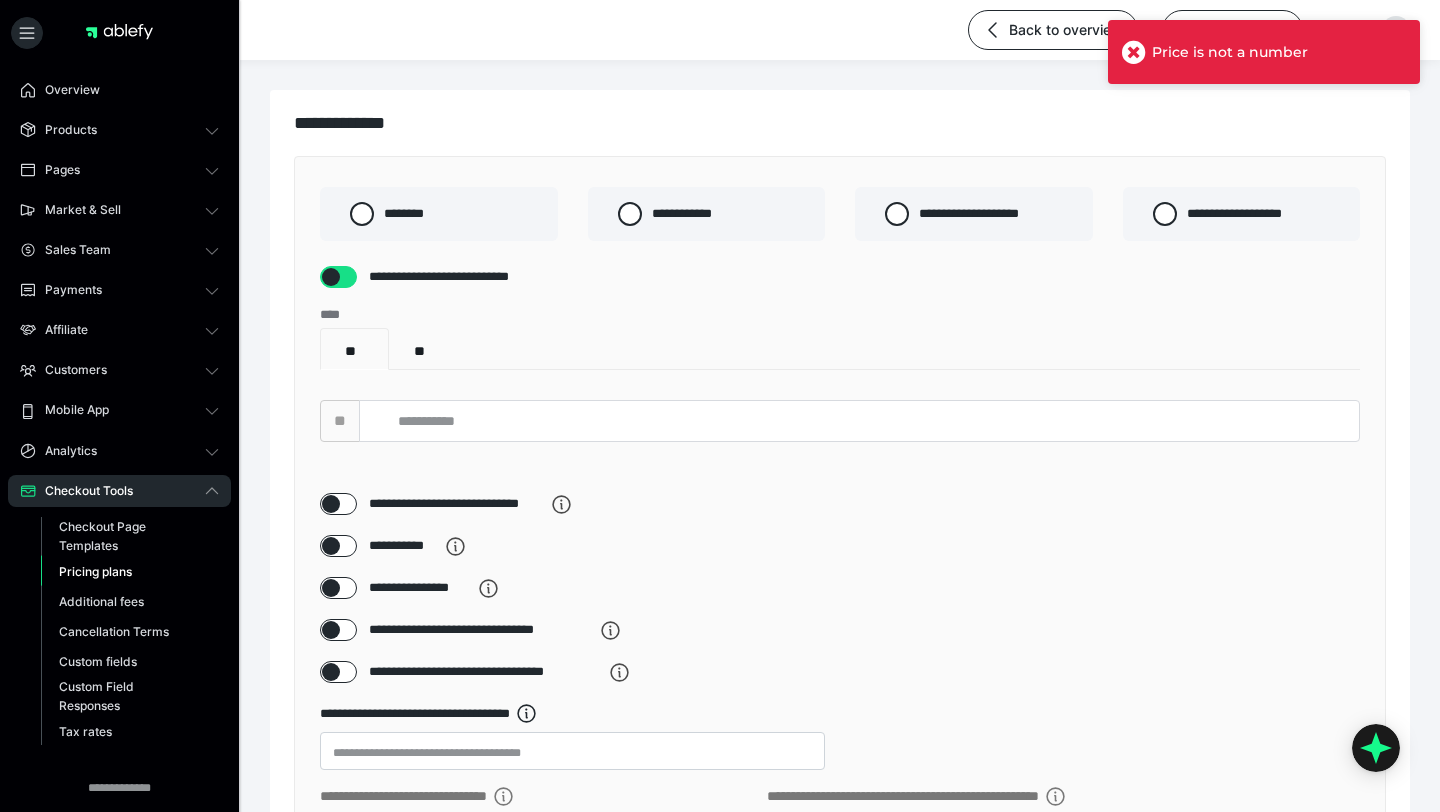 click at bounding box center [331, 277] 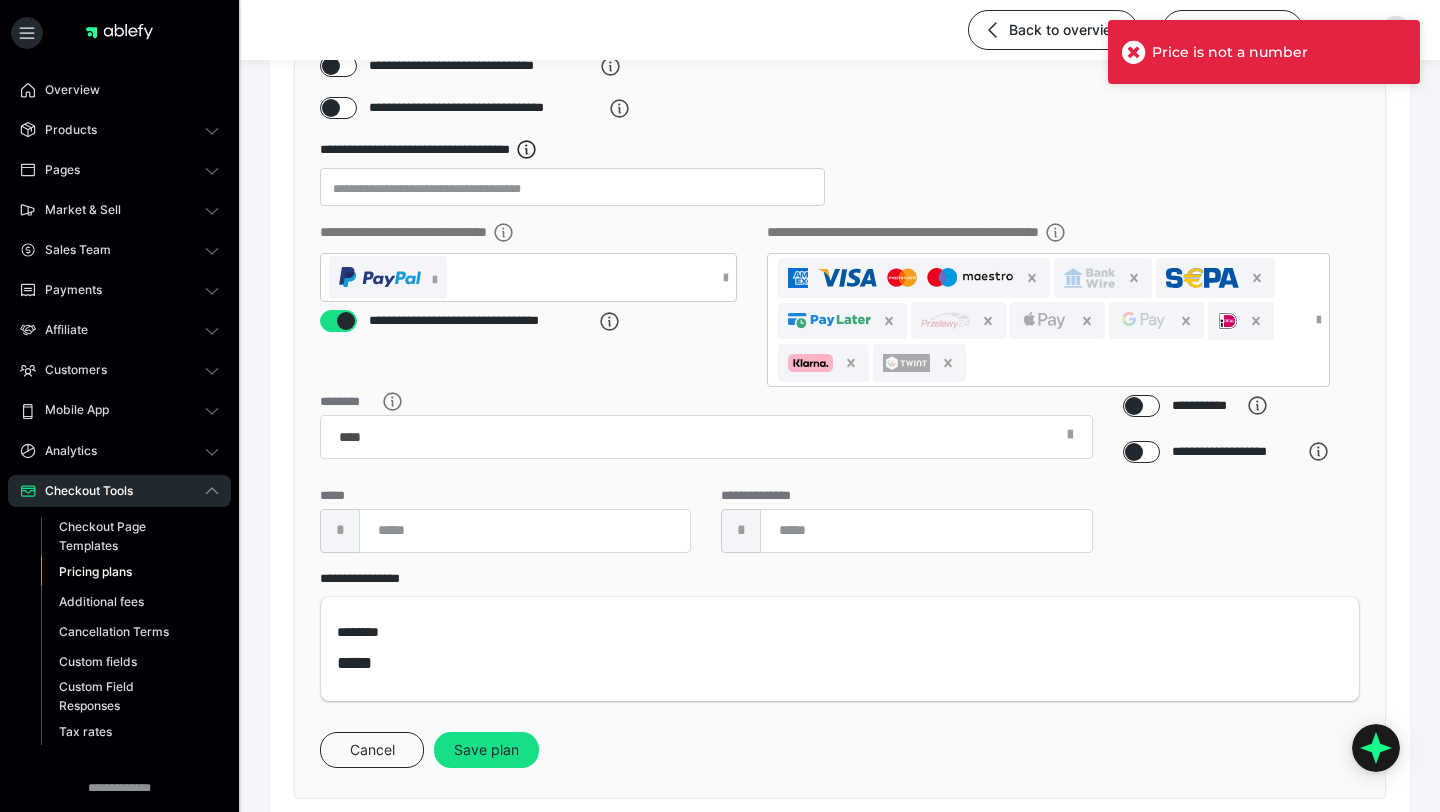 scroll, scrollTop: 514, scrollLeft: 0, axis: vertical 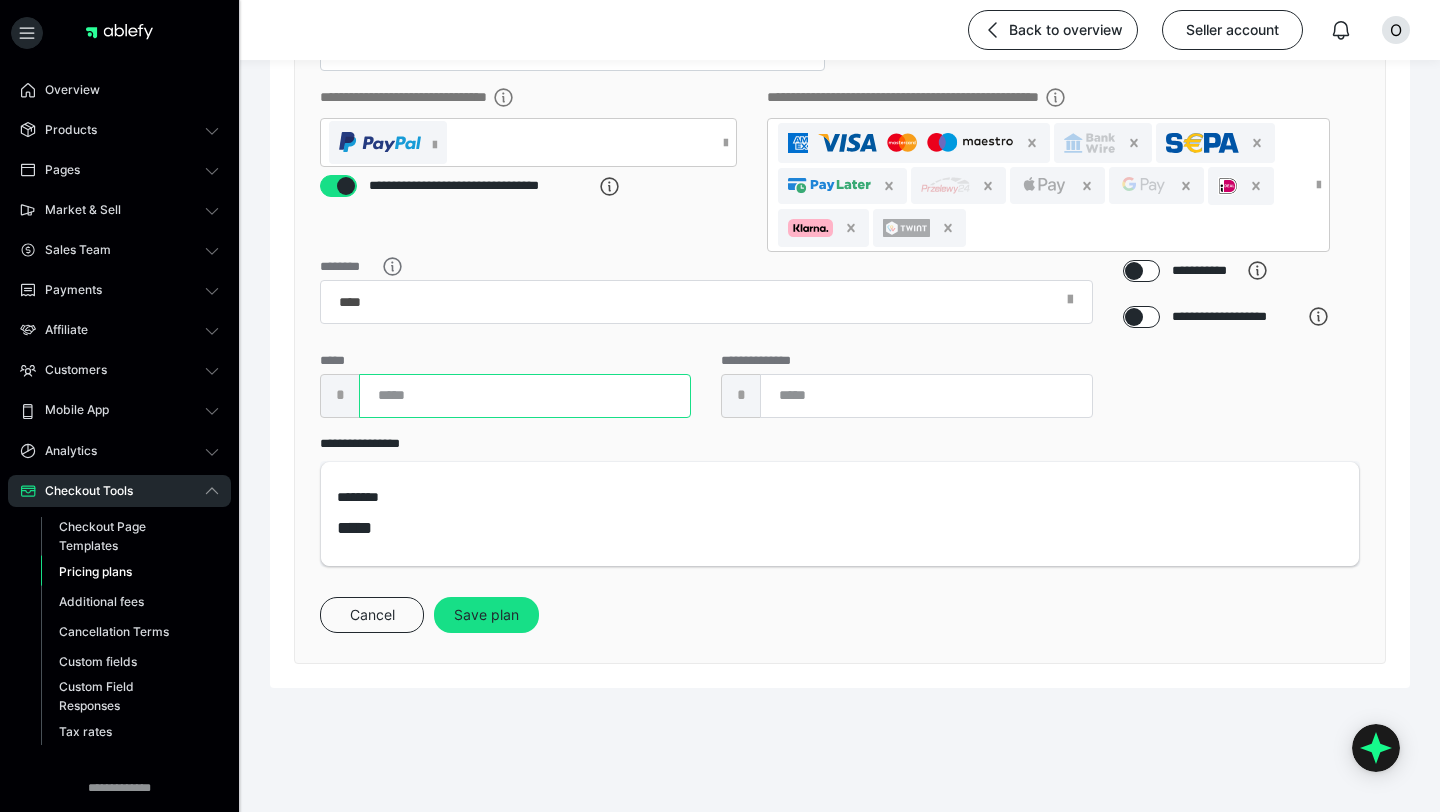 click at bounding box center [525, 396] 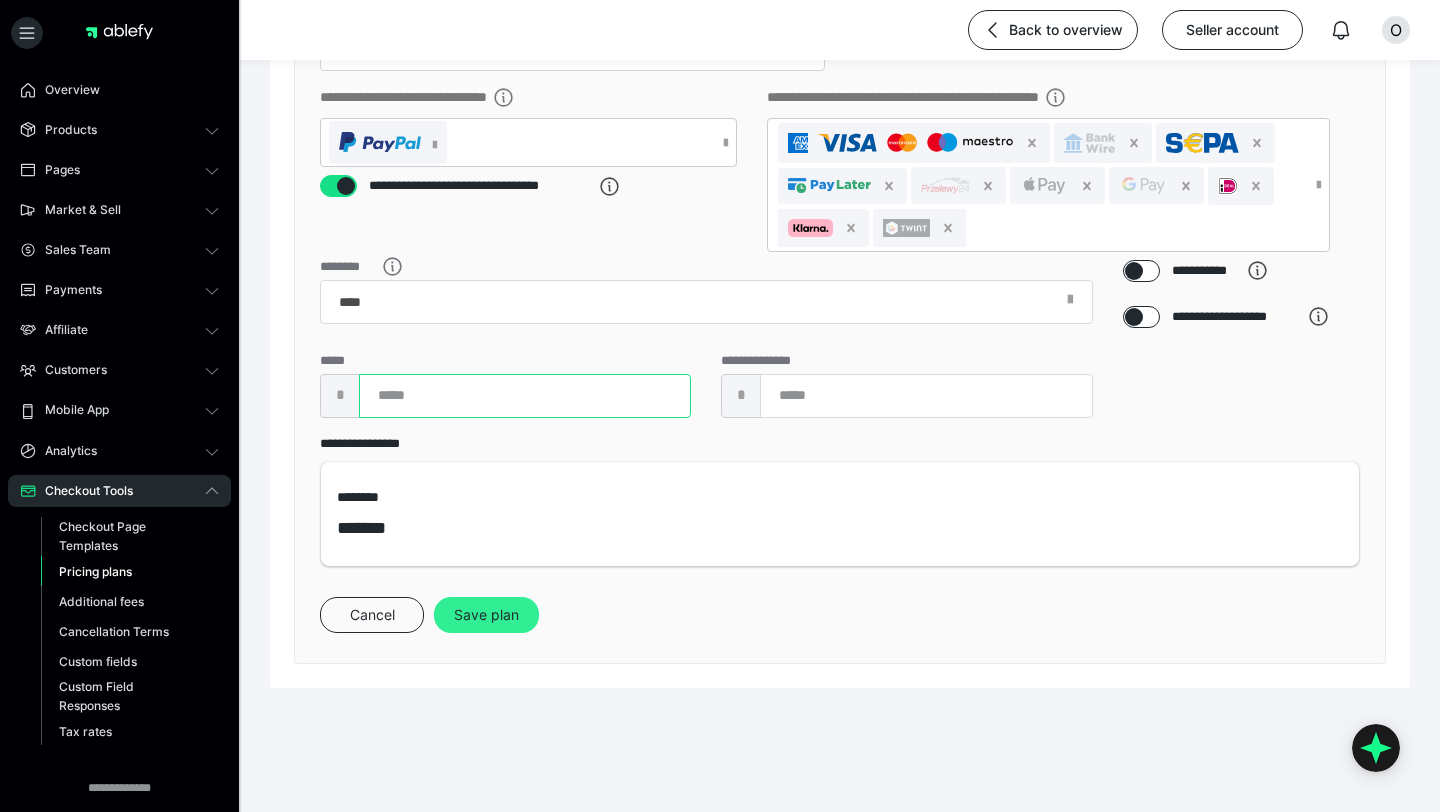 type on "***" 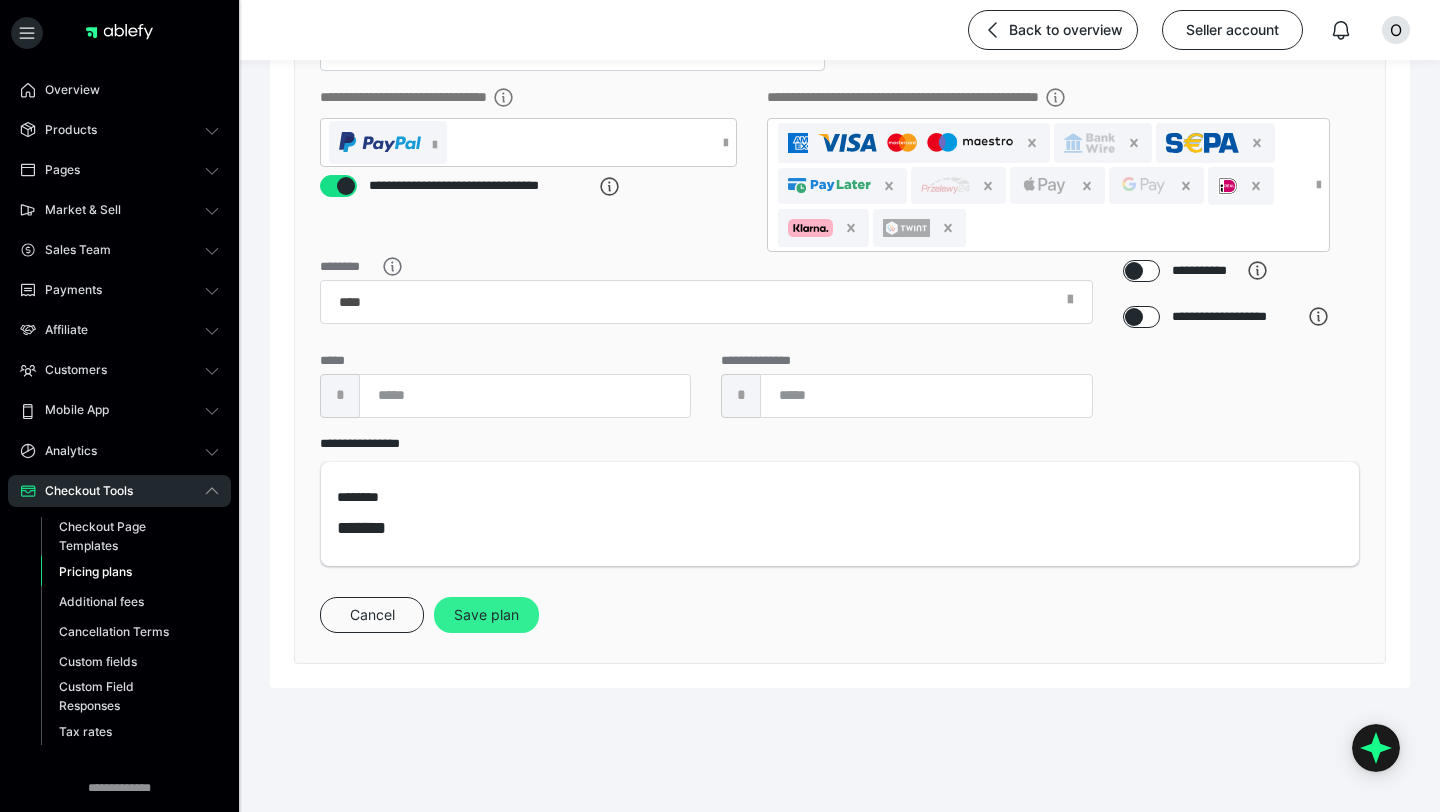 click on "Save plan" at bounding box center [486, 615] 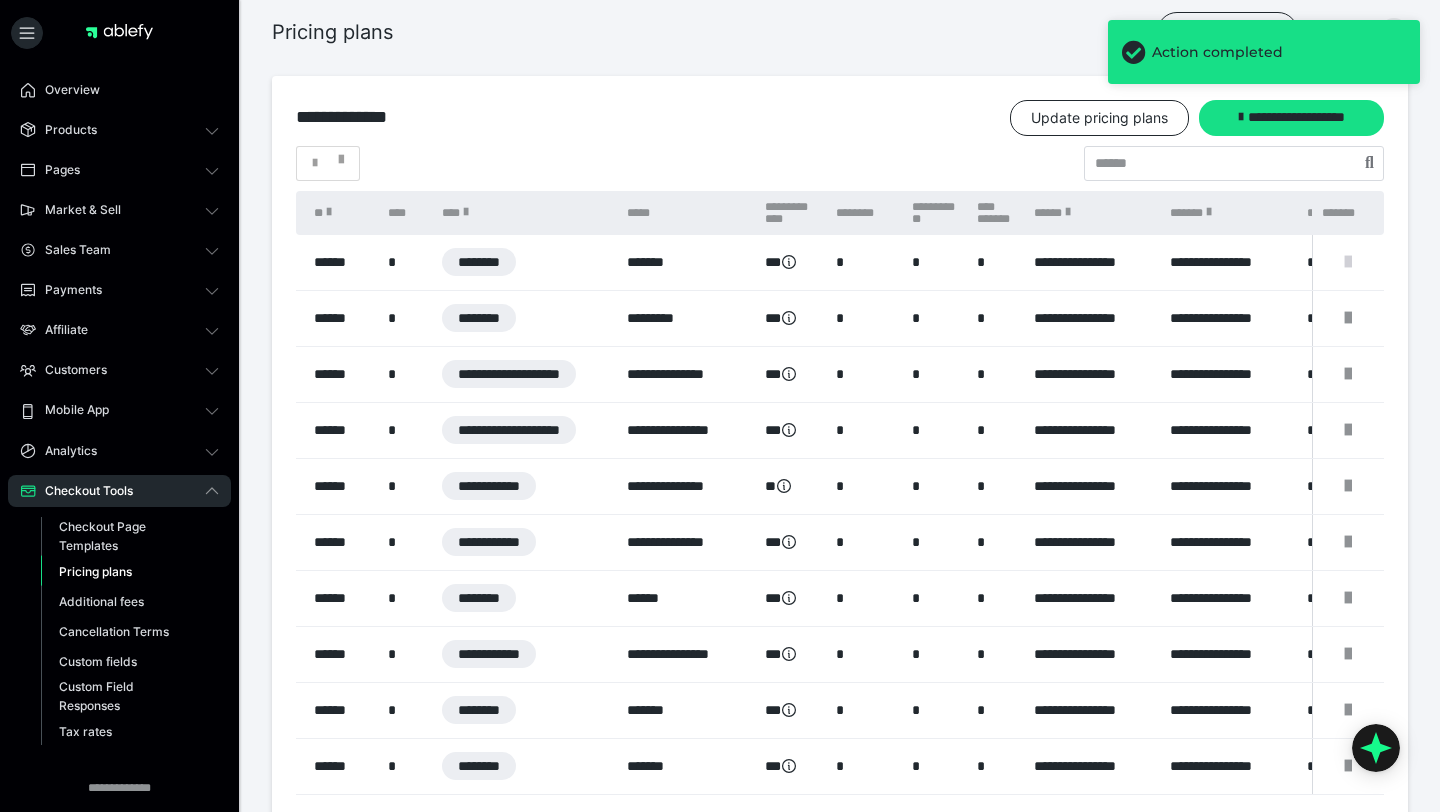 click at bounding box center (1348, 262) 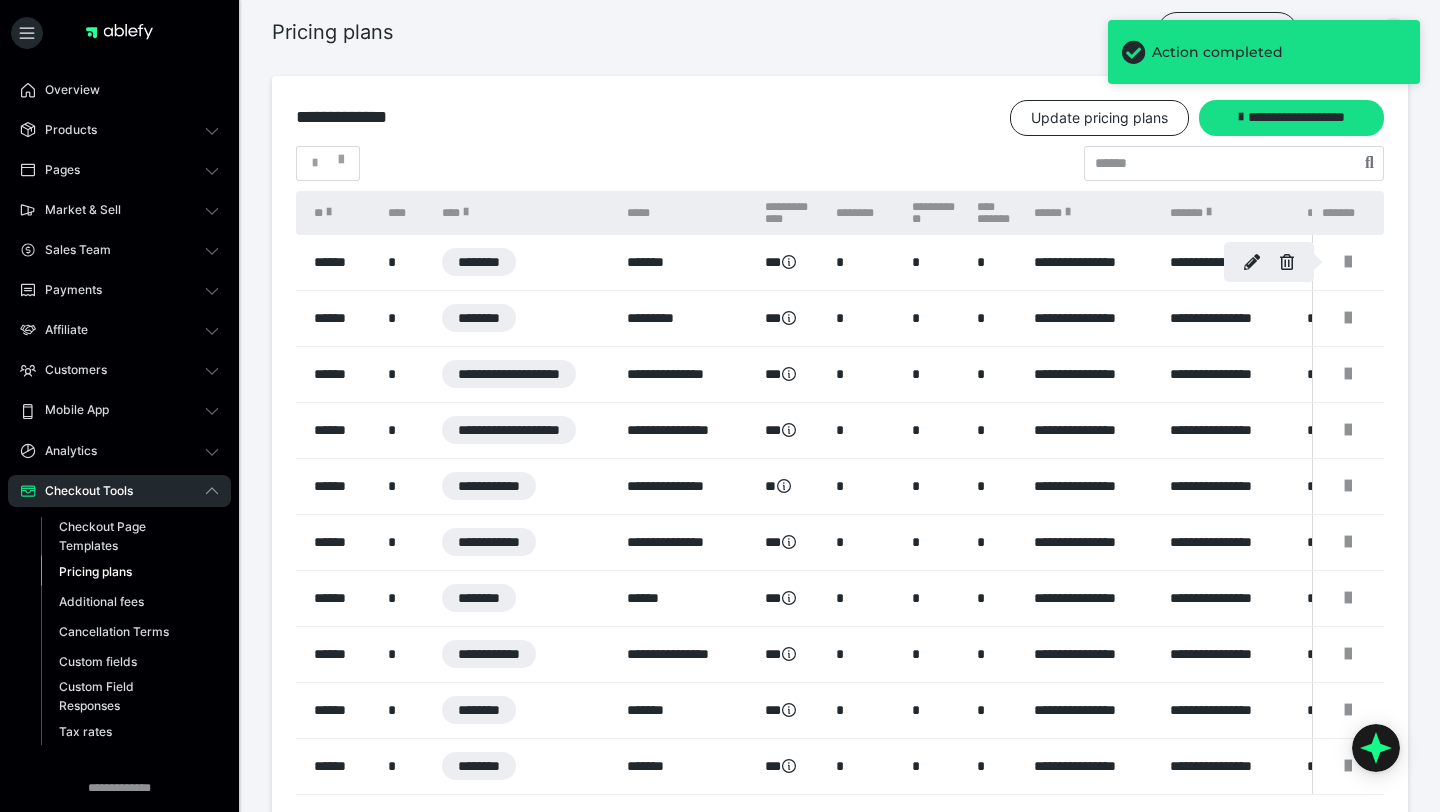 click at bounding box center [720, 406] 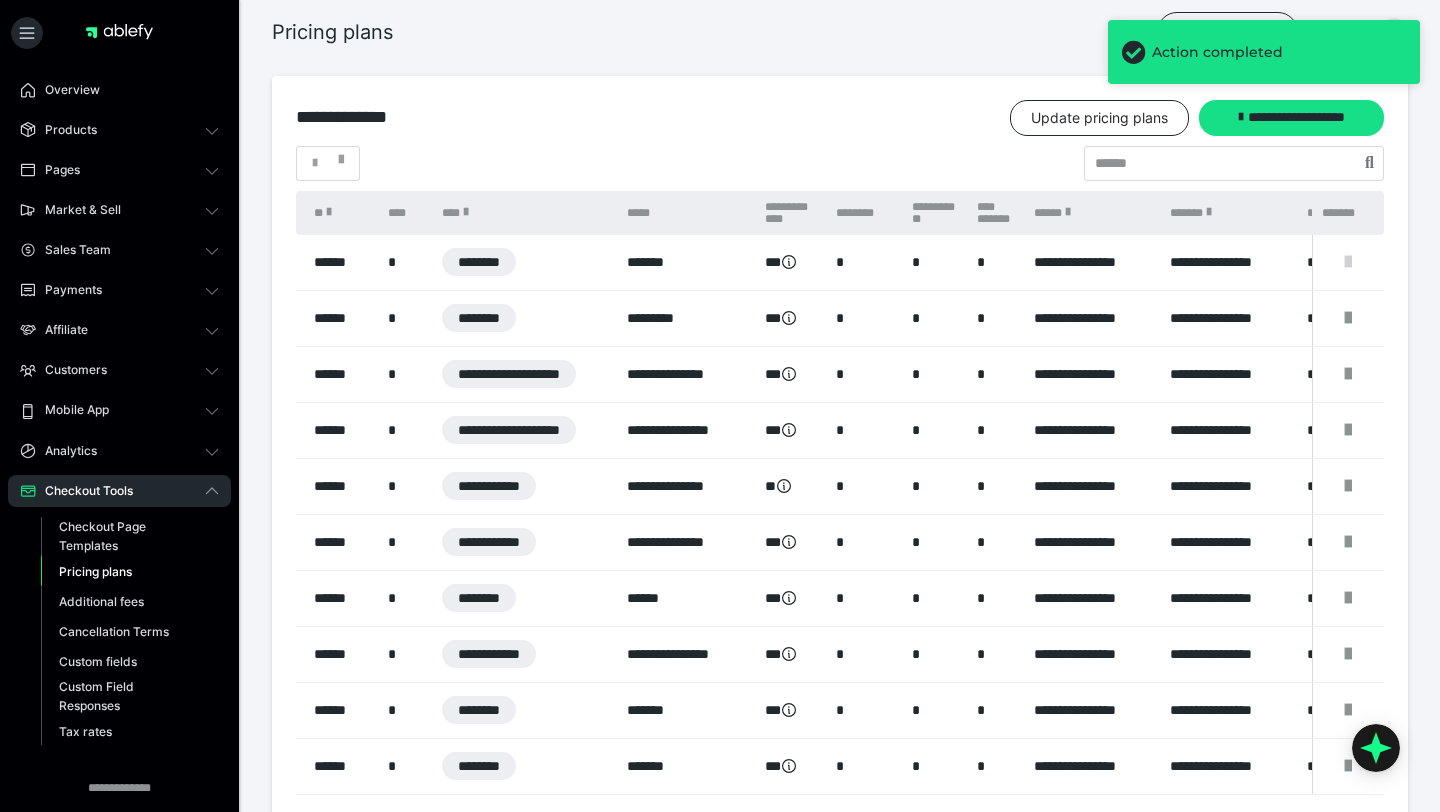 click at bounding box center [1348, 262] 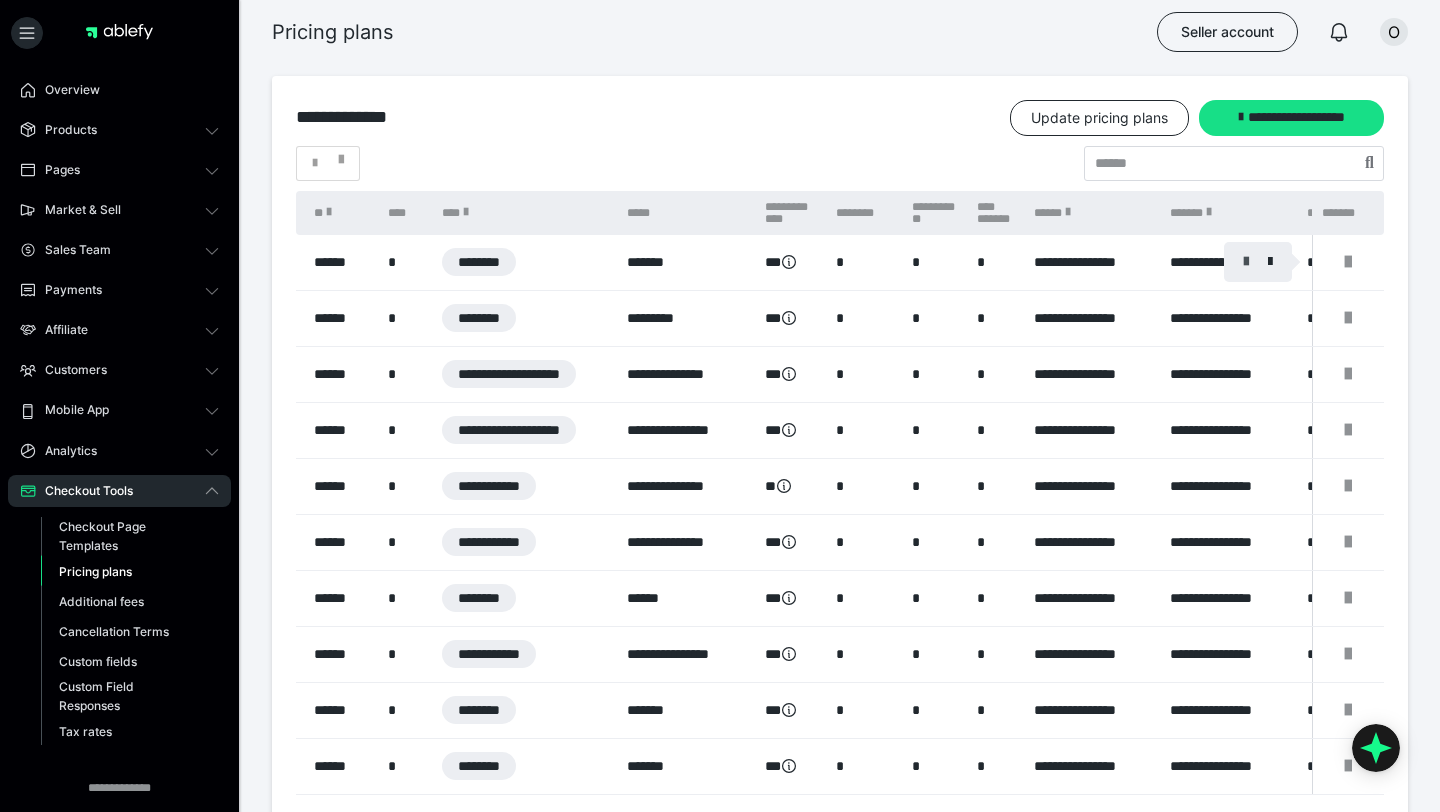 click at bounding box center [1246, 262] 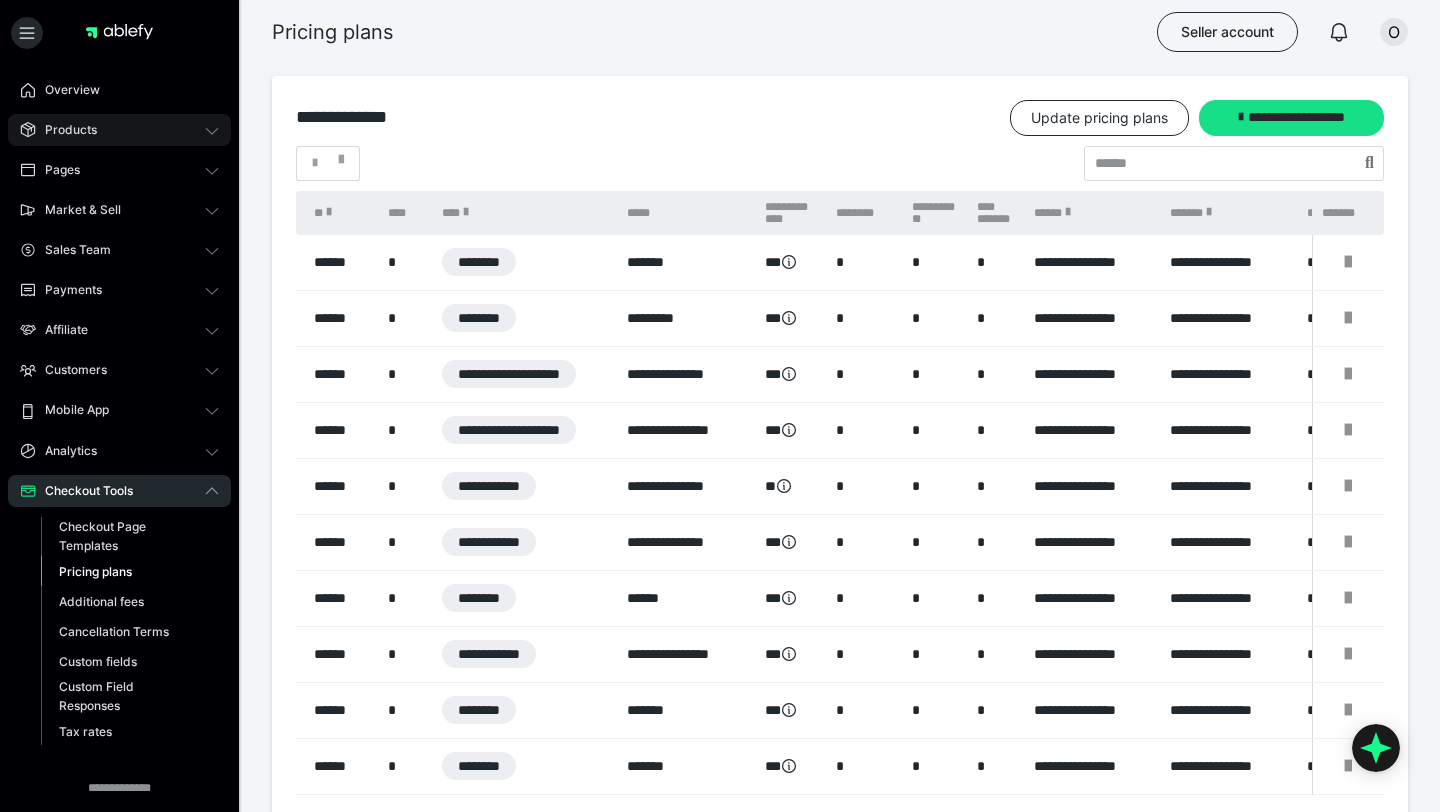click on "Products" at bounding box center [119, 130] 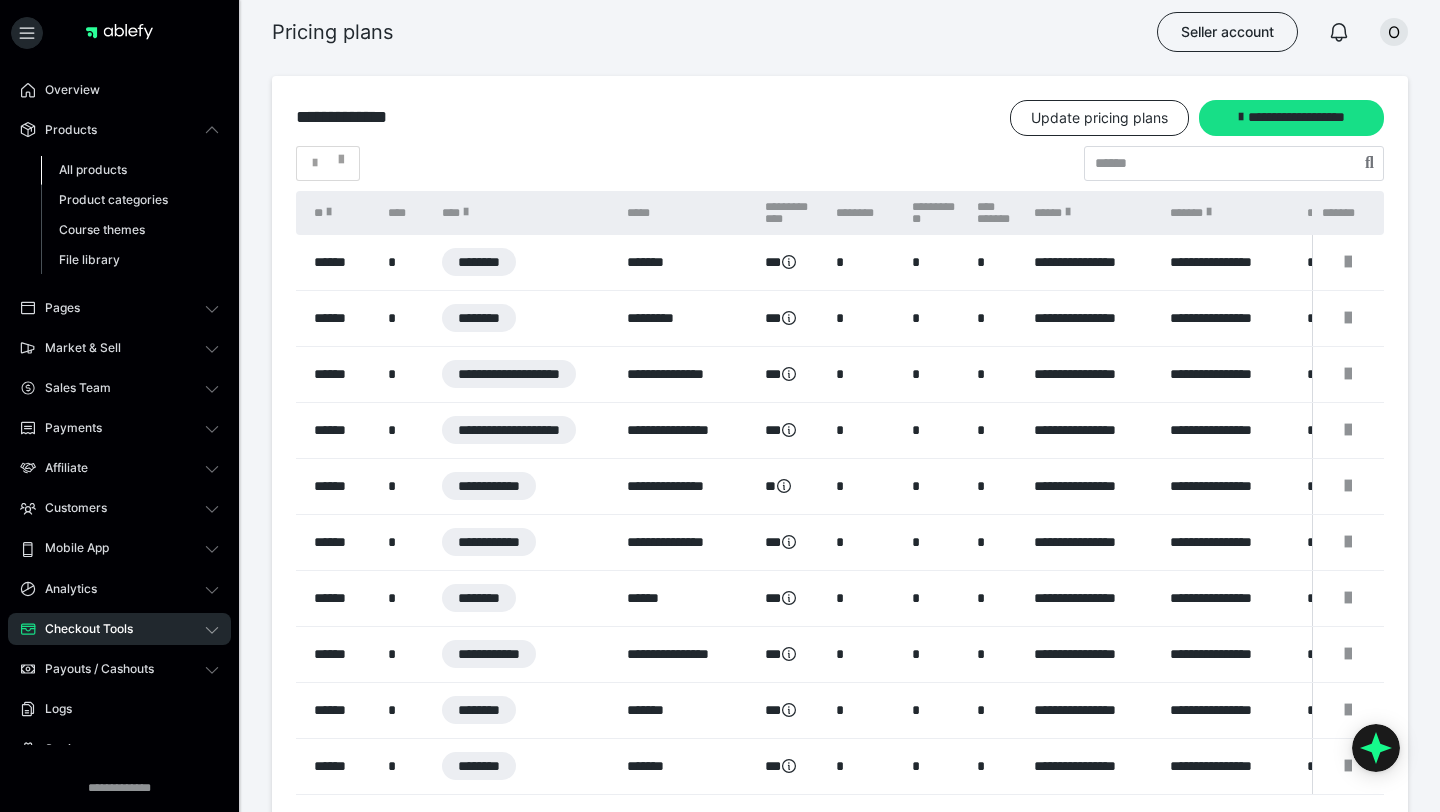 click on "All products" at bounding box center (130, 170) 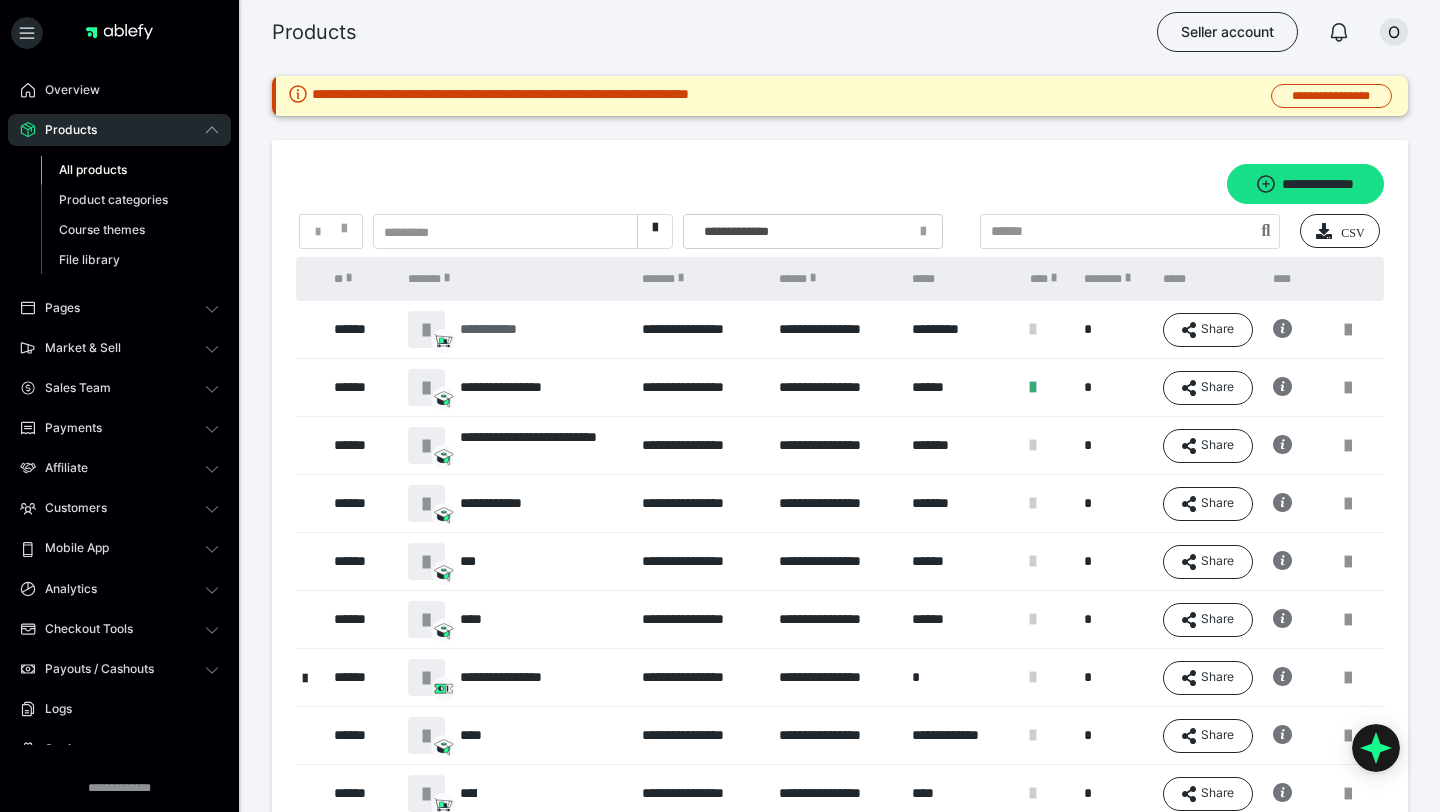 click on "**********" at bounding box center [505, 329] 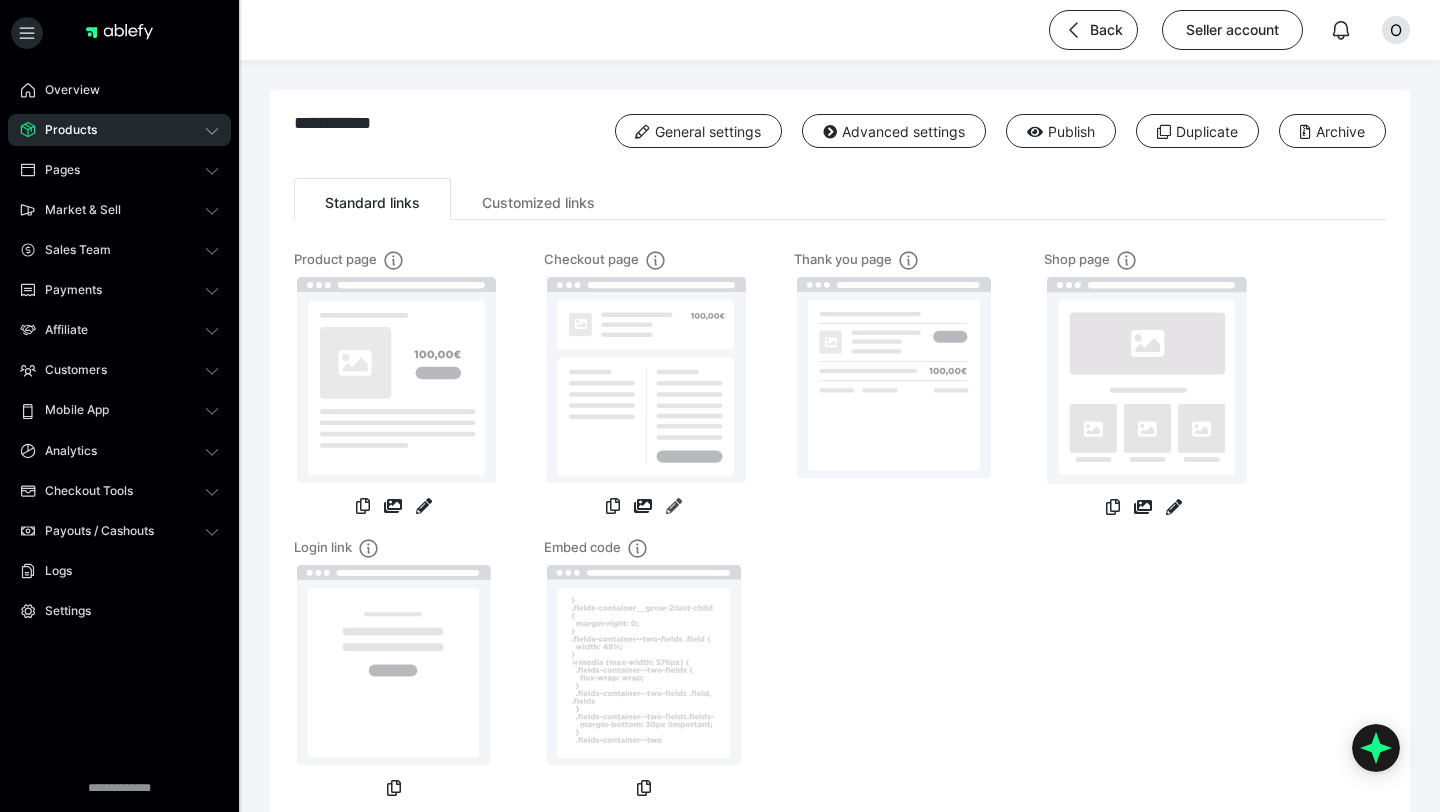 click at bounding box center [674, 506] 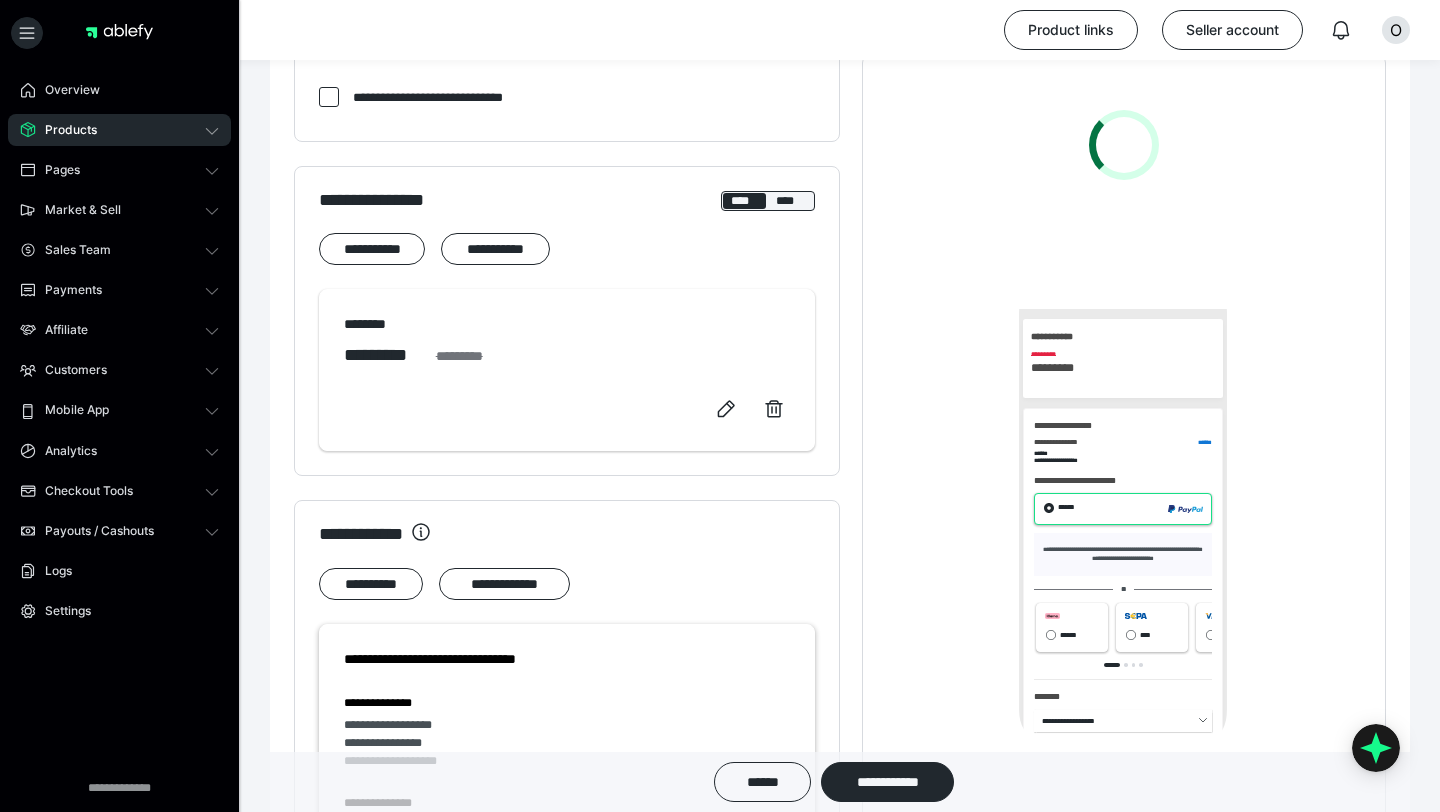 scroll, scrollTop: 0, scrollLeft: 0, axis: both 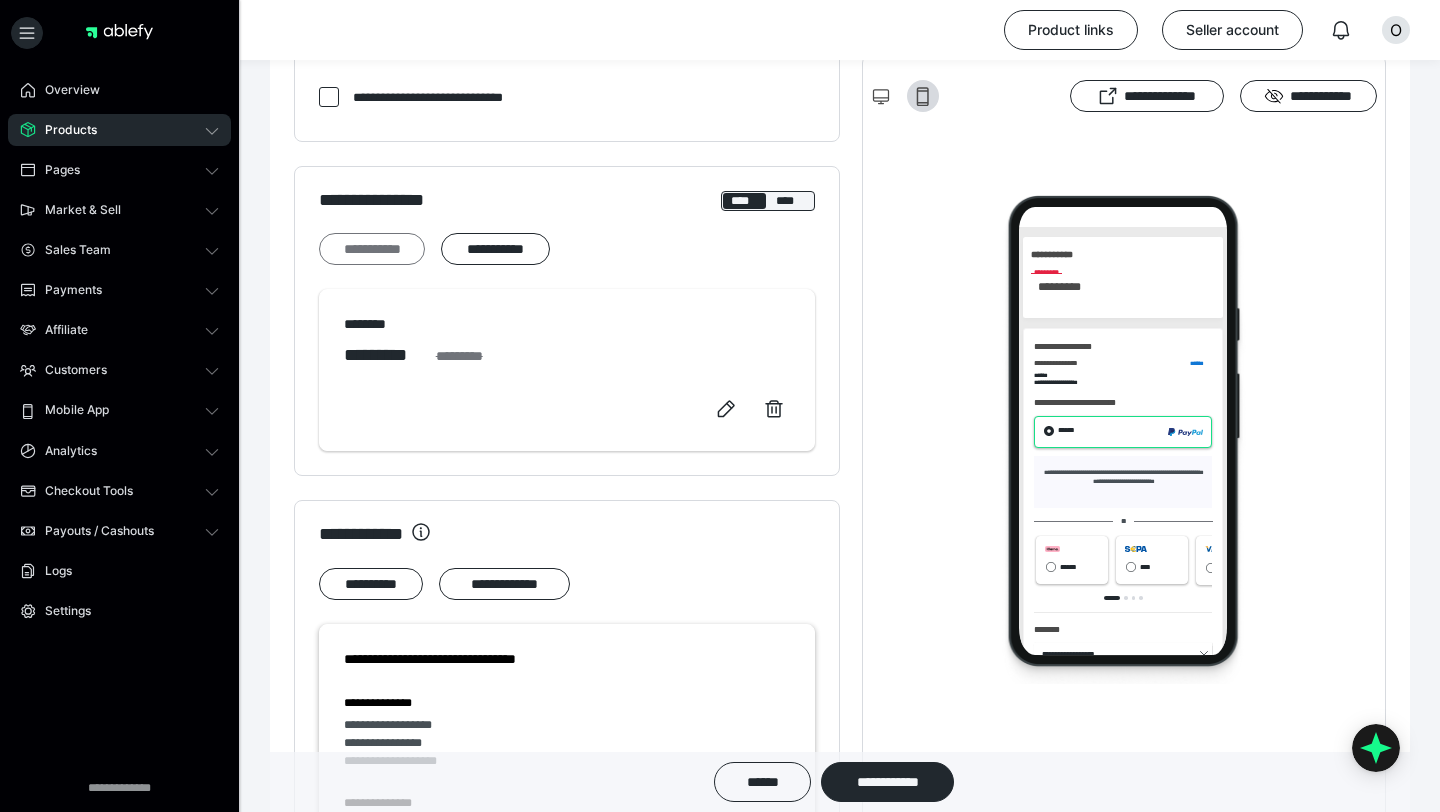 click on "**********" at bounding box center [372, 249] 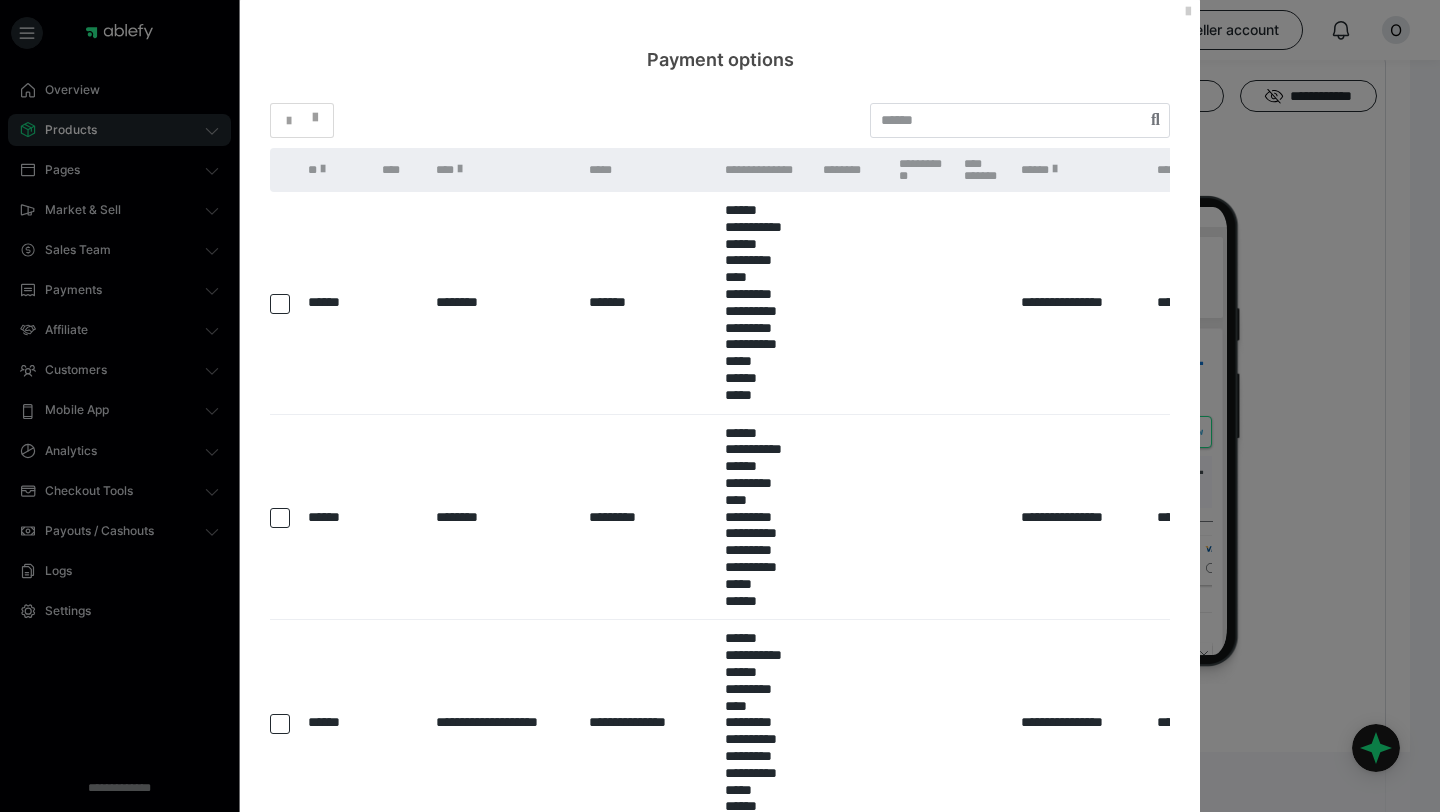 scroll, scrollTop: 0, scrollLeft: 0, axis: both 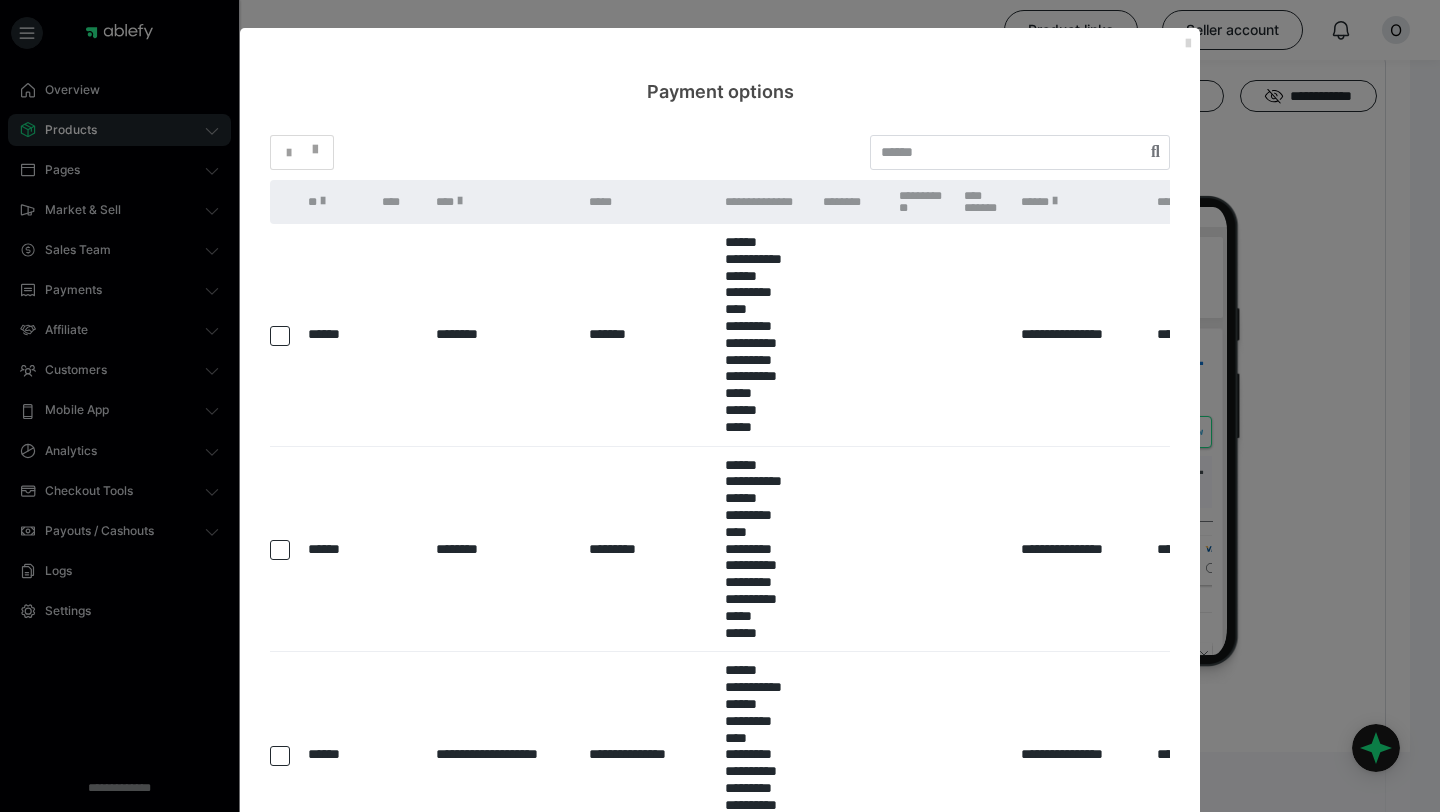 click at bounding box center [1188, 44] 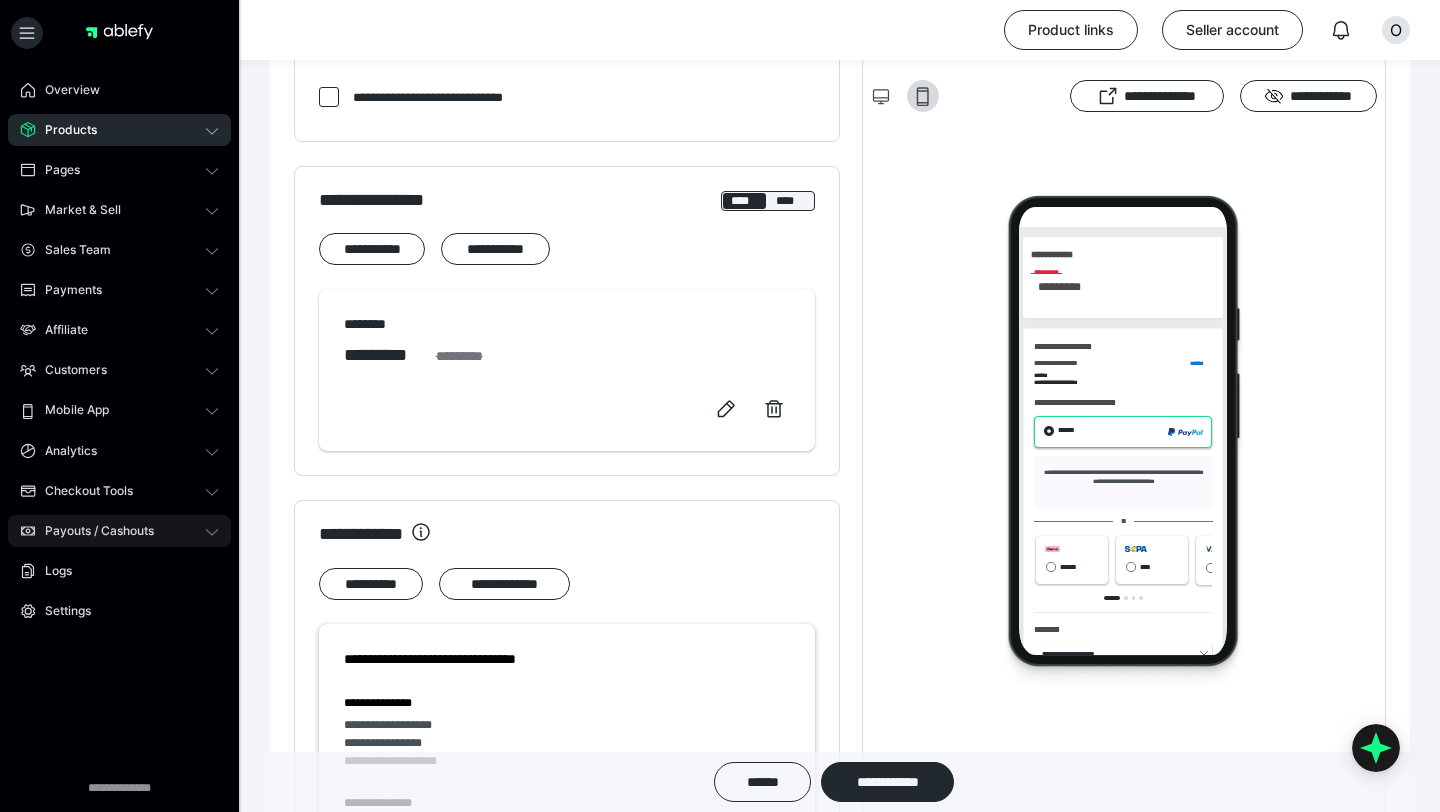 click on "Payouts / Cashouts" at bounding box center [92, 531] 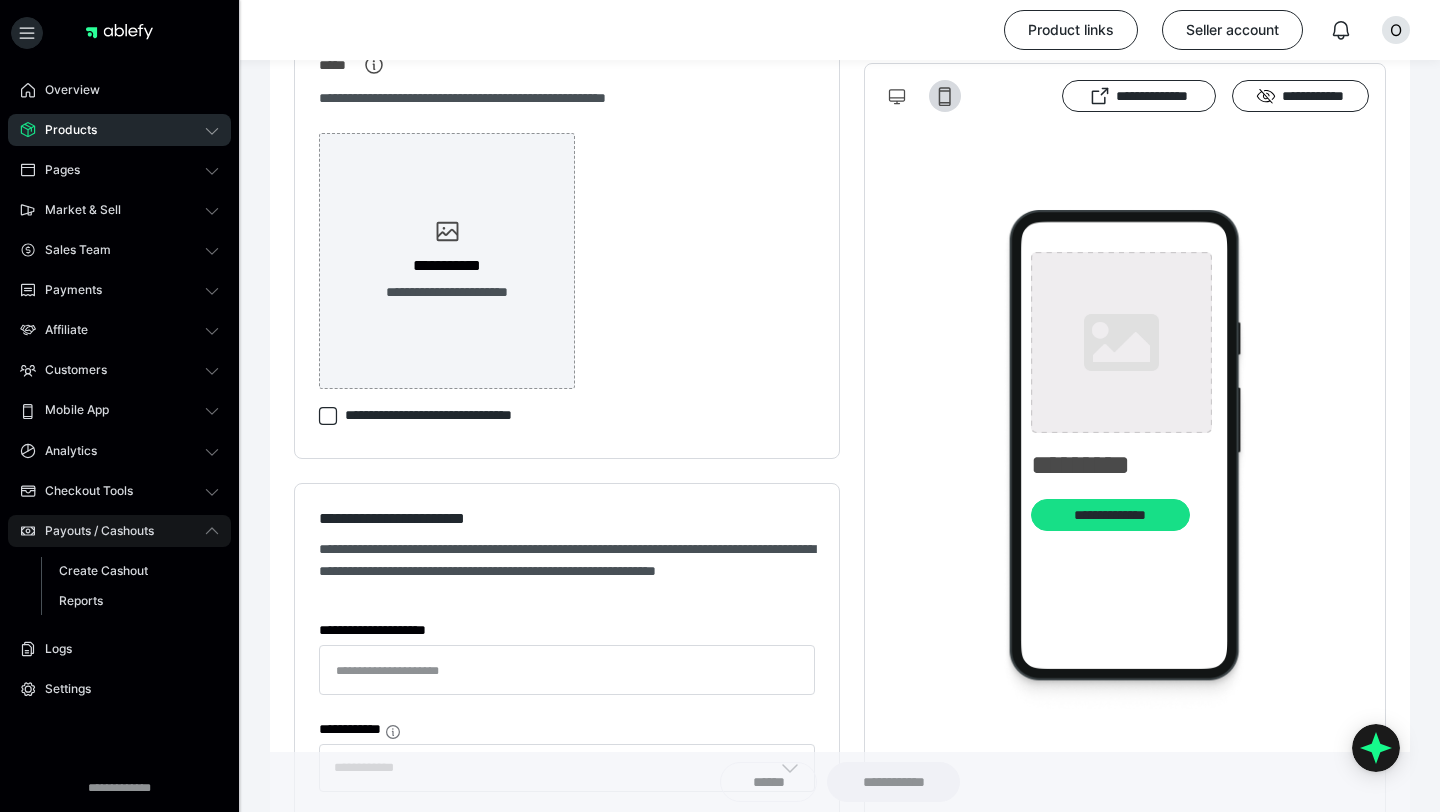 type on "**********" 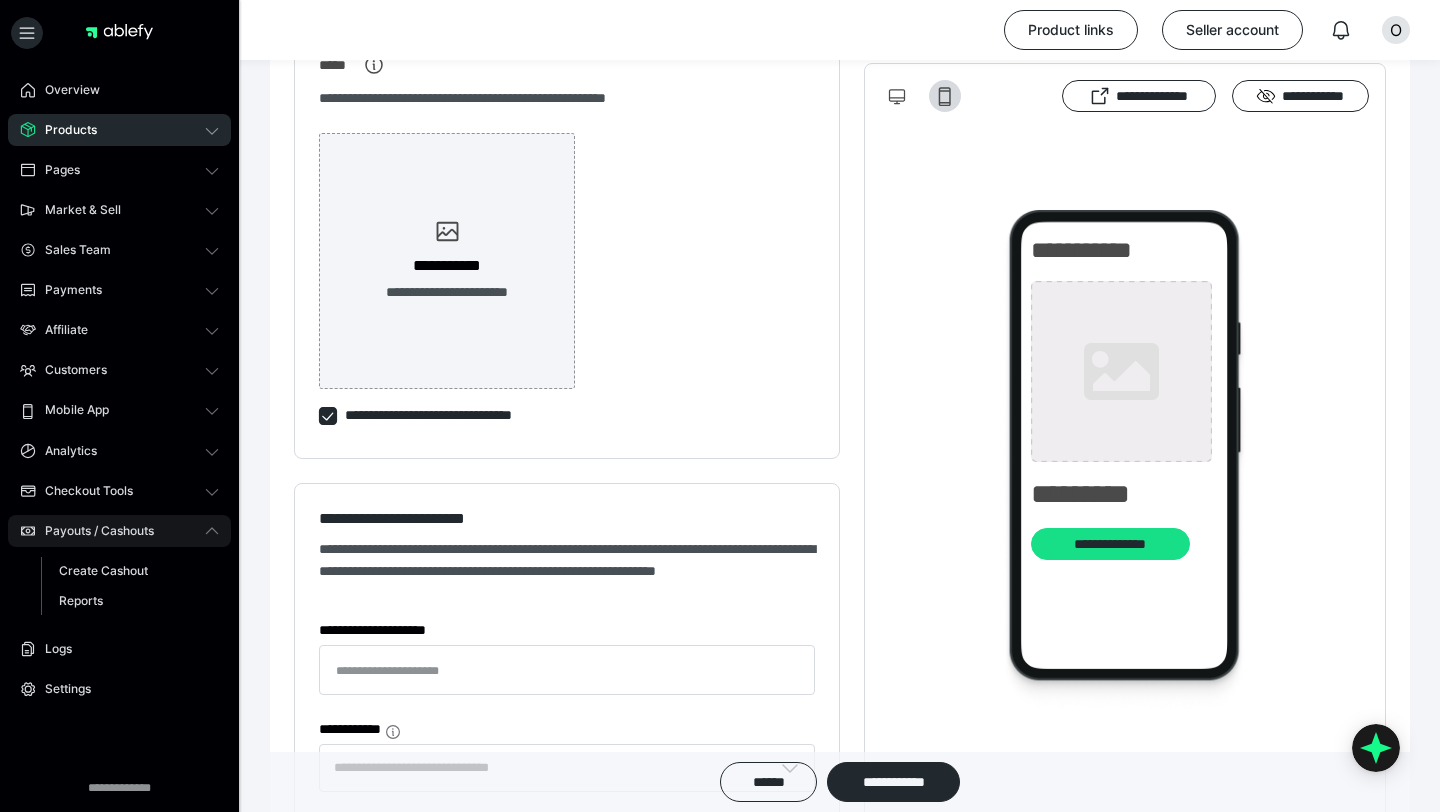 type on "**********" 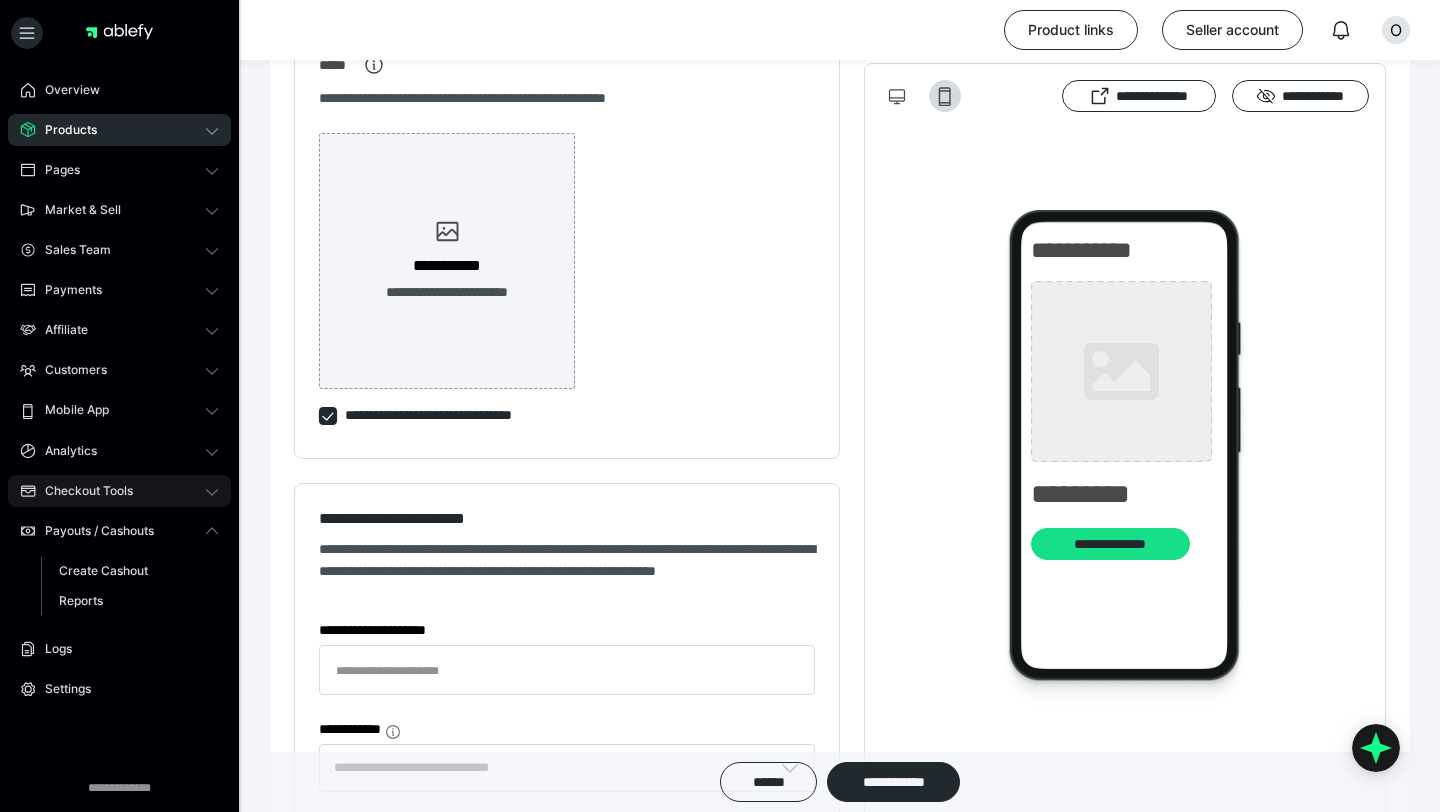 click on "Checkout Tools" at bounding box center [82, 491] 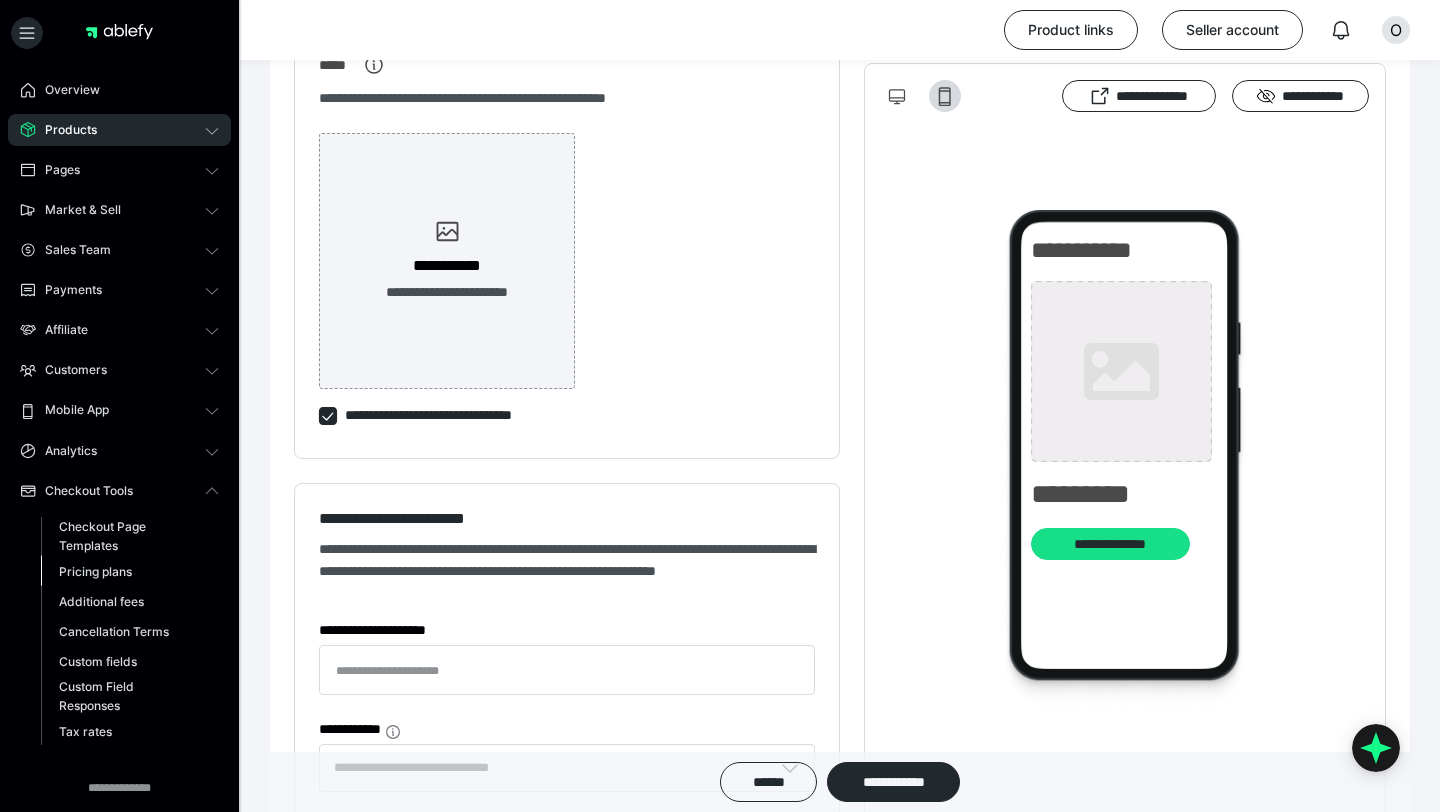 click on "Pricing plans" at bounding box center [95, 571] 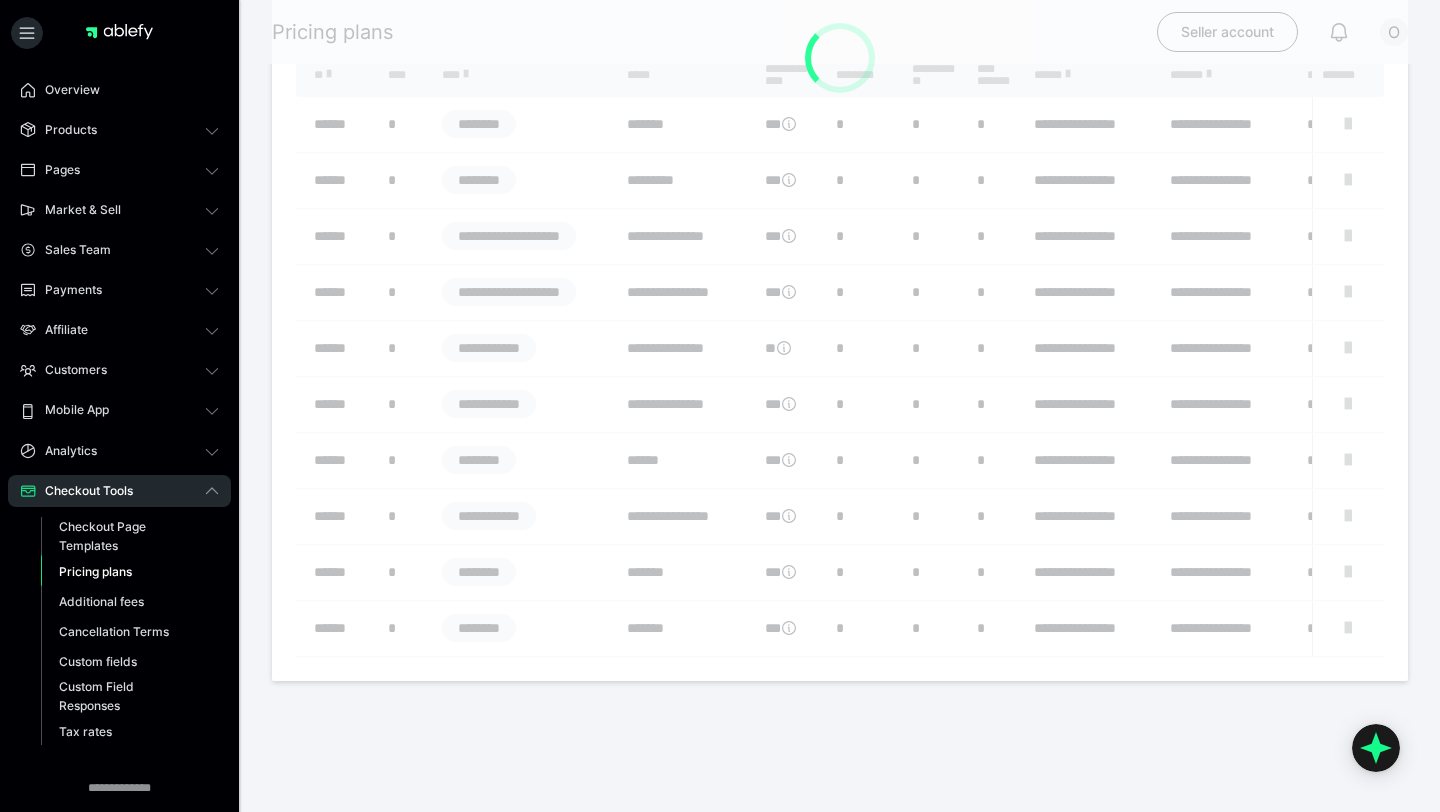 scroll, scrollTop: 0, scrollLeft: 0, axis: both 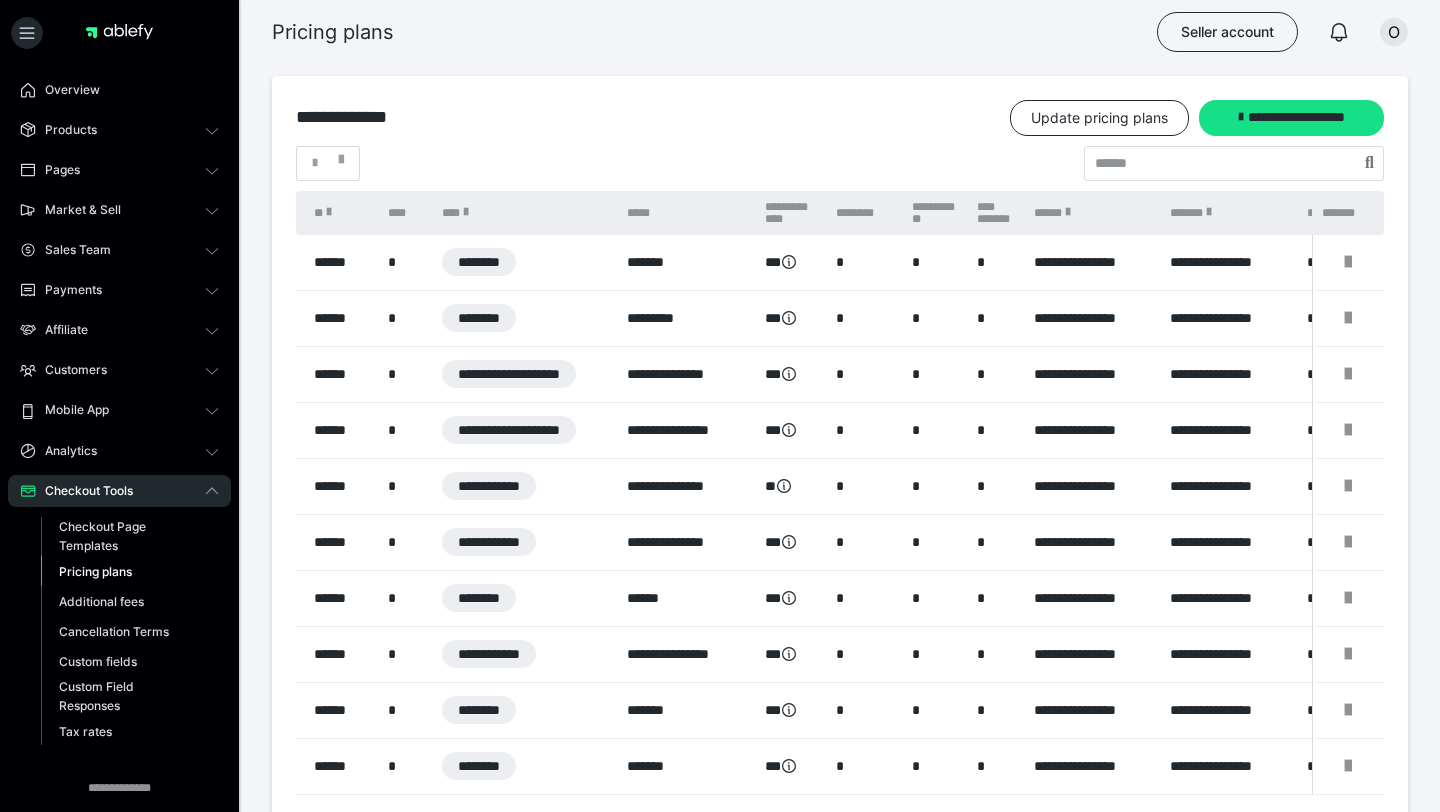 click on "******" at bounding box center [337, 263] 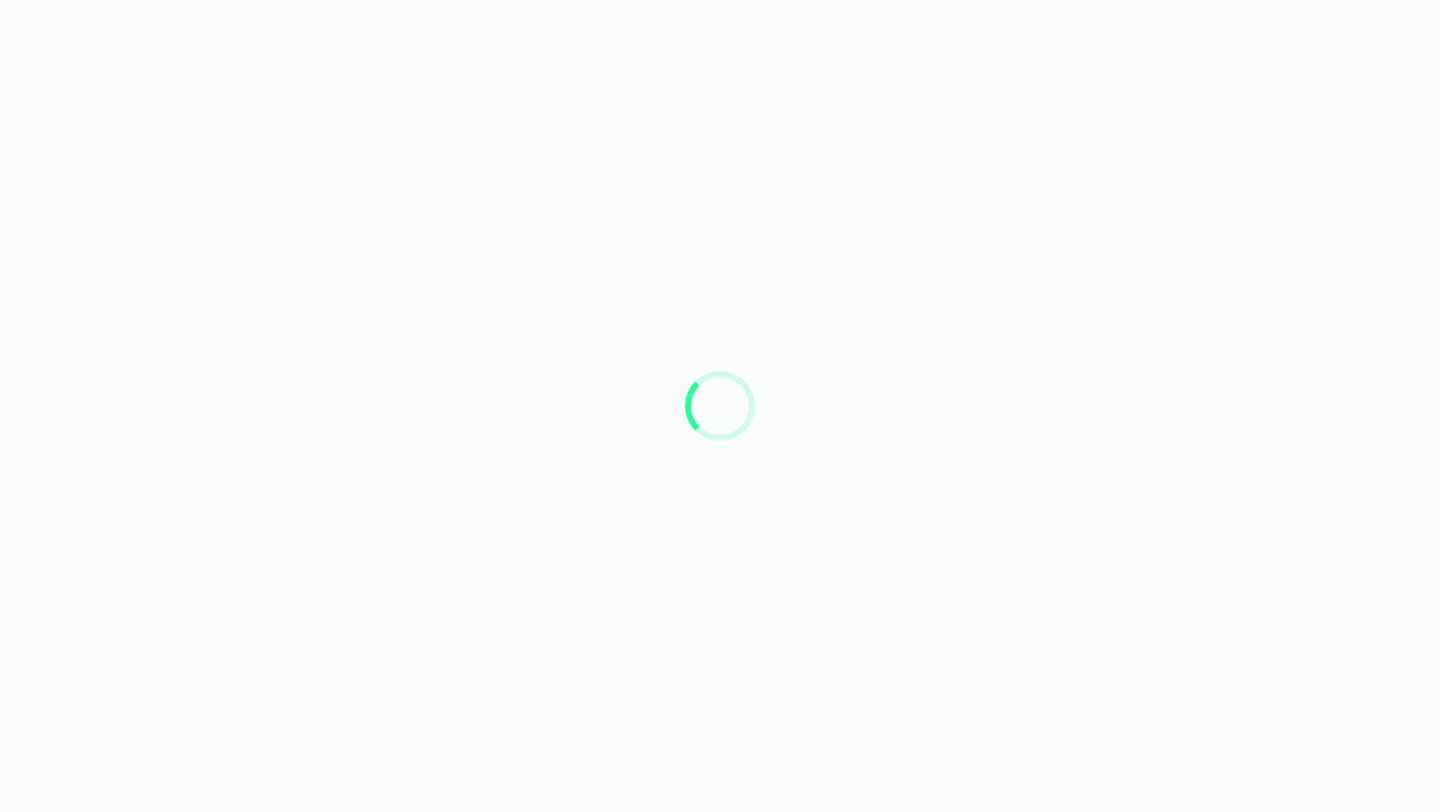 scroll, scrollTop: 0, scrollLeft: 0, axis: both 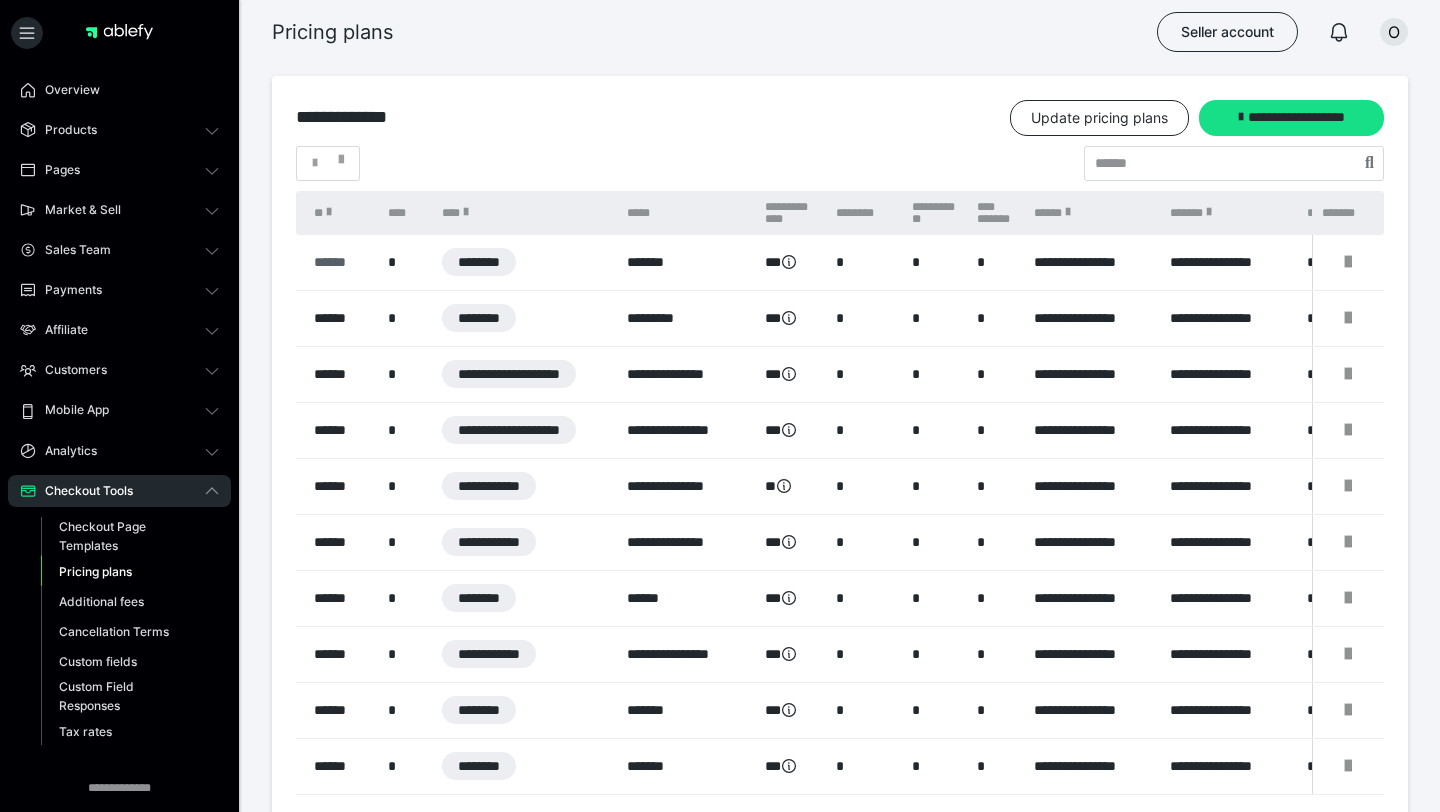 click on "******" at bounding box center (341, 262) 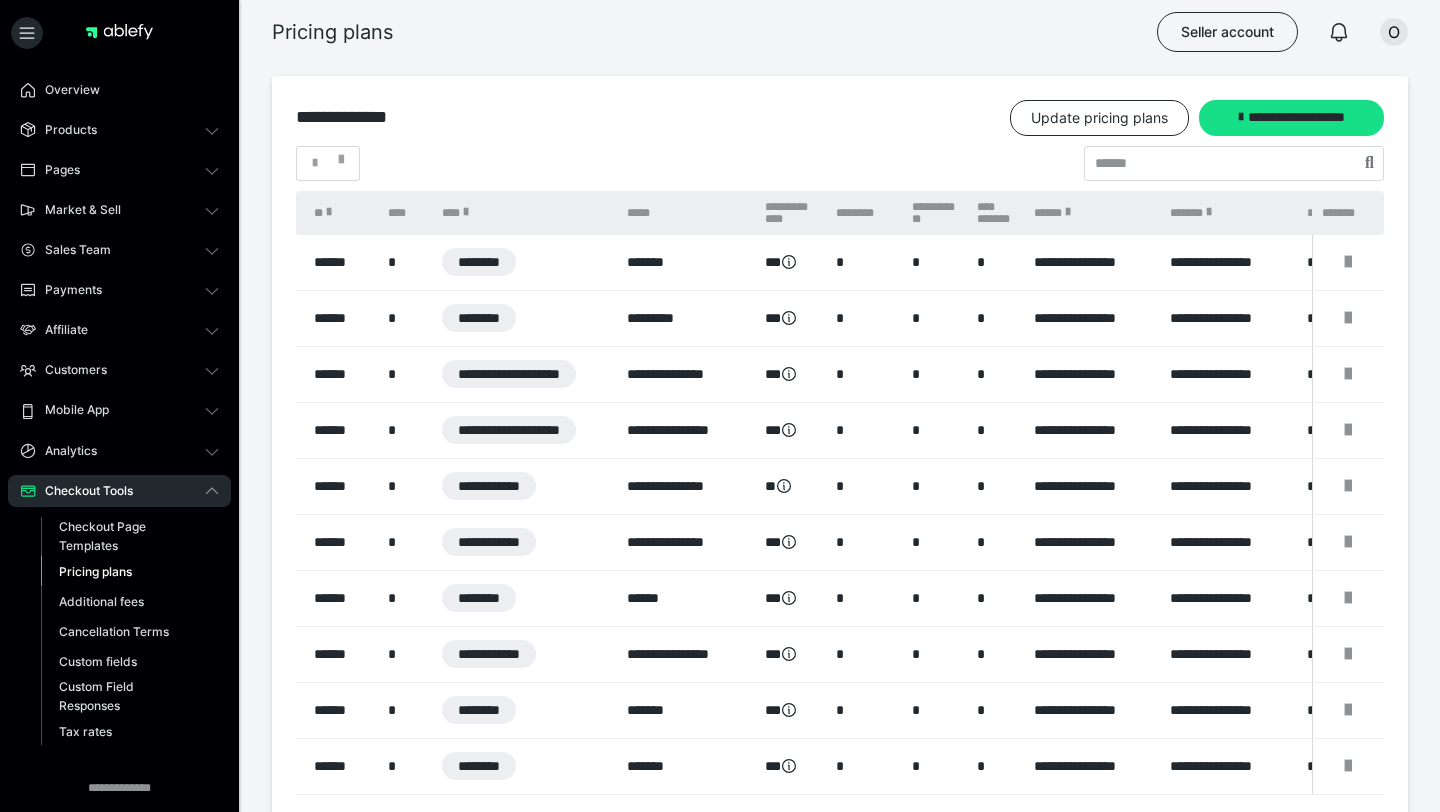 scroll, scrollTop: 0, scrollLeft: 0, axis: both 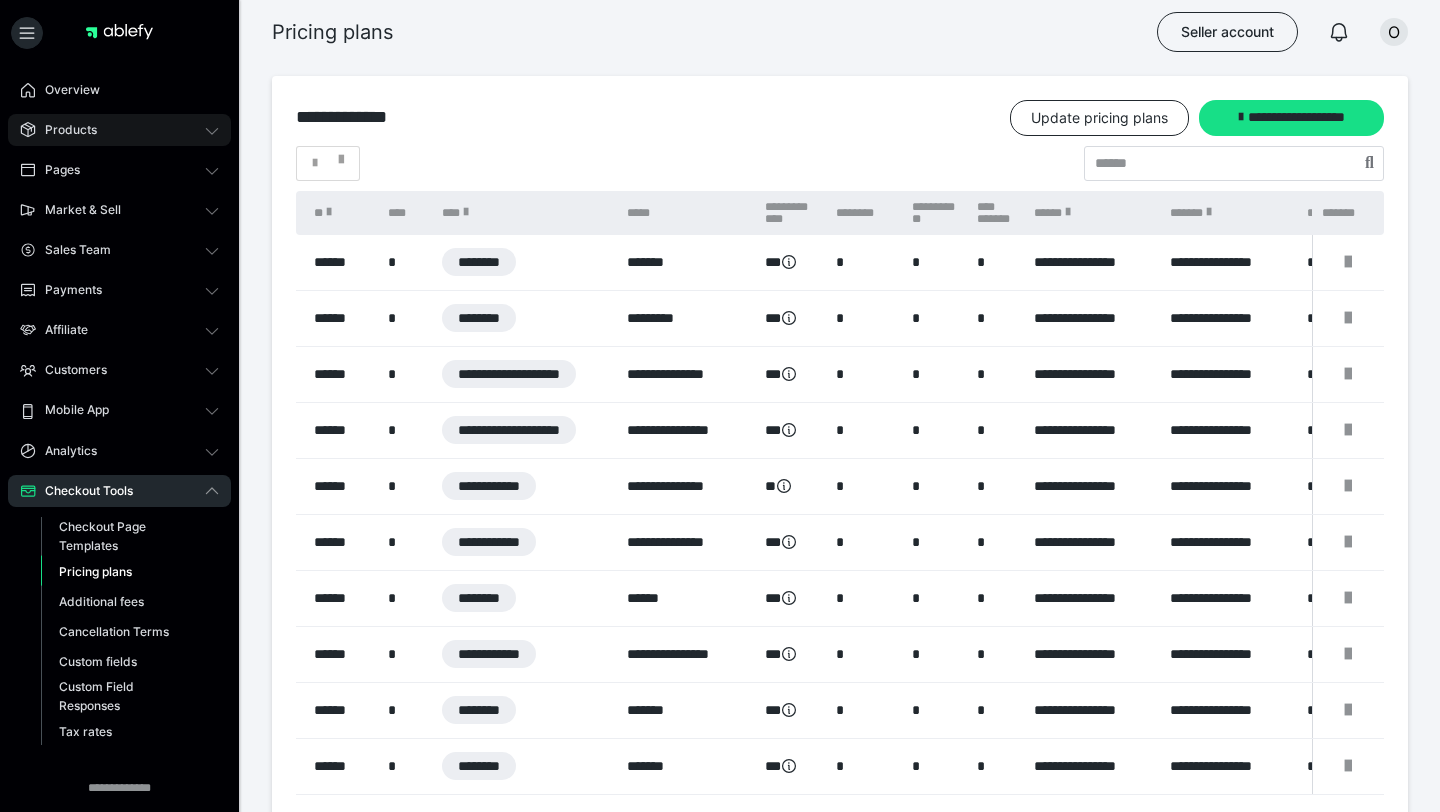 click on "Products" at bounding box center [119, 130] 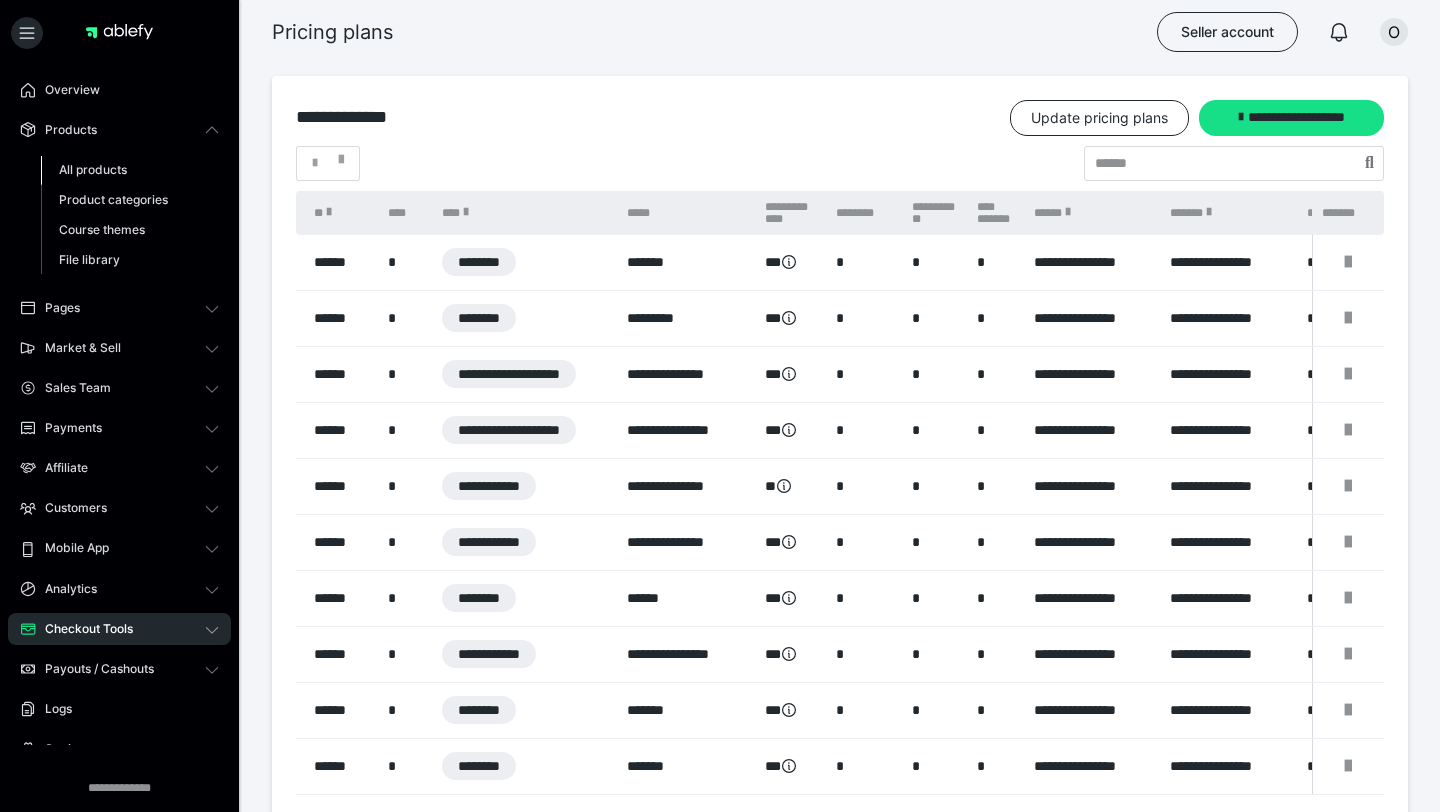 click on "All products" at bounding box center [130, 170] 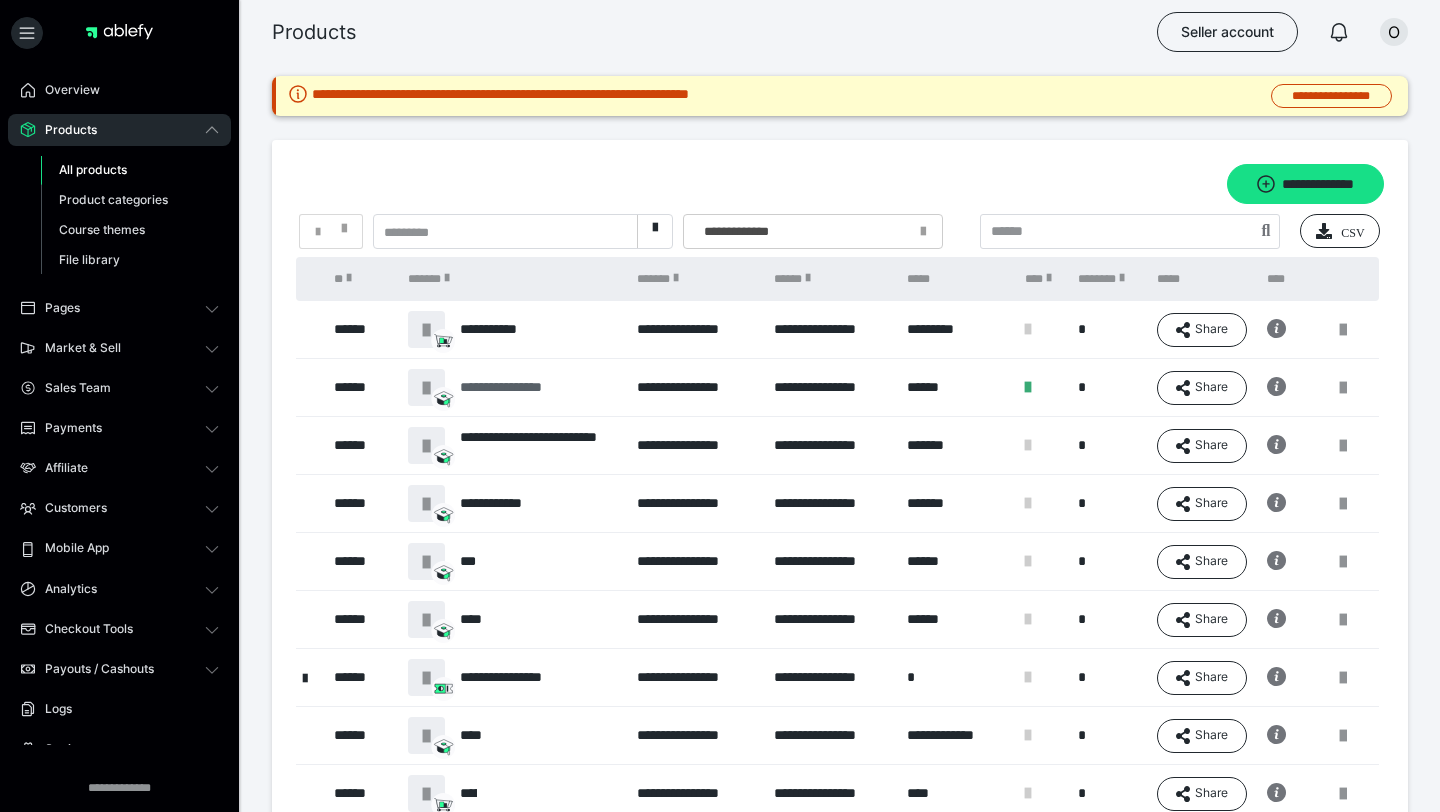 click on "**********" at bounding box center (491, 387) 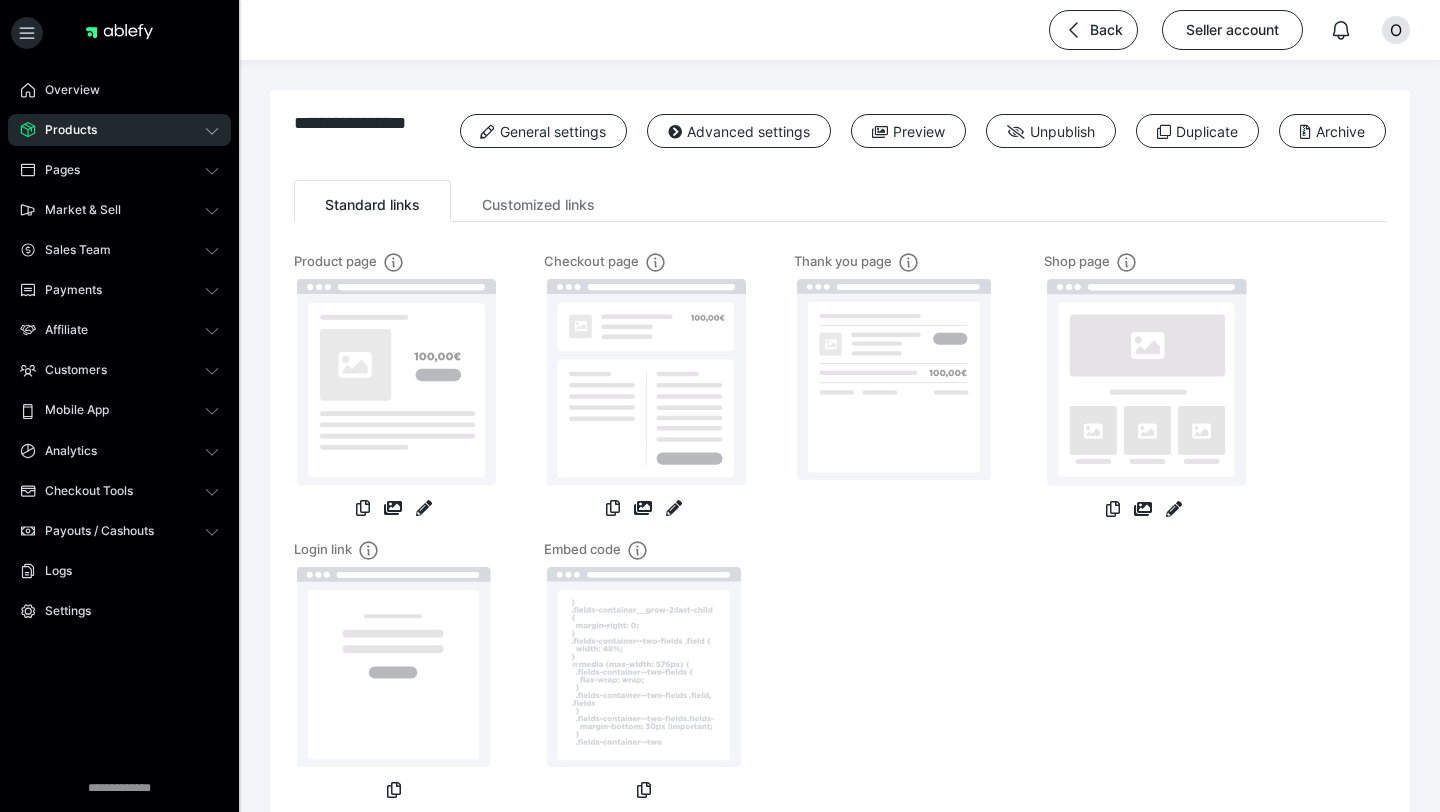 click at bounding box center (424, 520) 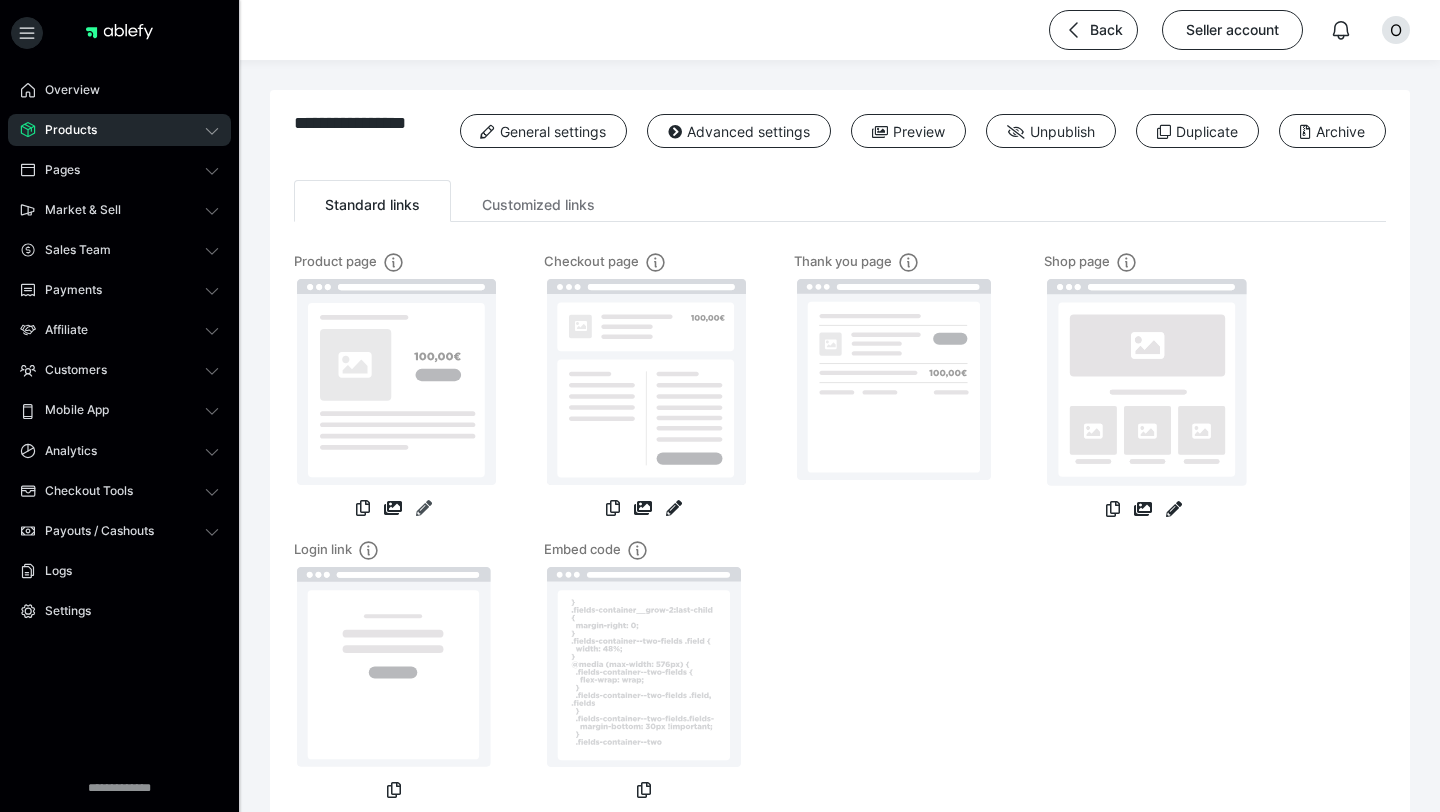 click at bounding box center [424, 508] 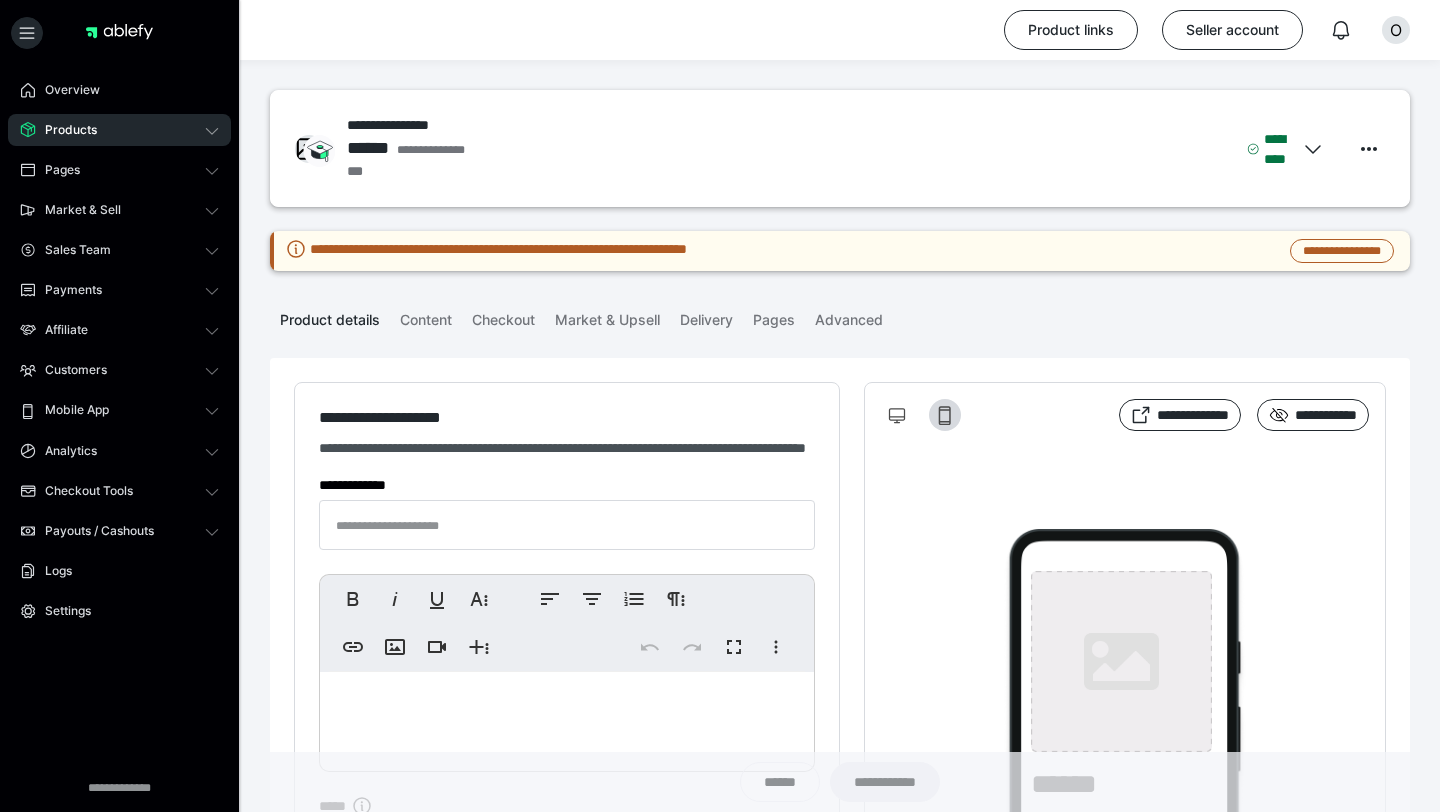 type on "**********" 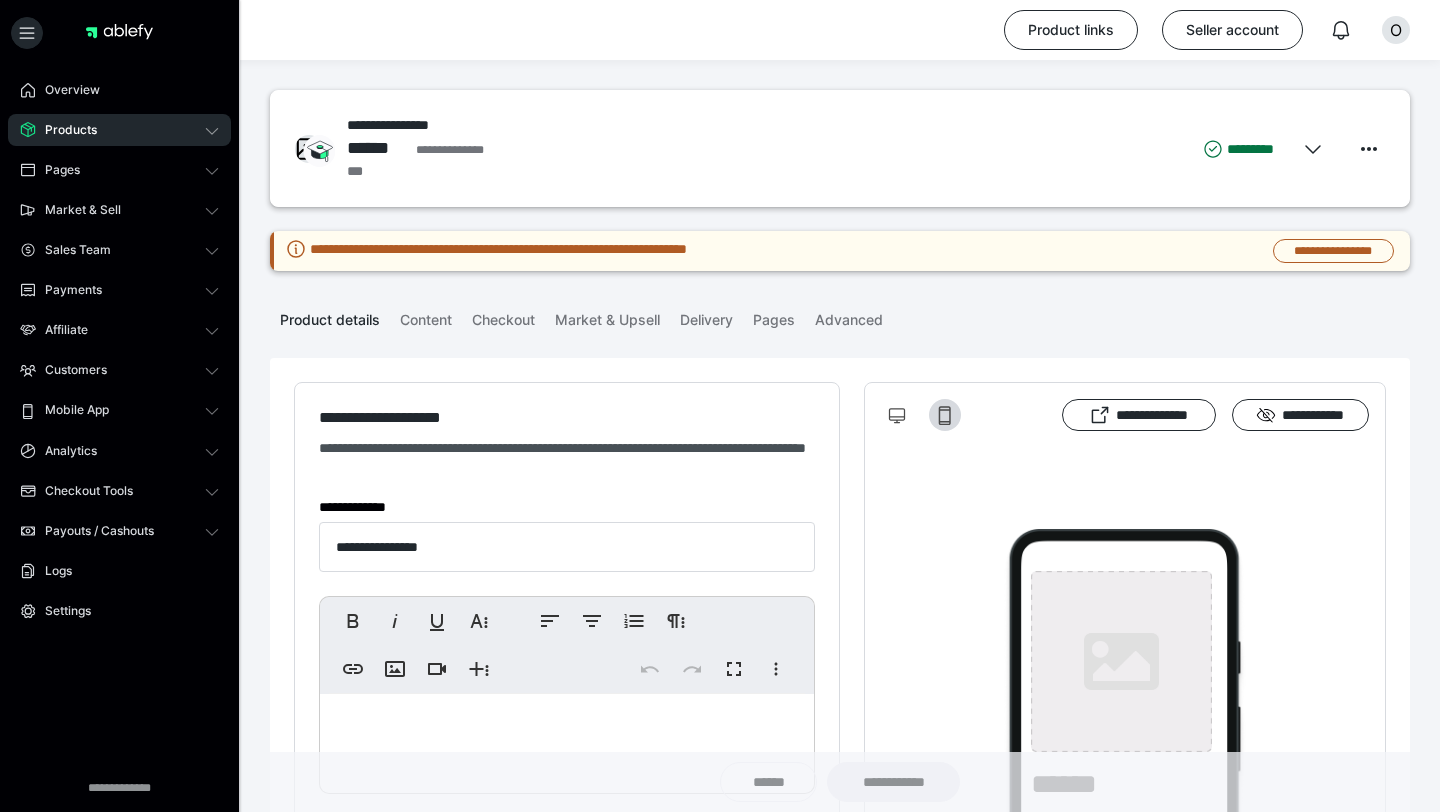 type on "*********" 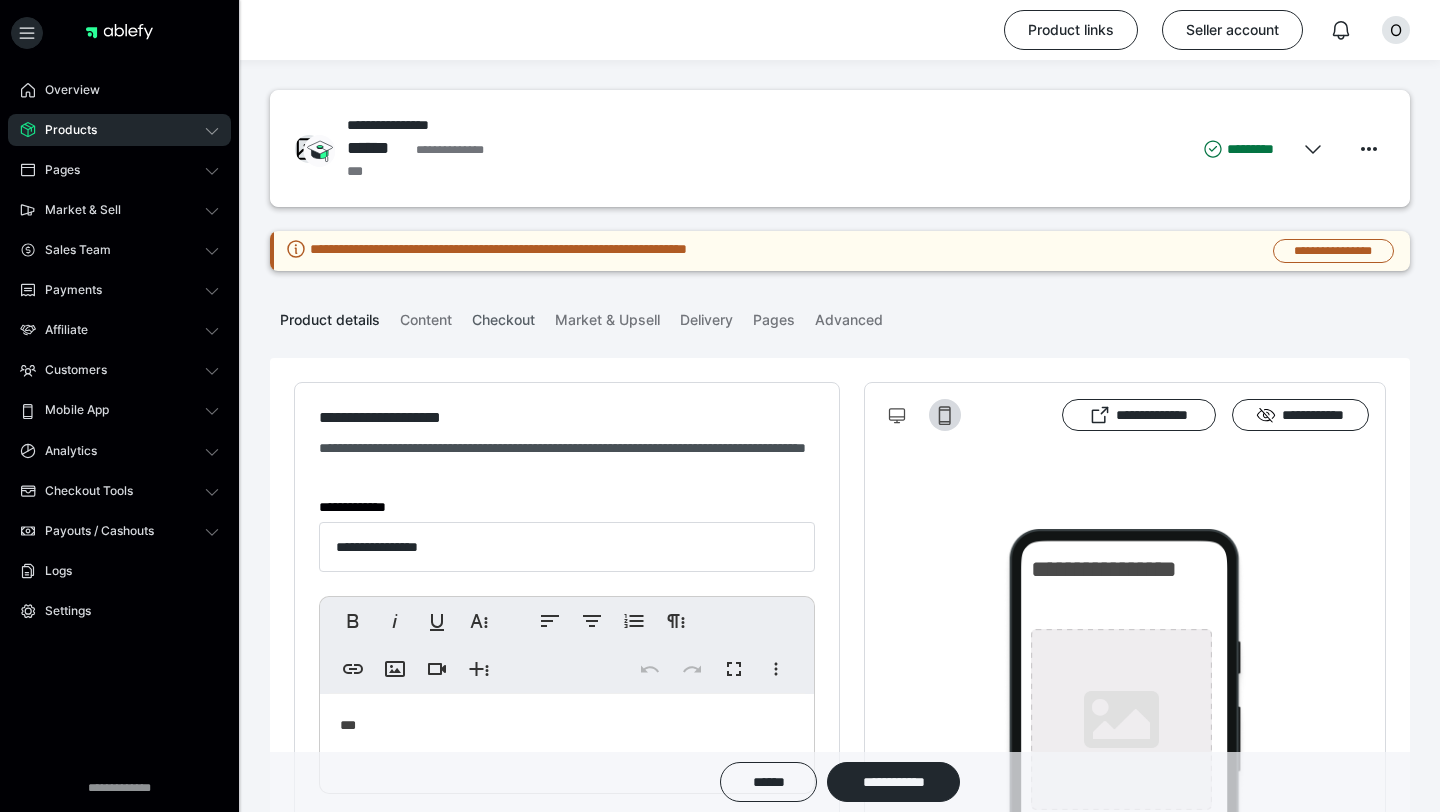 click on "Checkout" at bounding box center (503, 316) 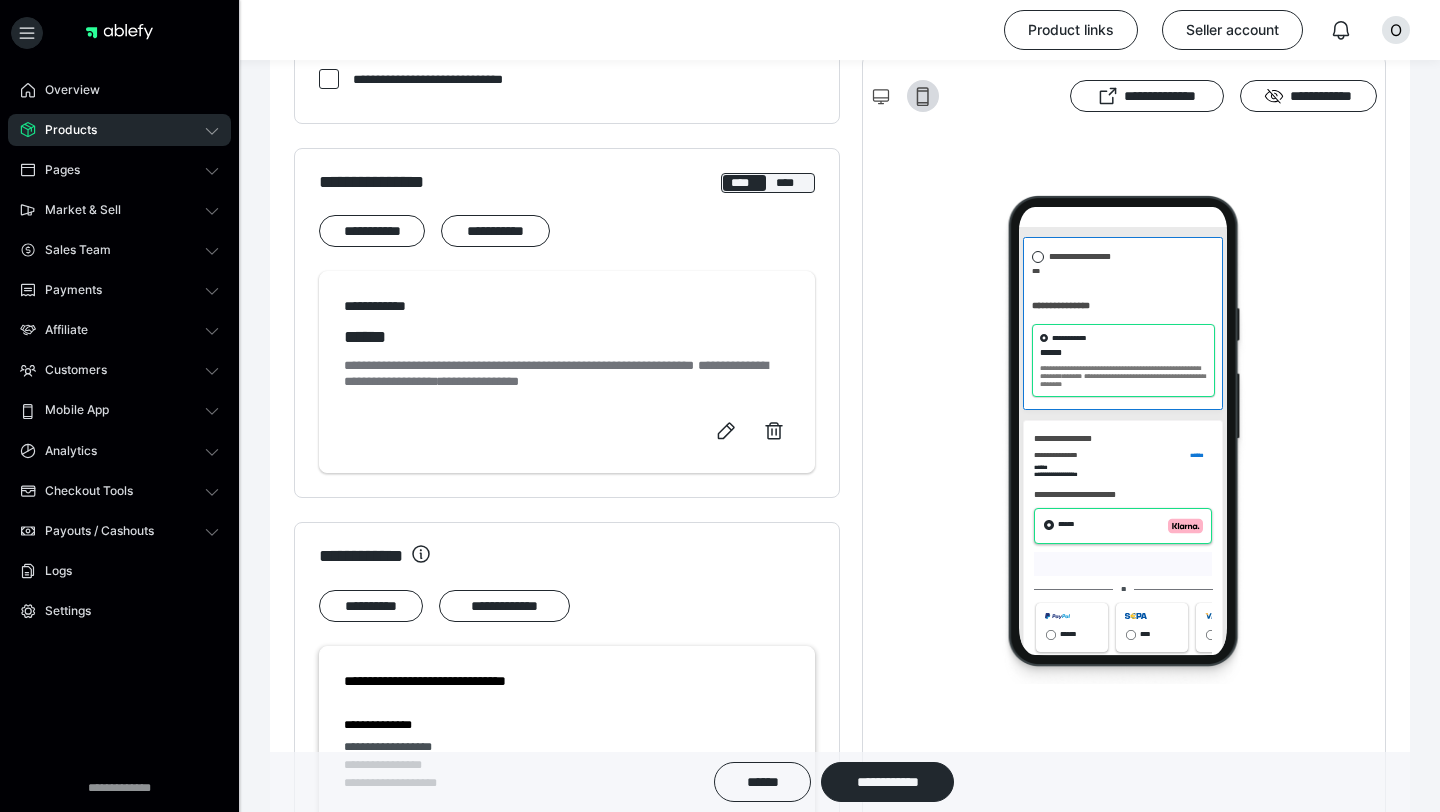 scroll, scrollTop: 0, scrollLeft: 0, axis: both 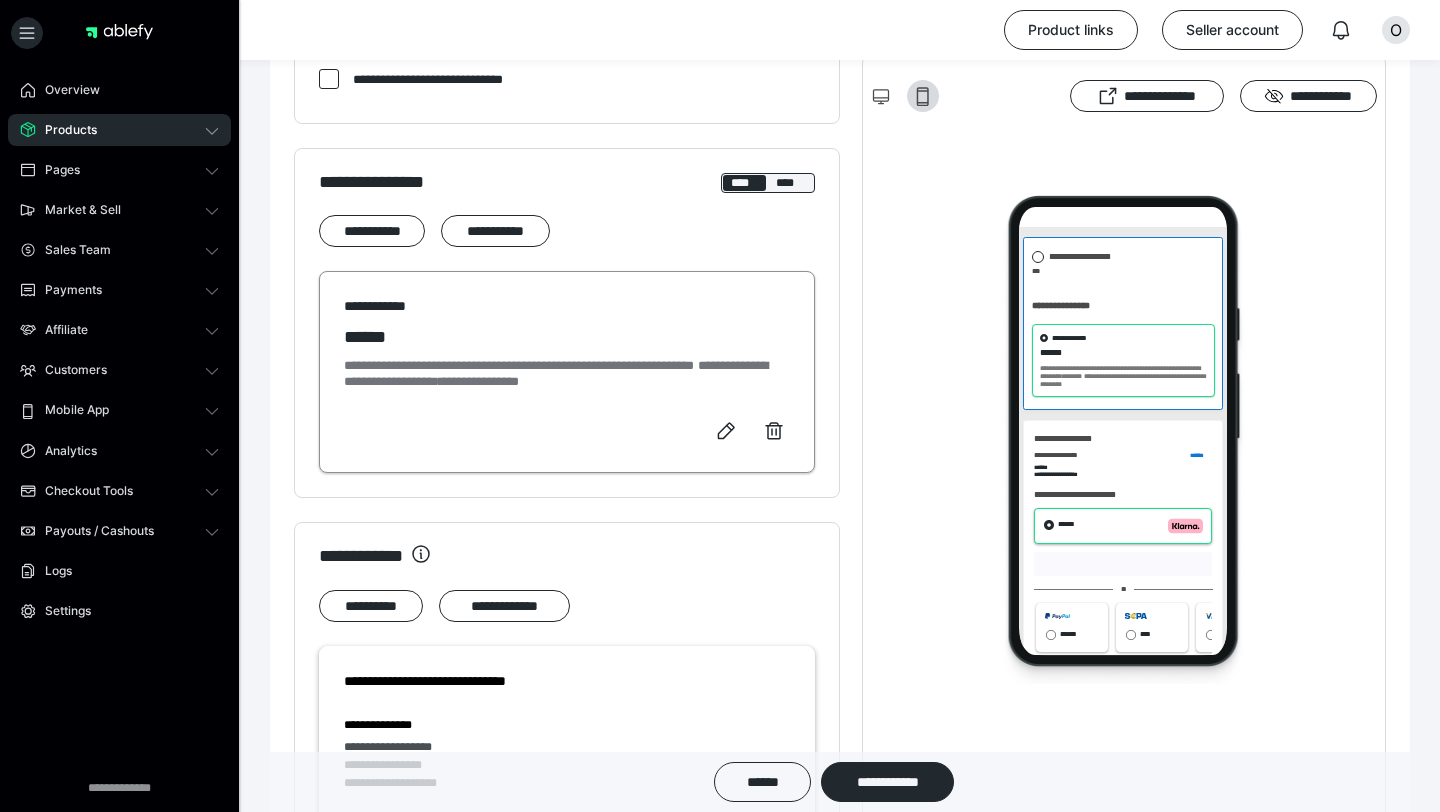 click on "**********" at bounding box center (567, 372) 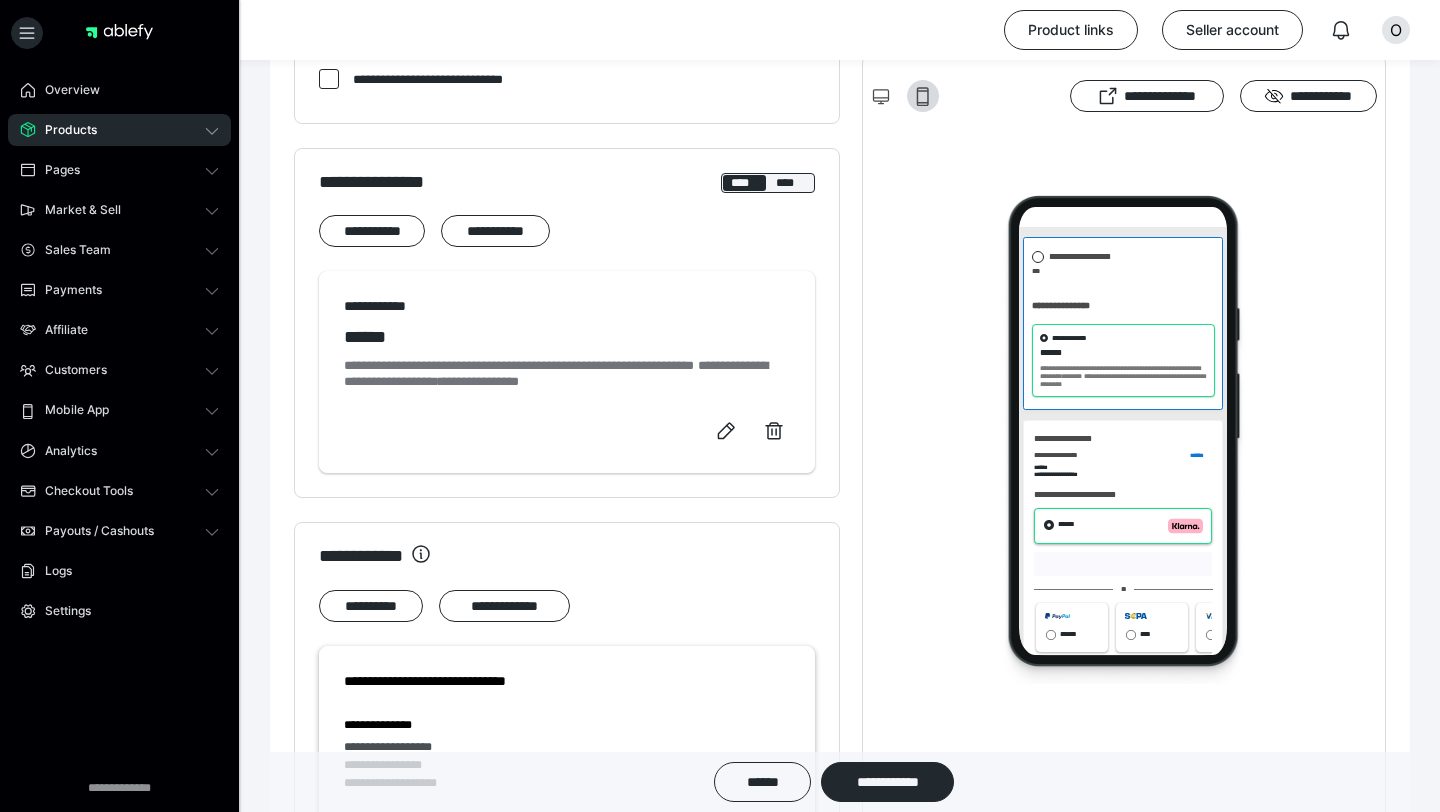 scroll, scrollTop: 0, scrollLeft: 0, axis: both 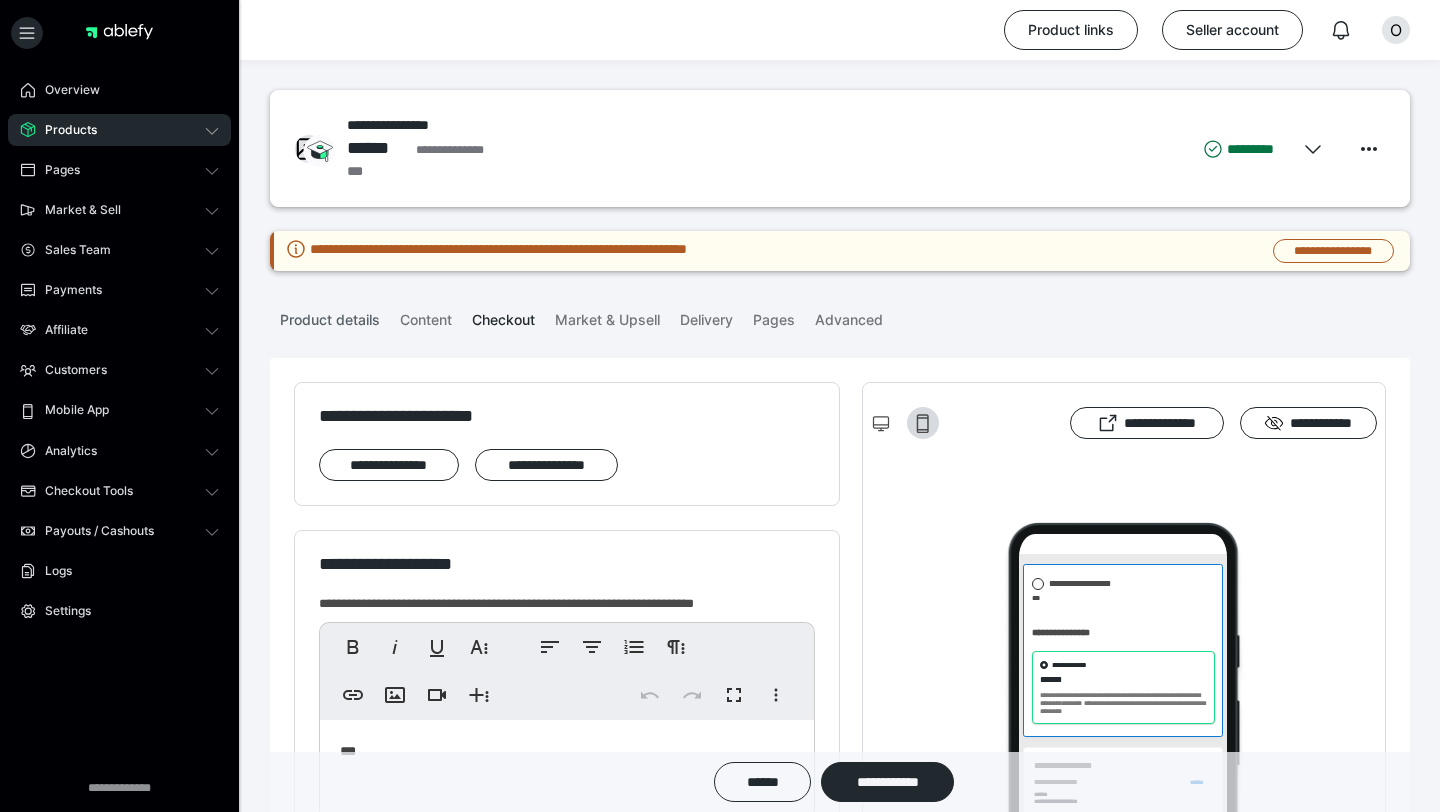 click on "Product details" at bounding box center (330, 316) 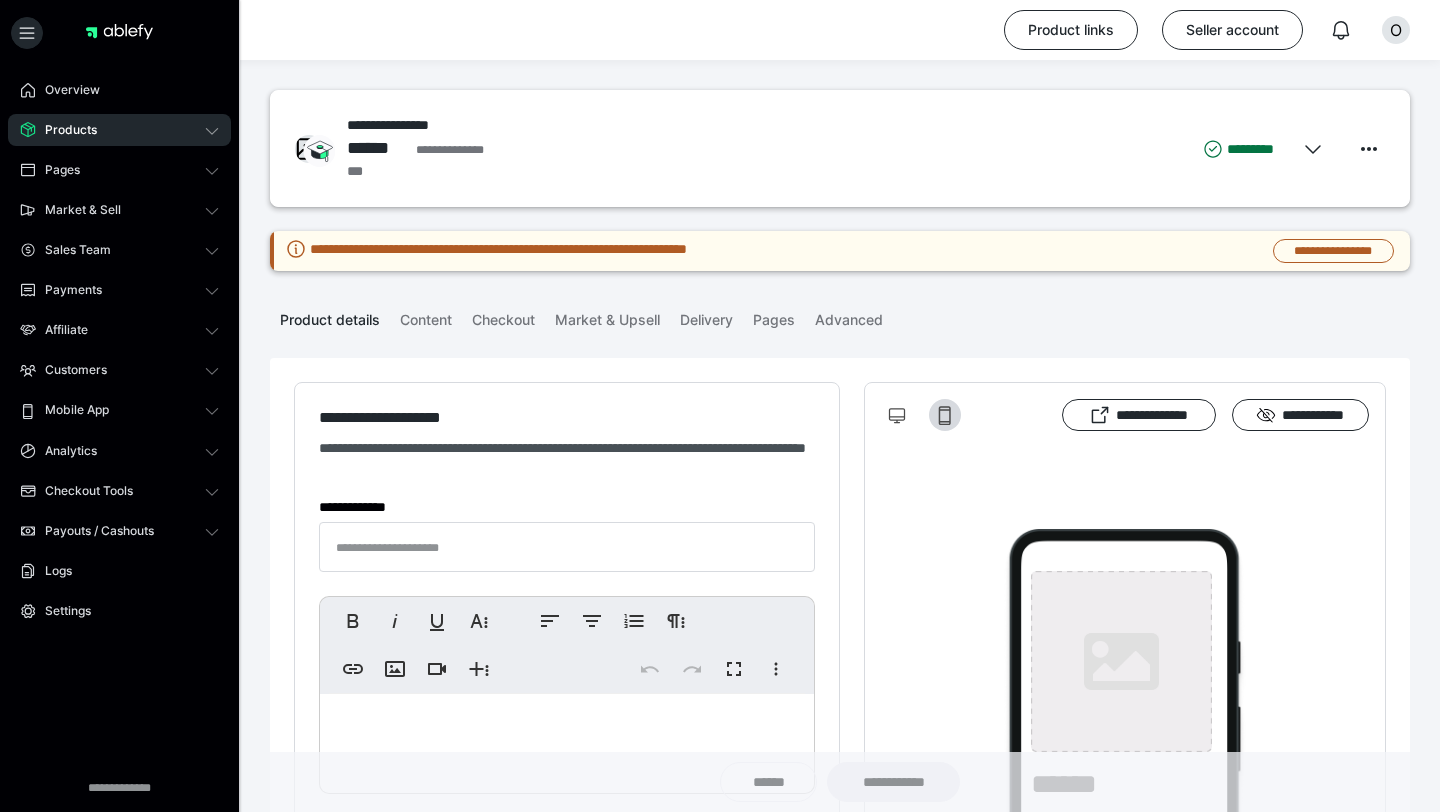 type on "**********" 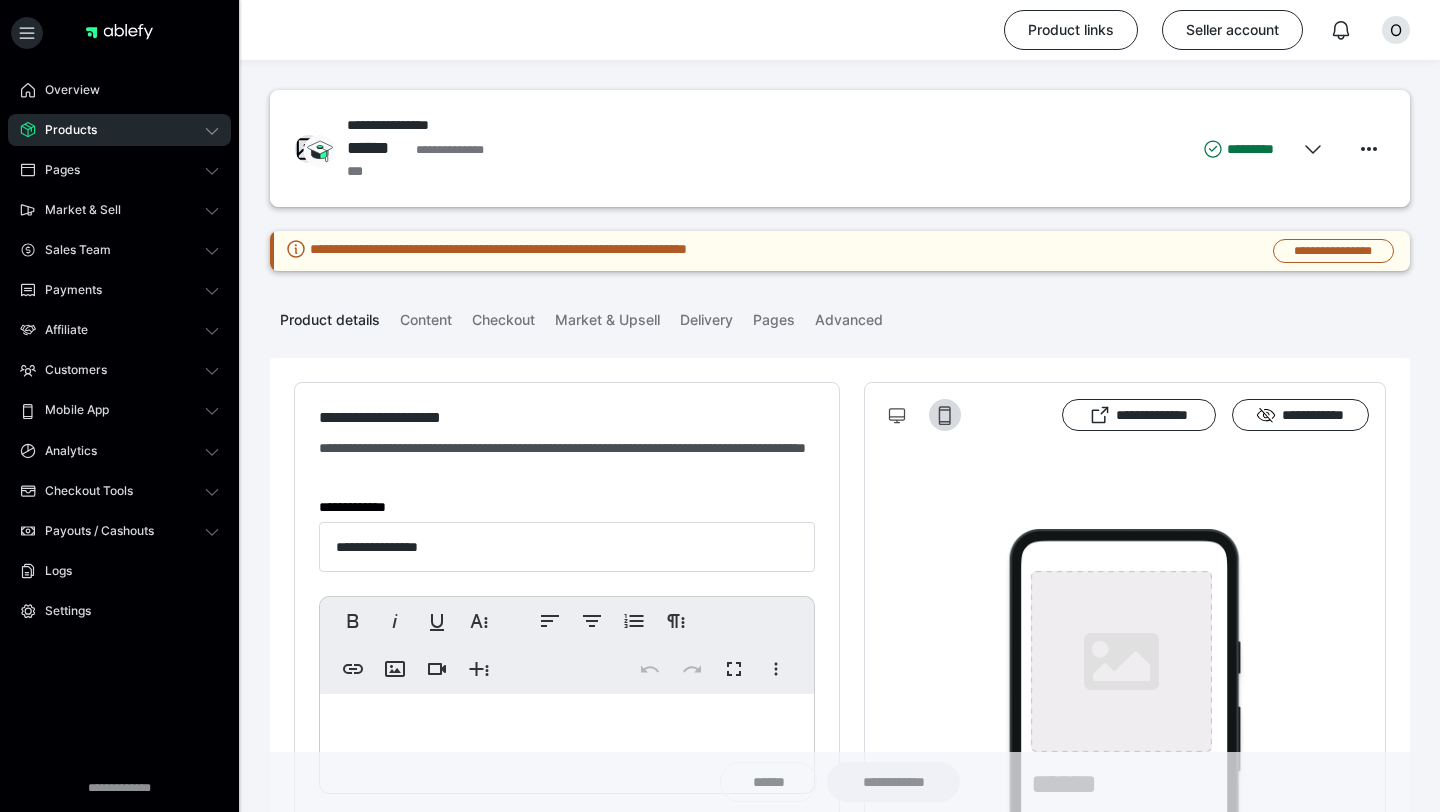 type on "*********" 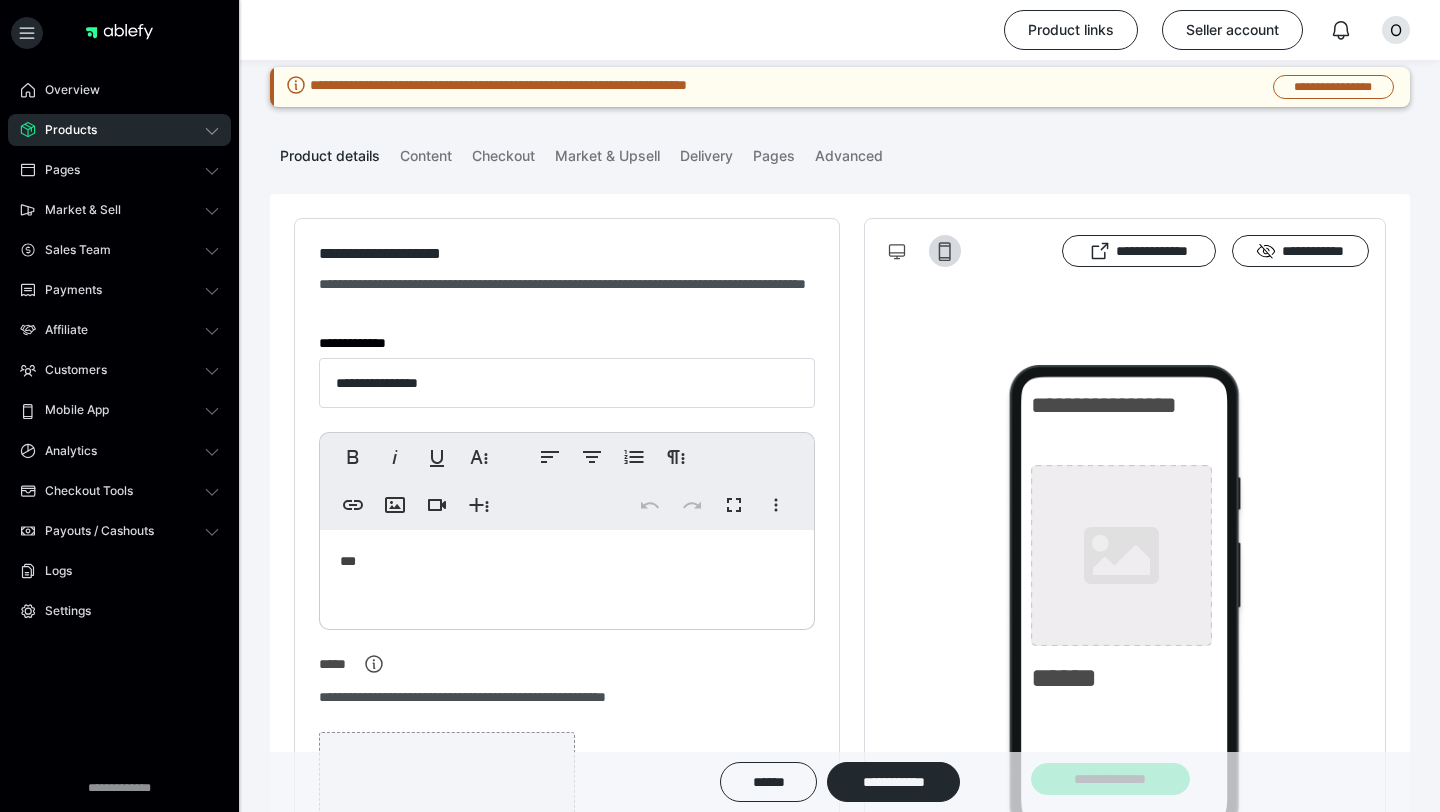 scroll, scrollTop: 0, scrollLeft: 0, axis: both 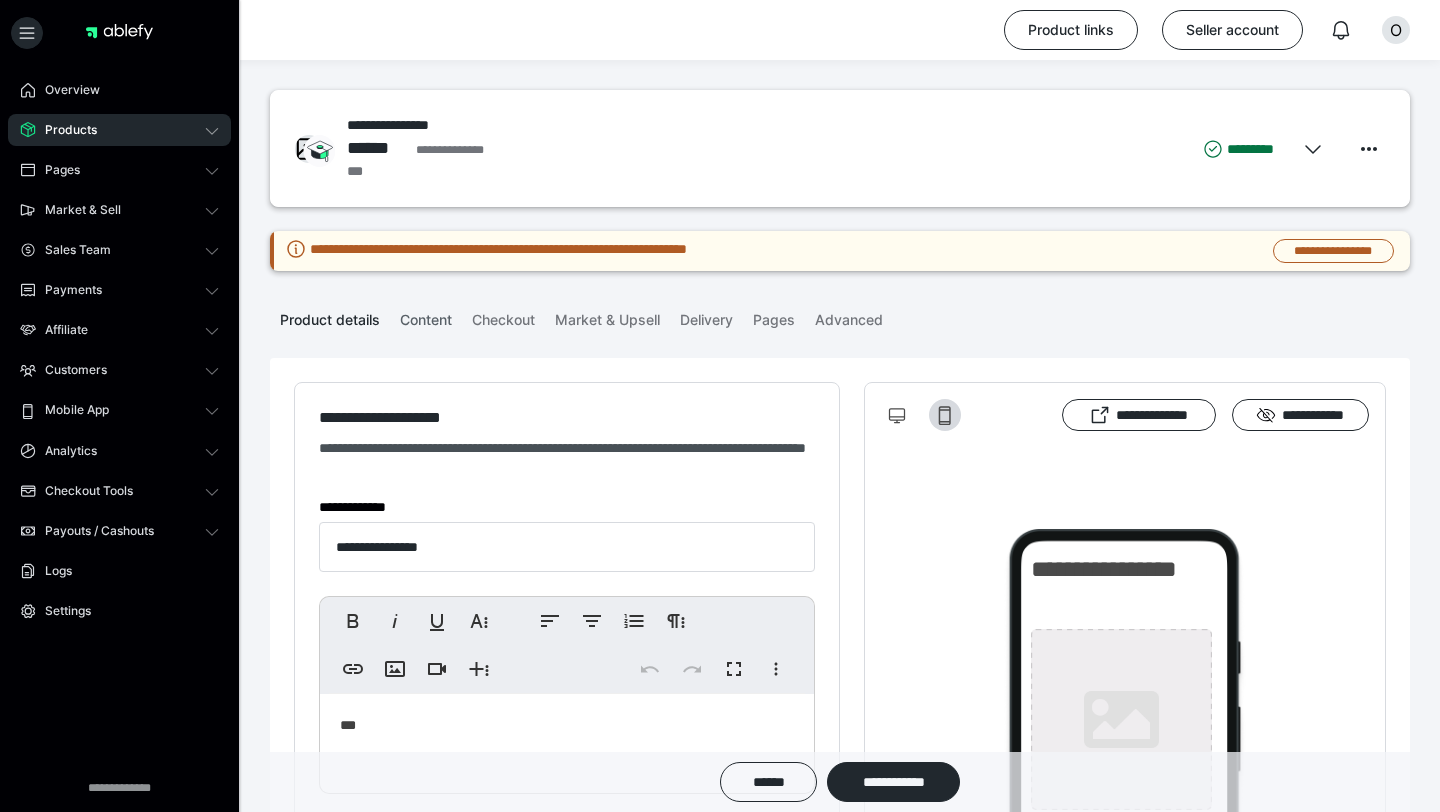 click on "Content" at bounding box center (426, 316) 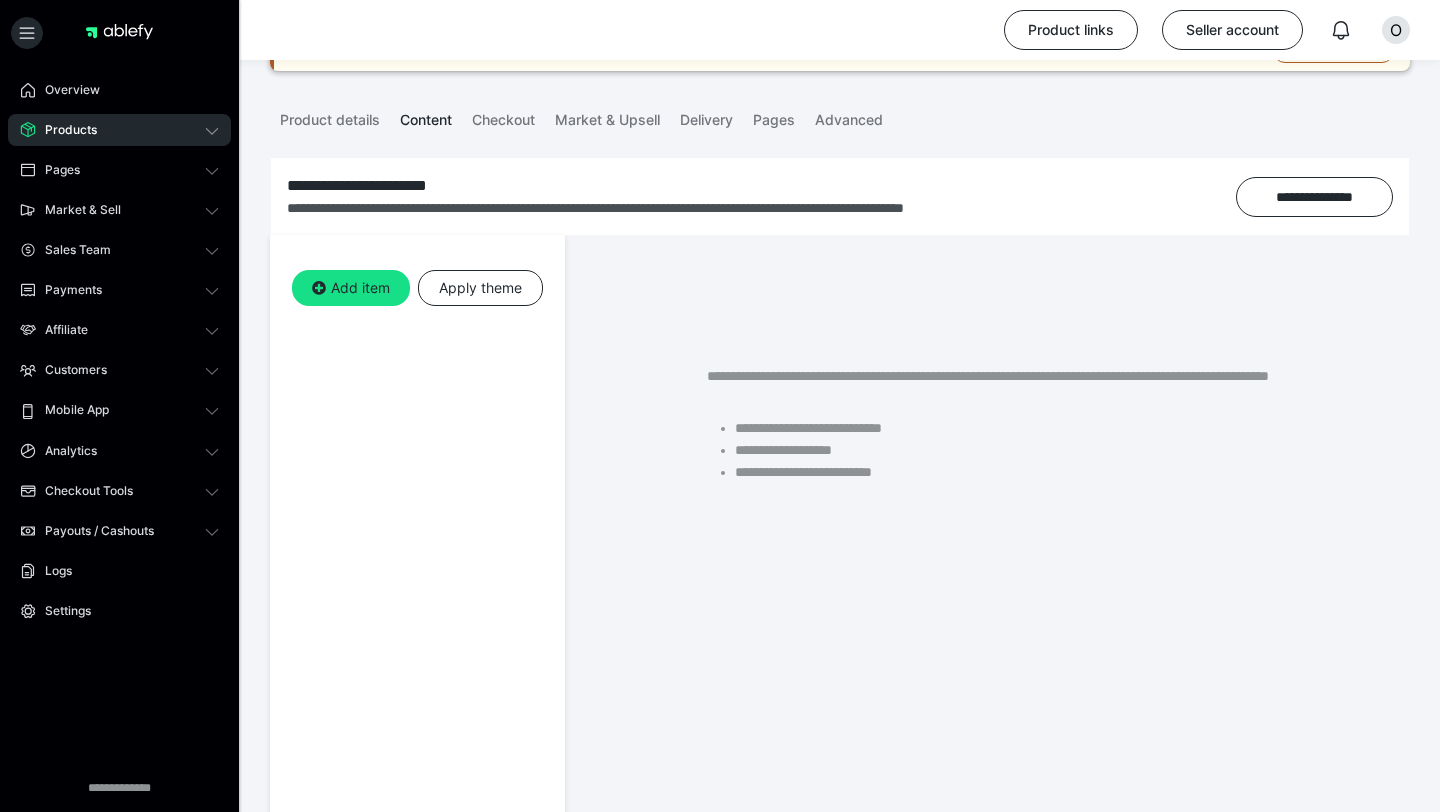 scroll, scrollTop: 217, scrollLeft: 0, axis: vertical 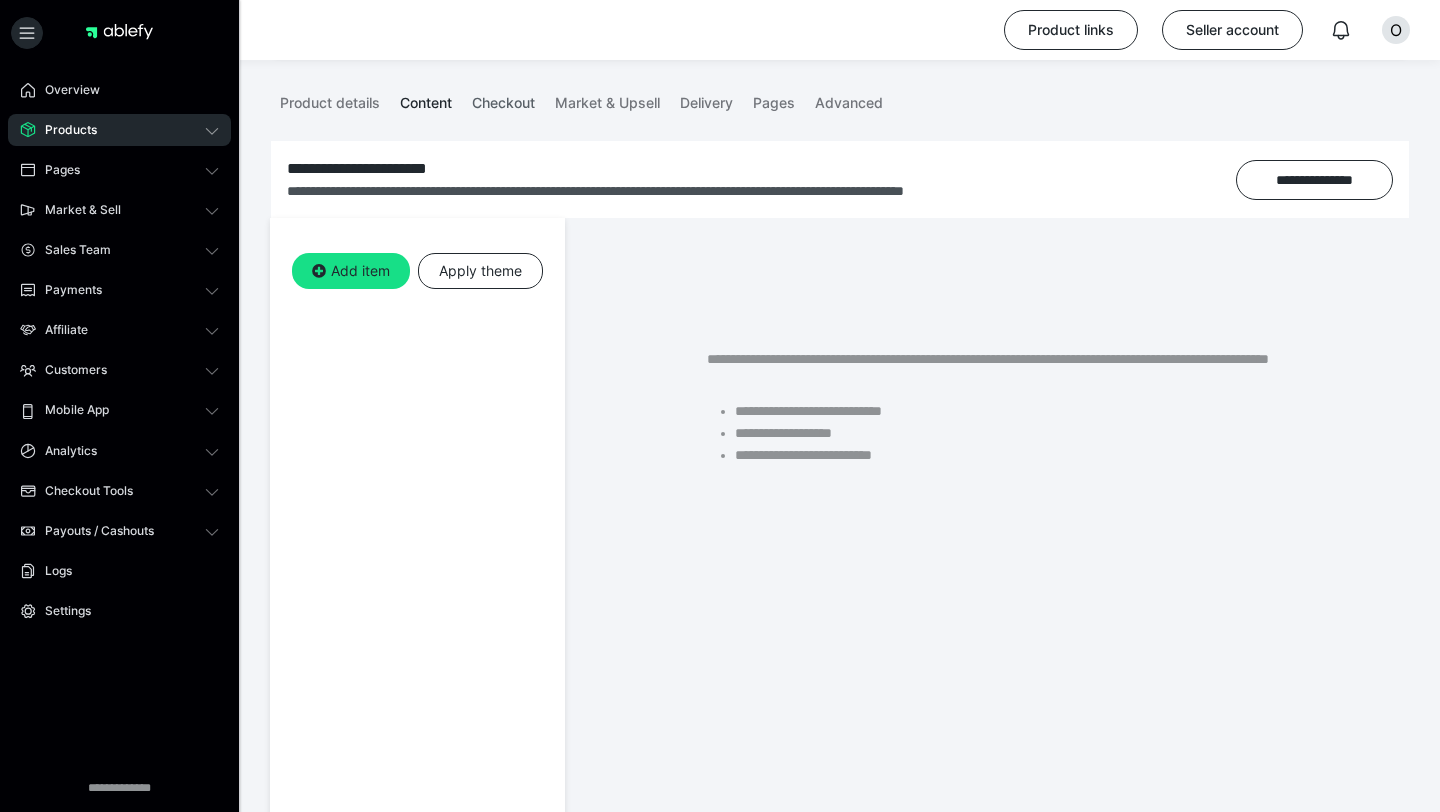 click on "Checkout" at bounding box center [503, 99] 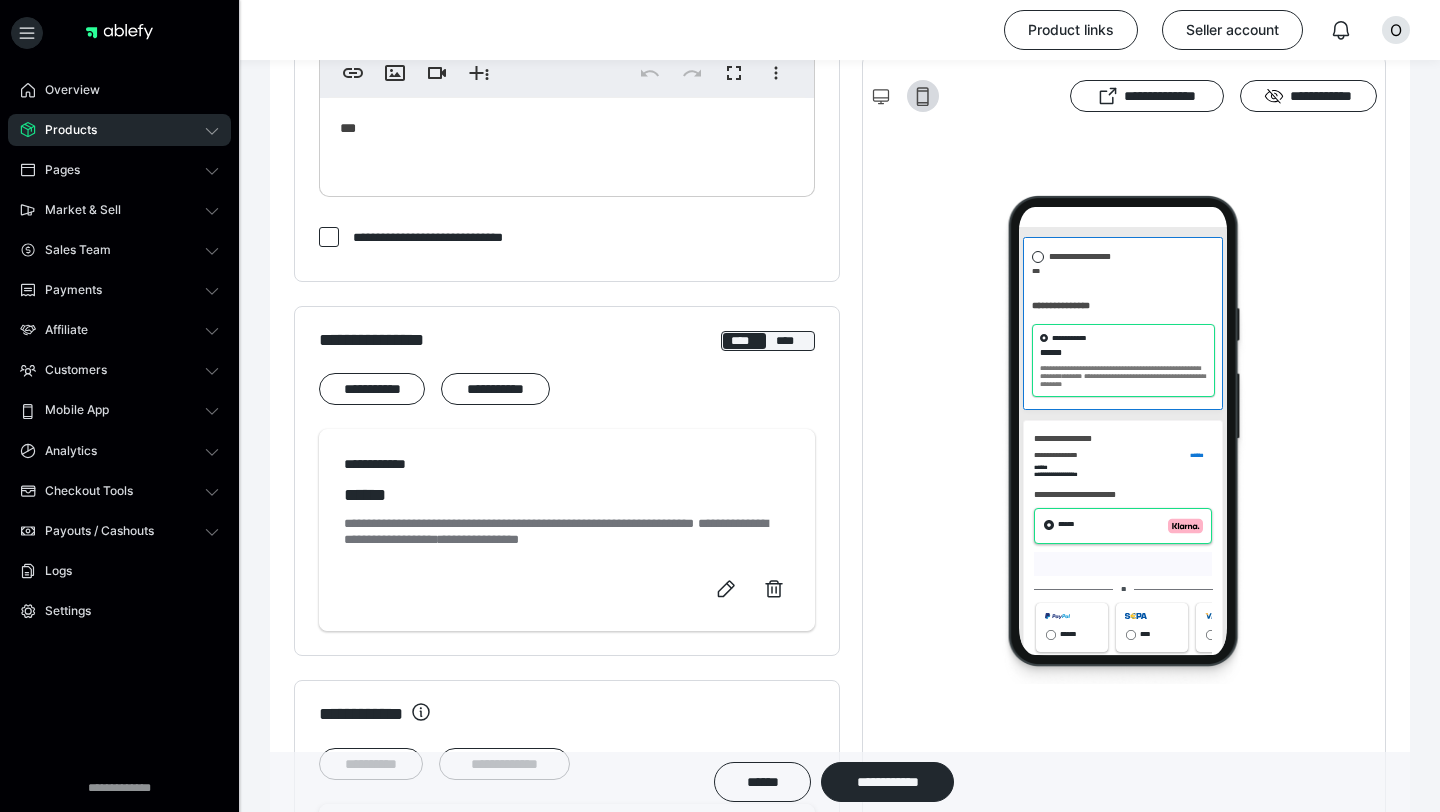 scroll, scrollTop: 621, scrollLeft: 0, axis: vertical 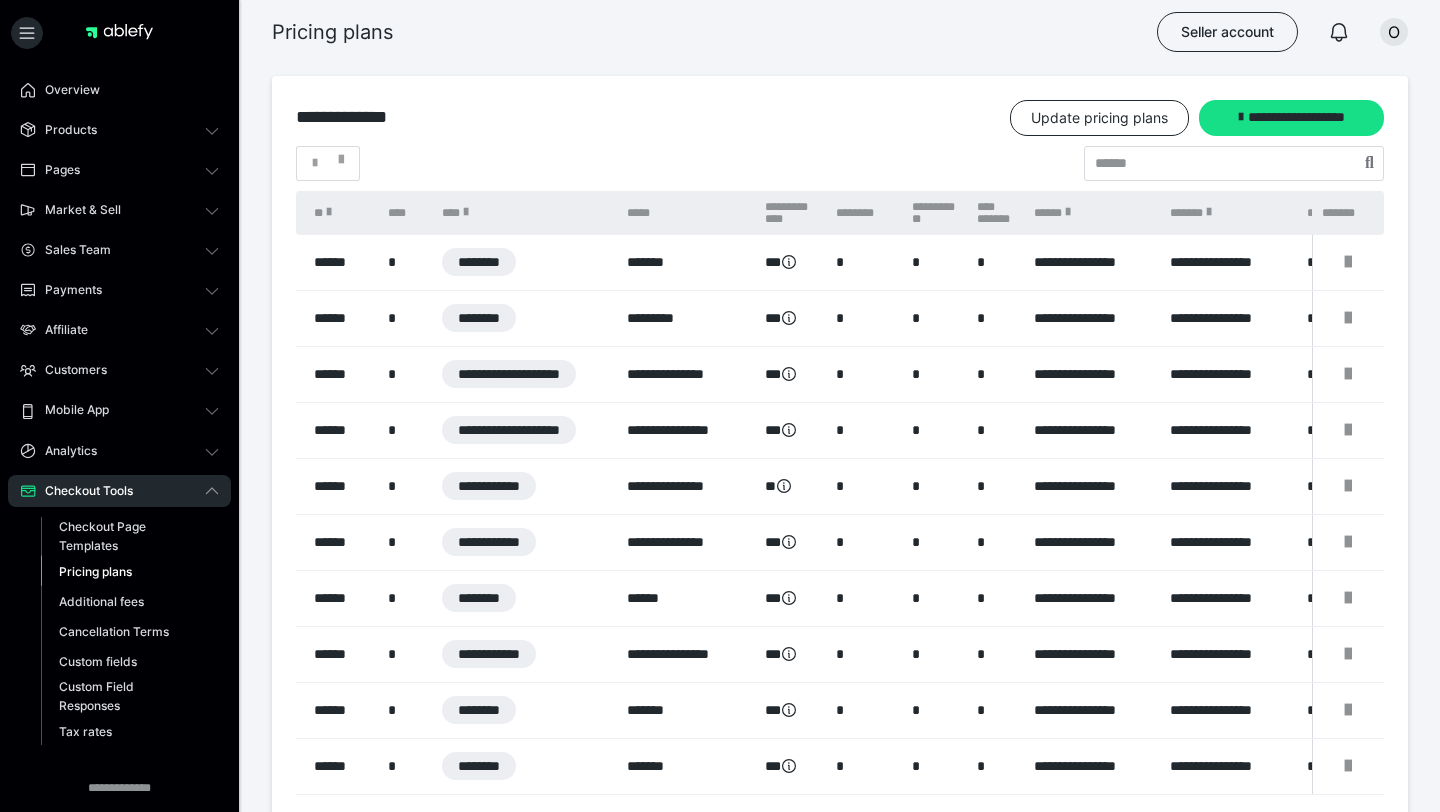 click on "Overview" at bounding box center [119, 90] 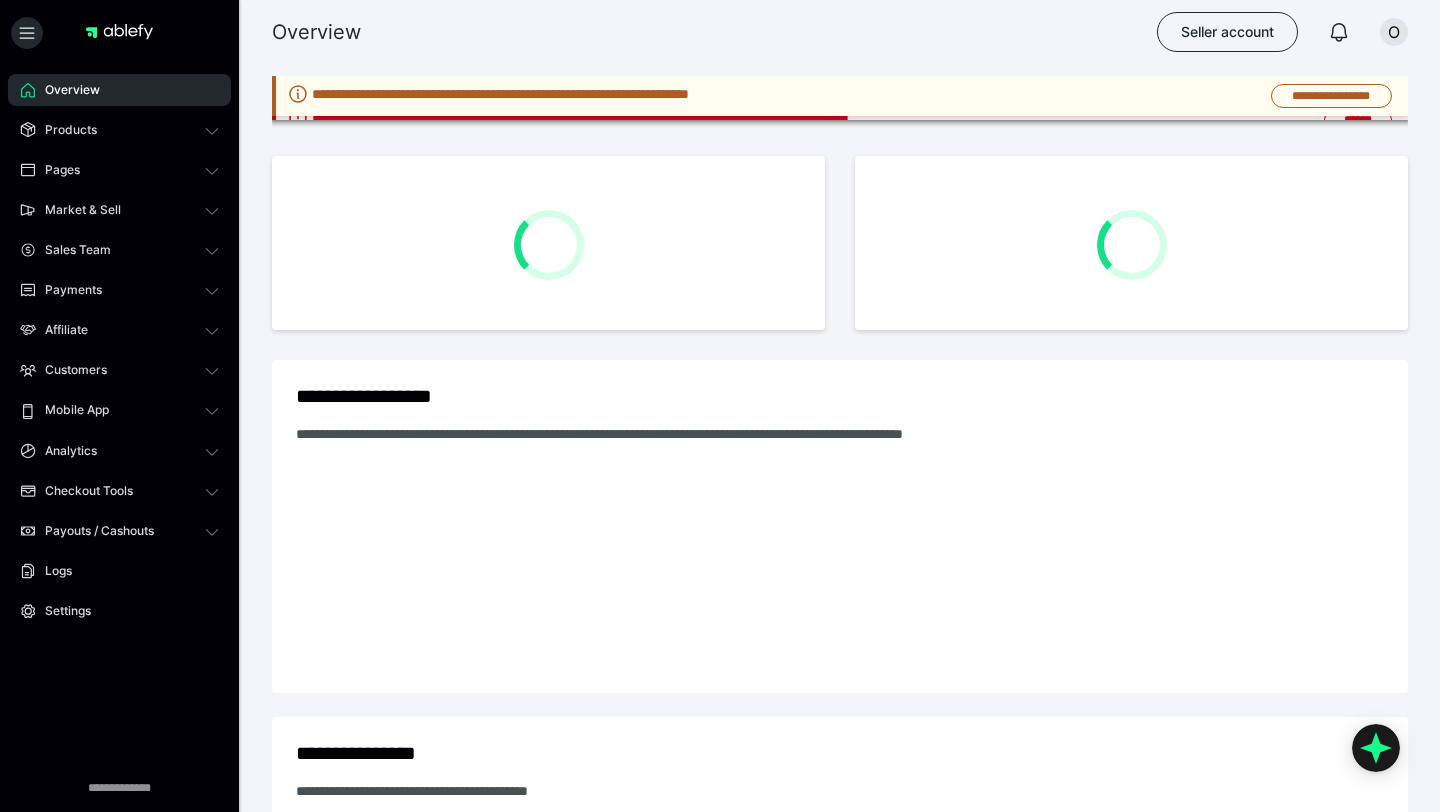 scroll, scrollTop: 0, scrollLeft: 0, axis: both 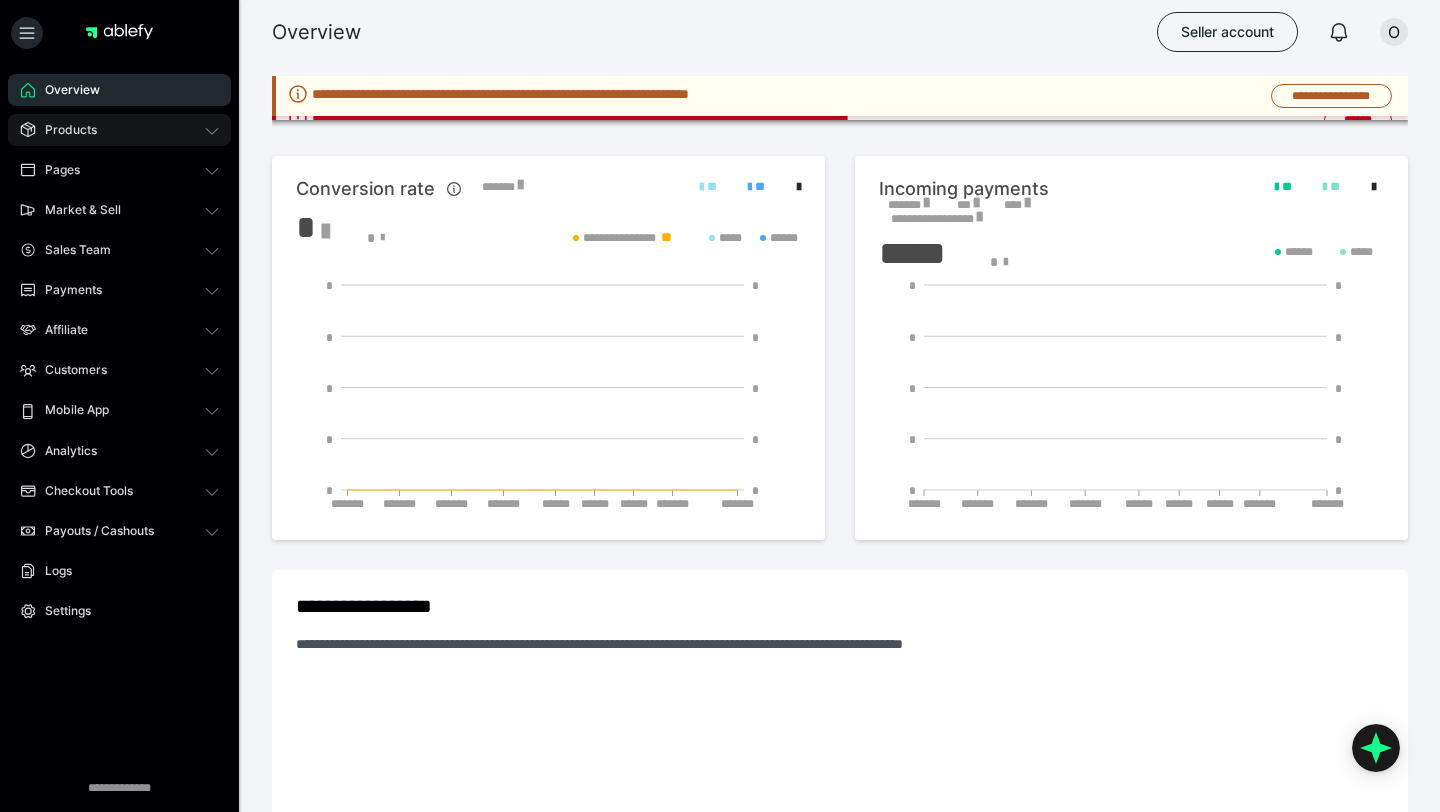 click on "Products" at bounding box center (119, 130) 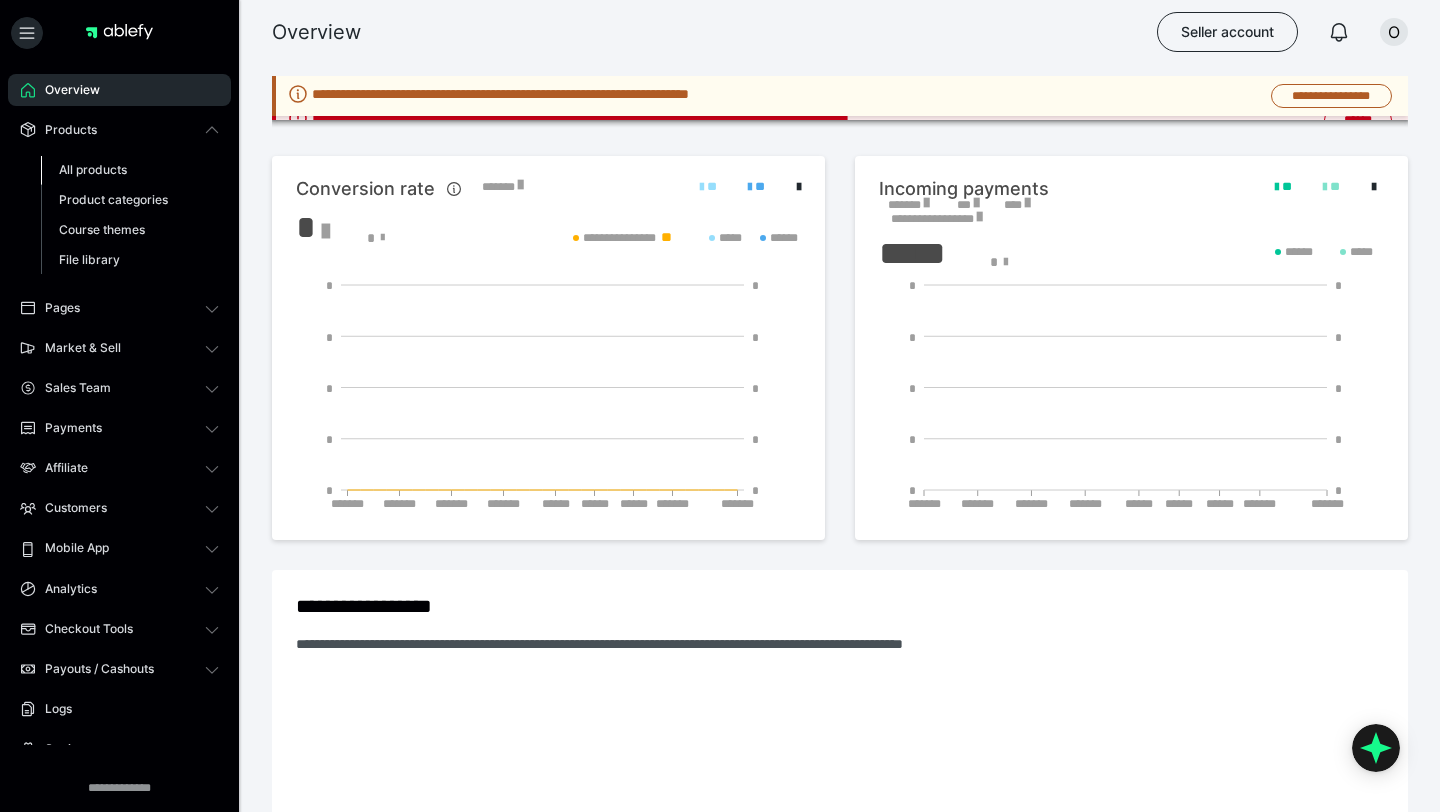 click on "All products" at bounding box center (130, 170) 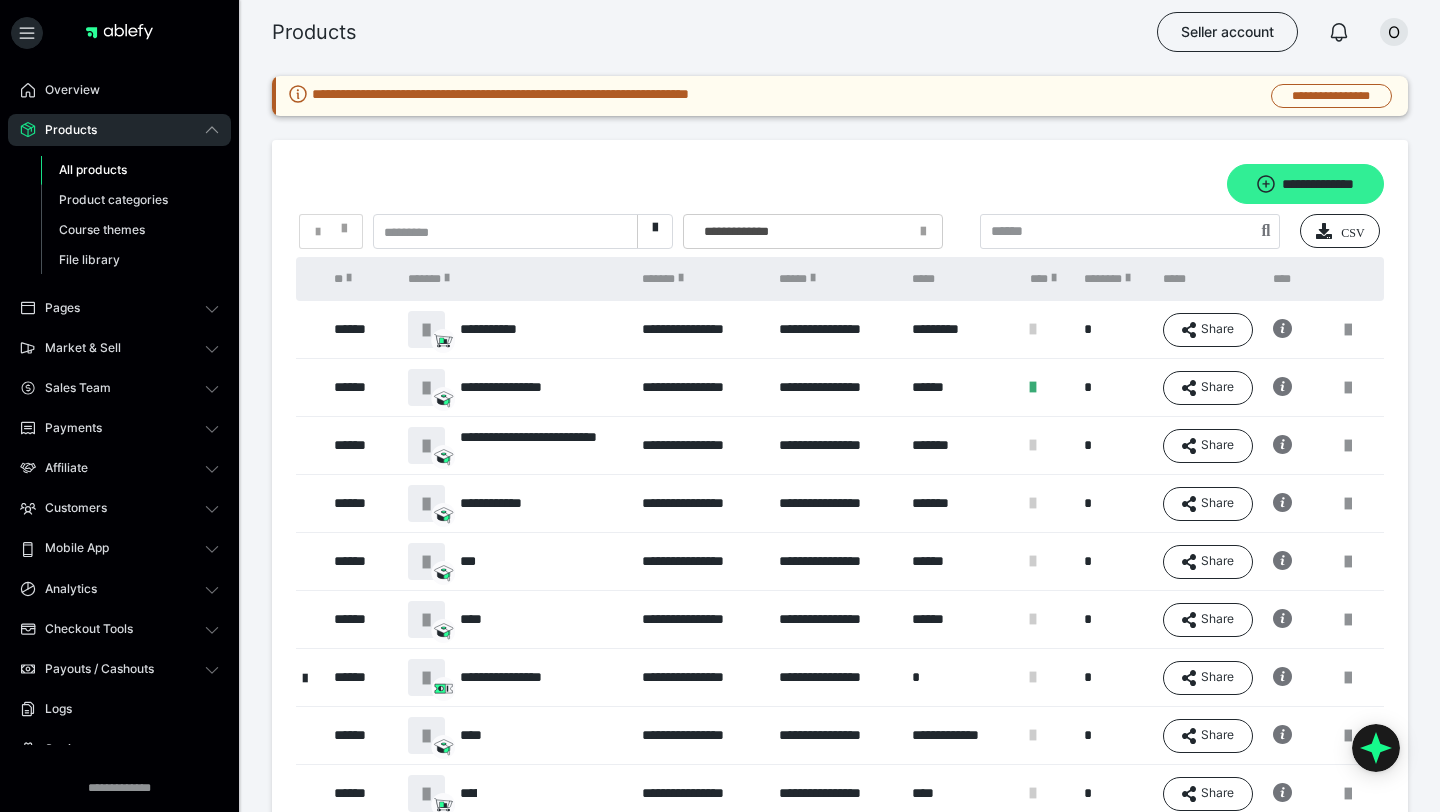 click on "**********" at bounding box center (1305, 184) 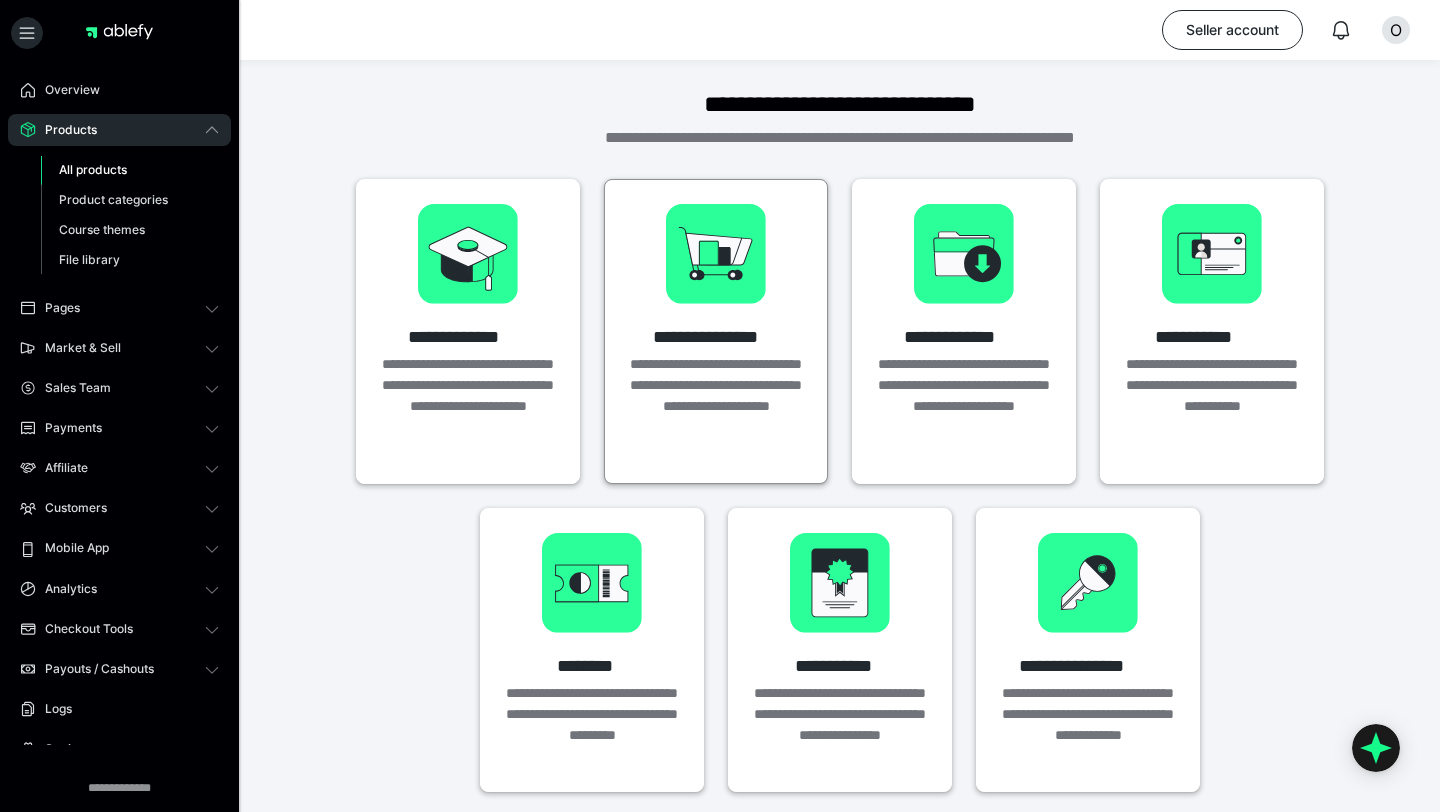 click on "**********" at bounding box center [716, 406] 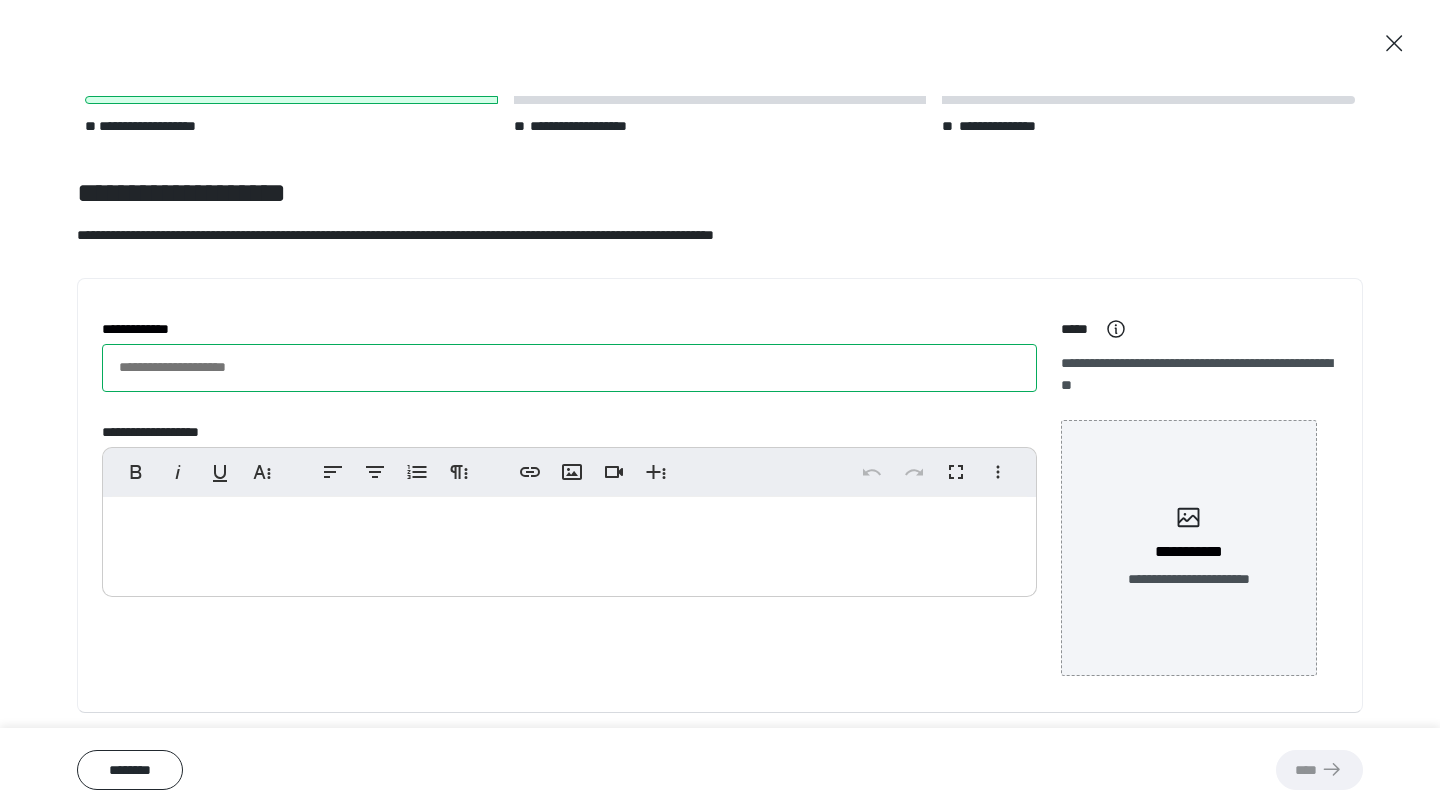 click on "**********" at bounding box center [569, 368] 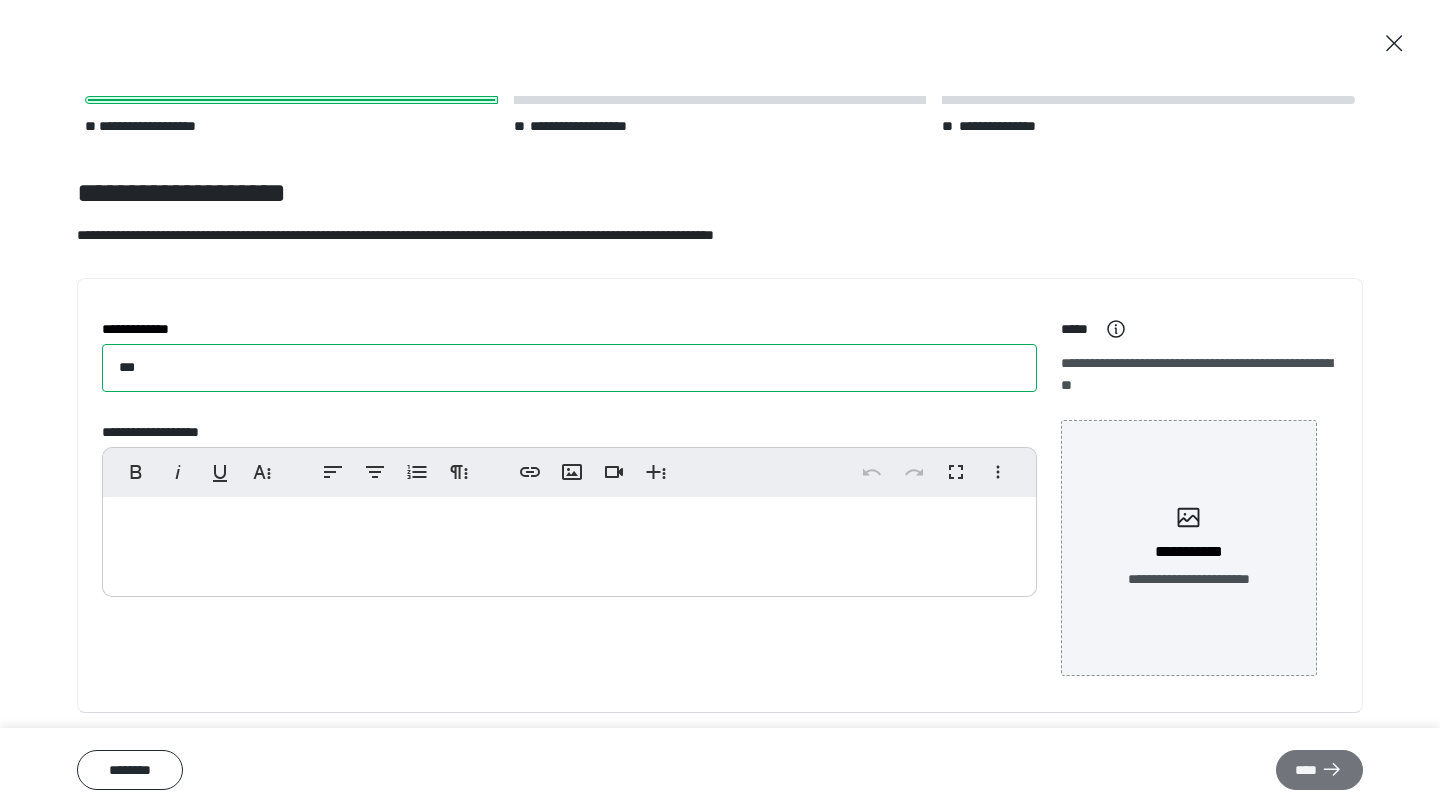 type on "***" 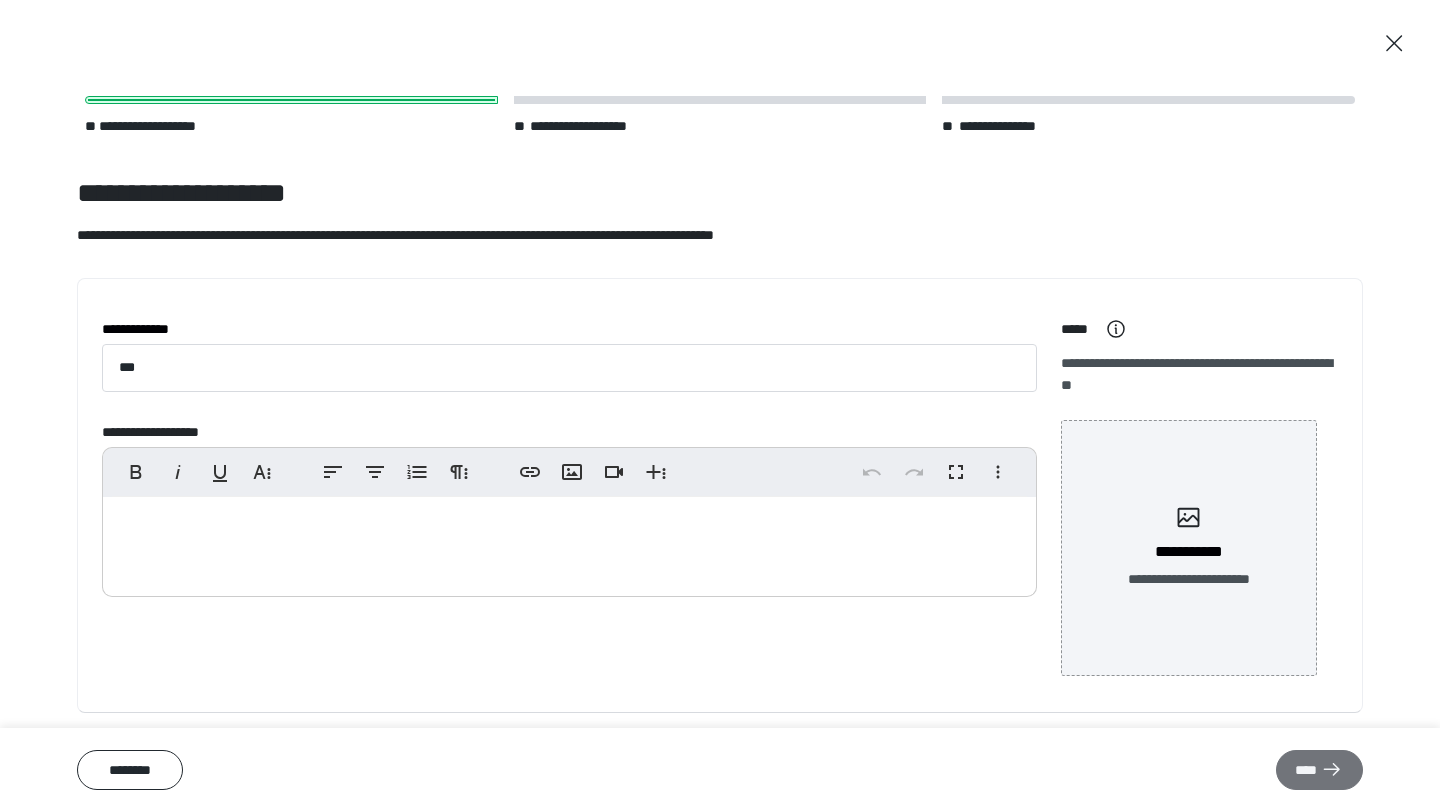 click on "****" at bounding box center [1319, 770] 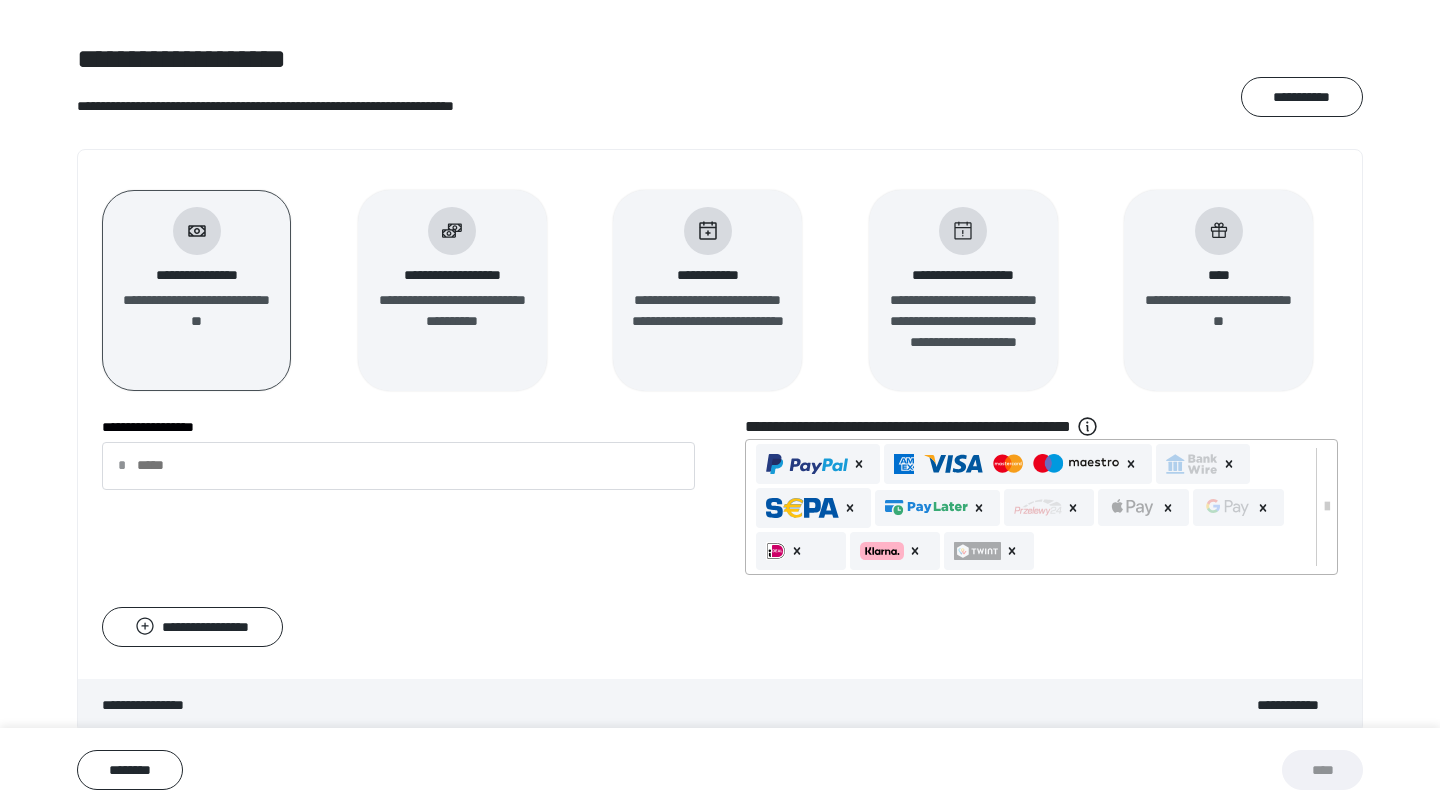 scroll, scrollTop: 140, scrollLeft: 0, axis: vertical 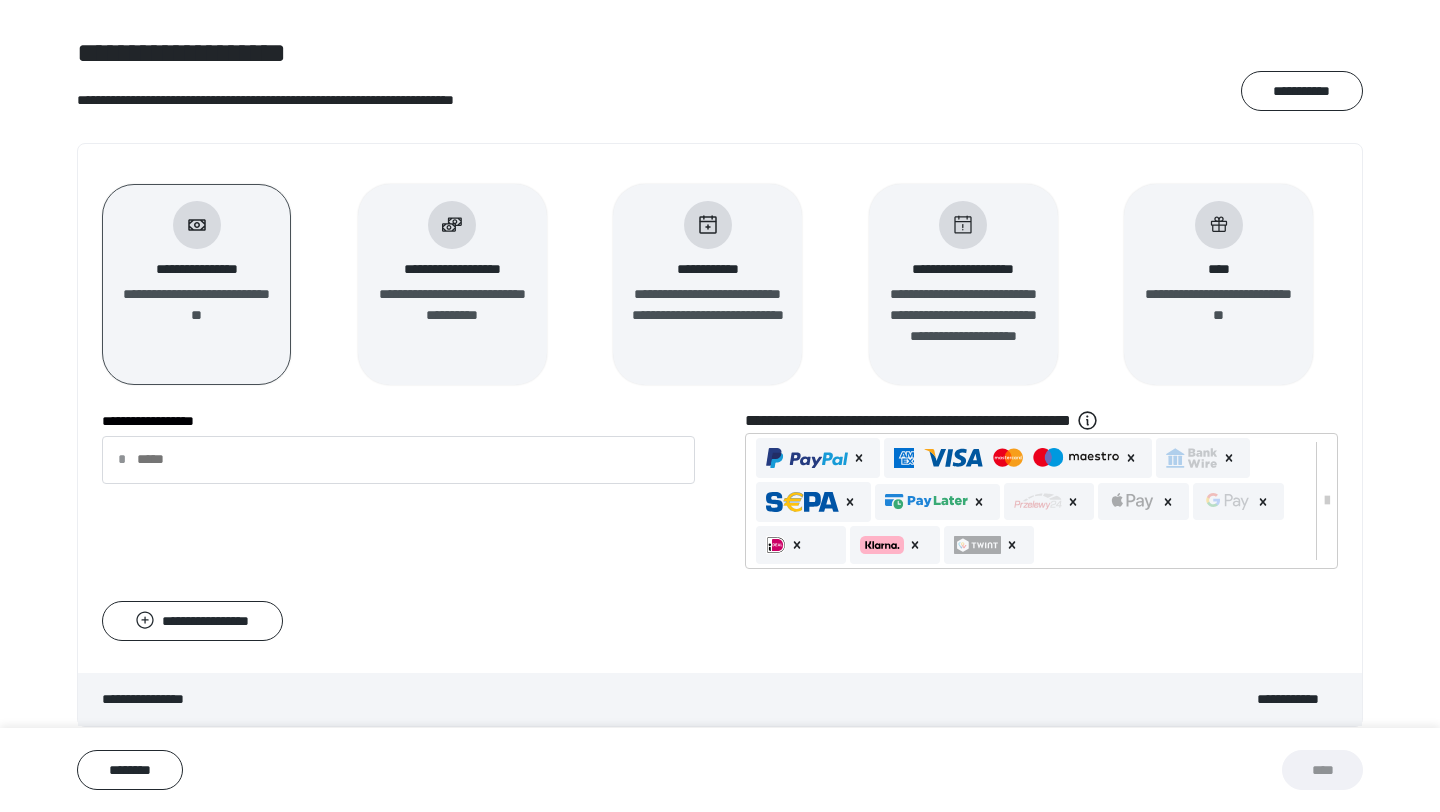 click on "**********" at bounding box center [452, 305] 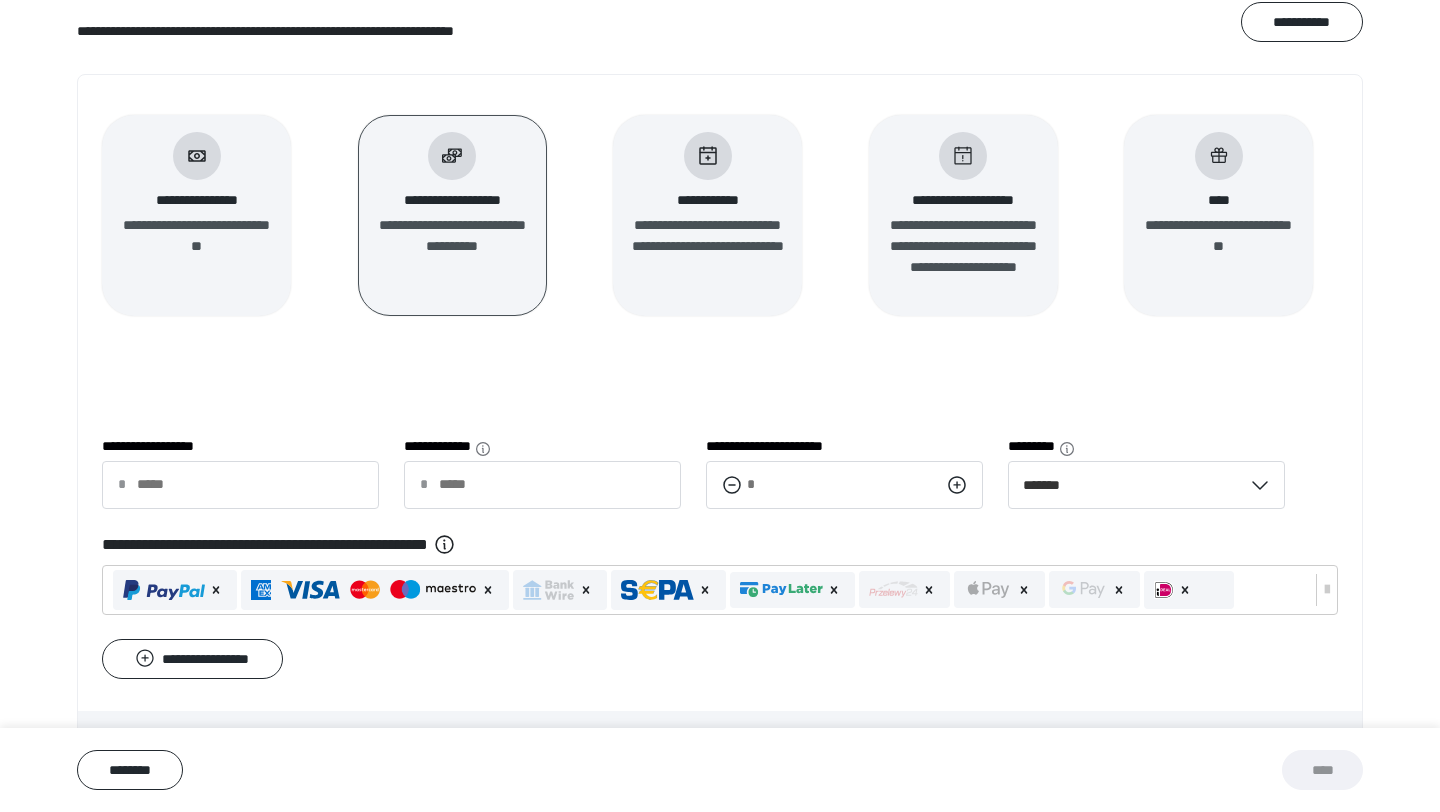 scroll, scrollTop: 268, scrollLeft: 0, axis: vertical 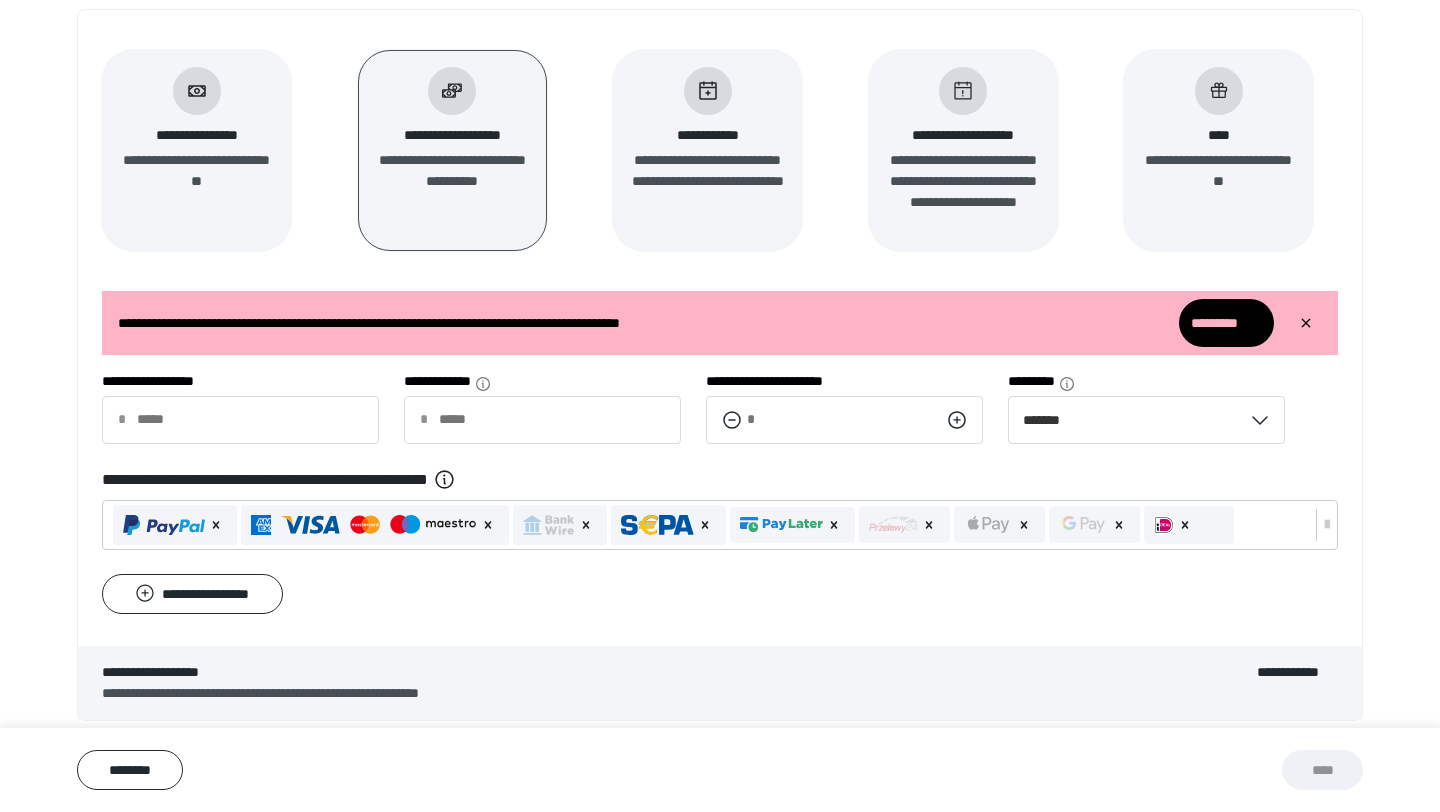 click on "**********" at bounding box center [707, 150] 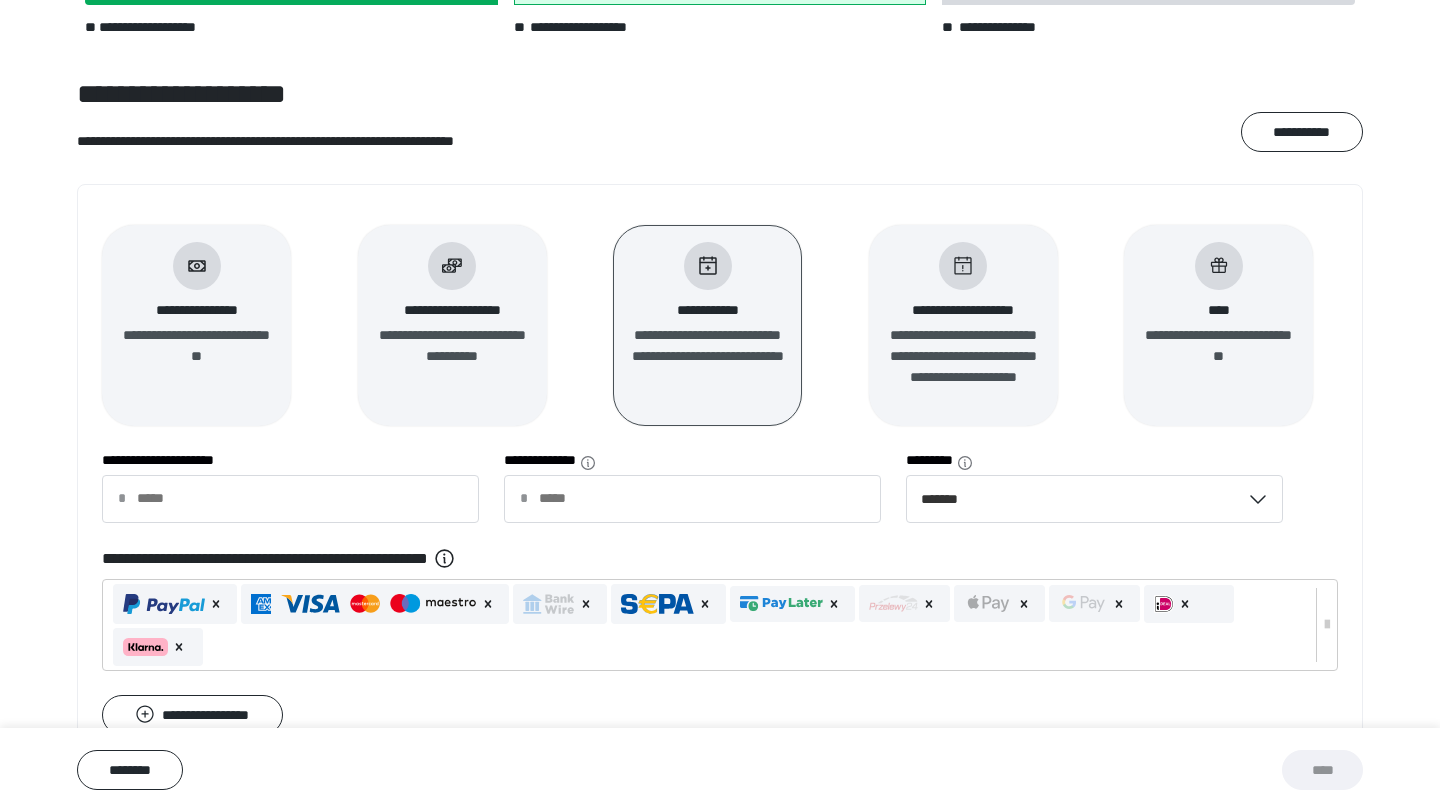 scroll, scrollTop: 0, scrollLeft: 0, axis: both 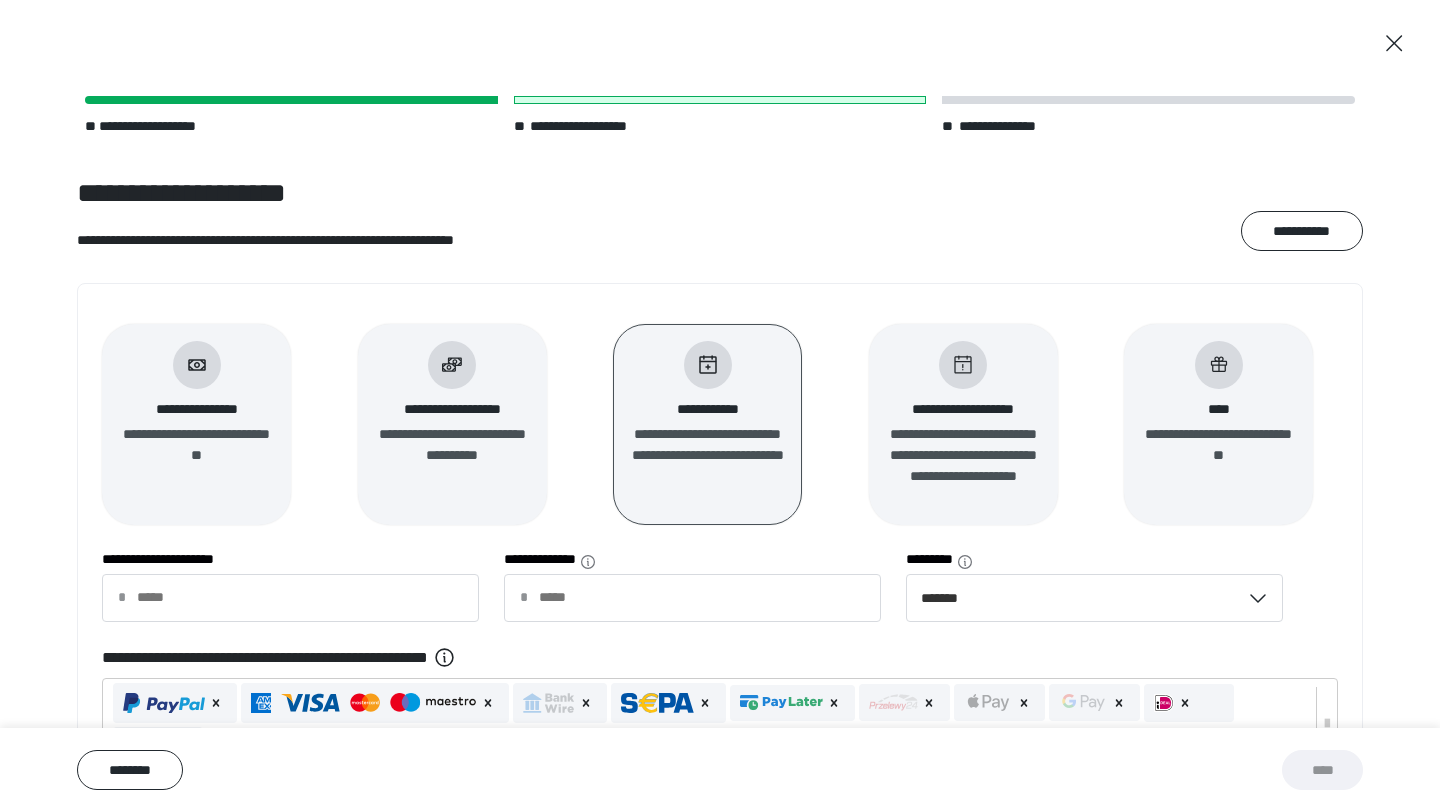 click on "**********" at bounding box center (720, 612) 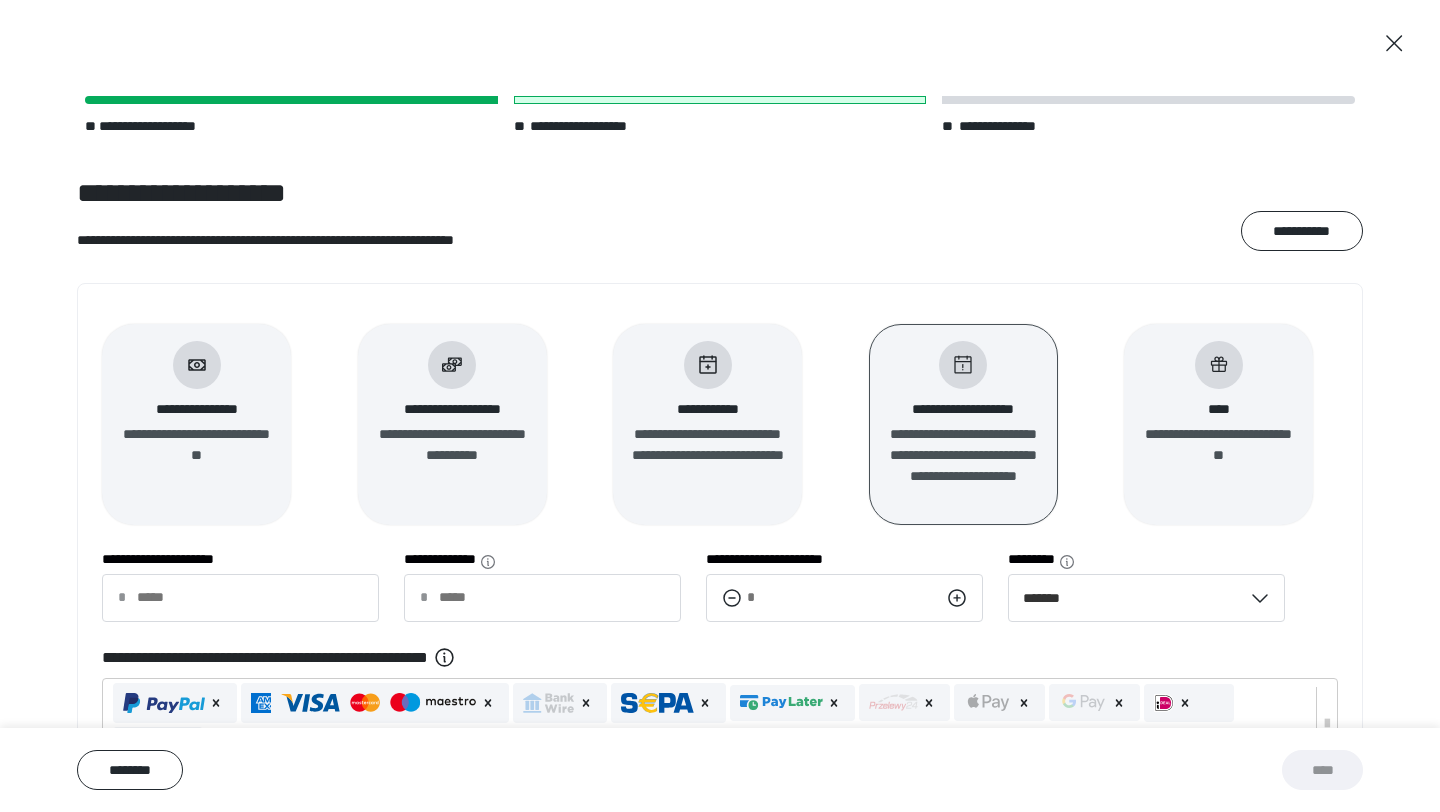 click on "**********" at bounding box center (720, 436) 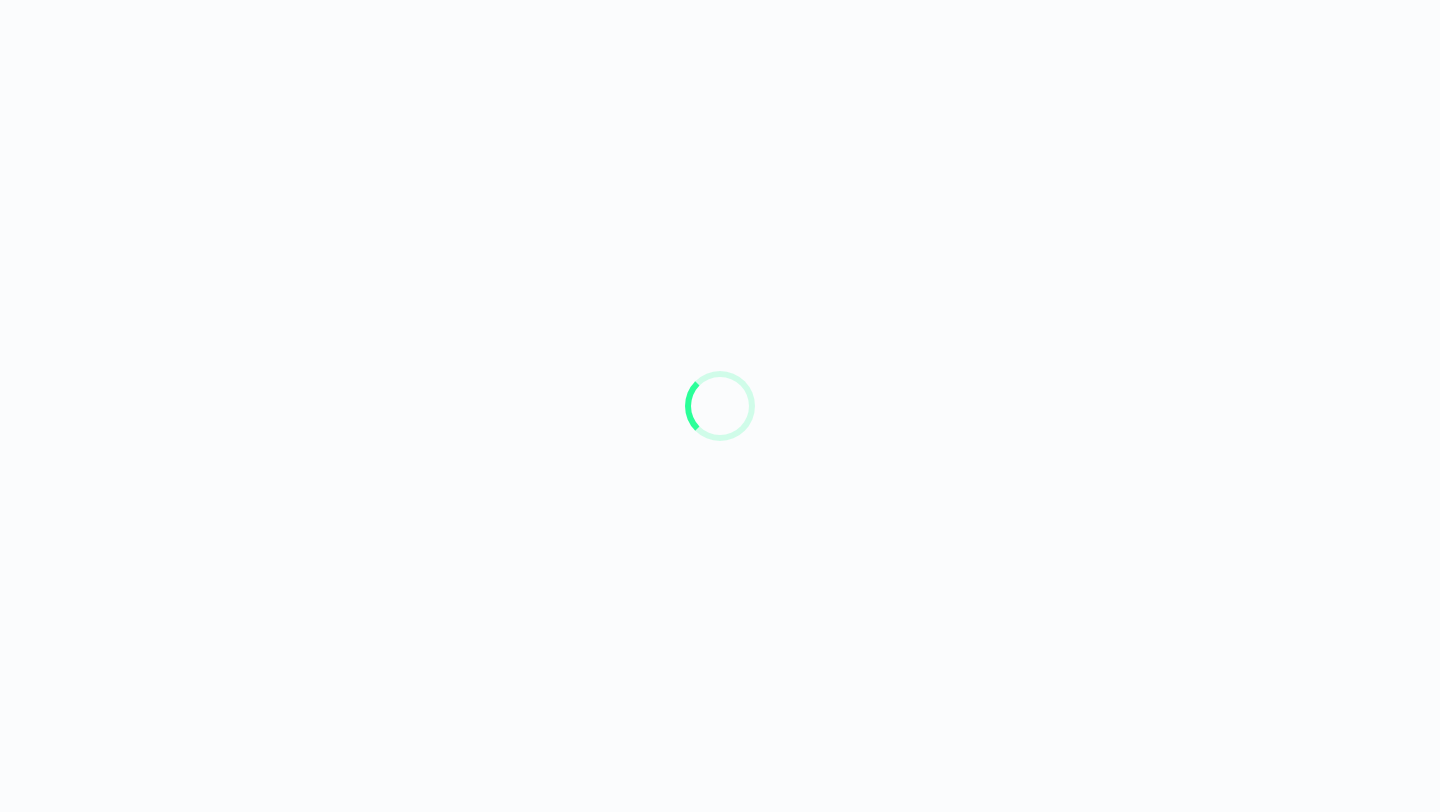 scroll, scrollTop: 0, scrollLeft: 0, axis: both 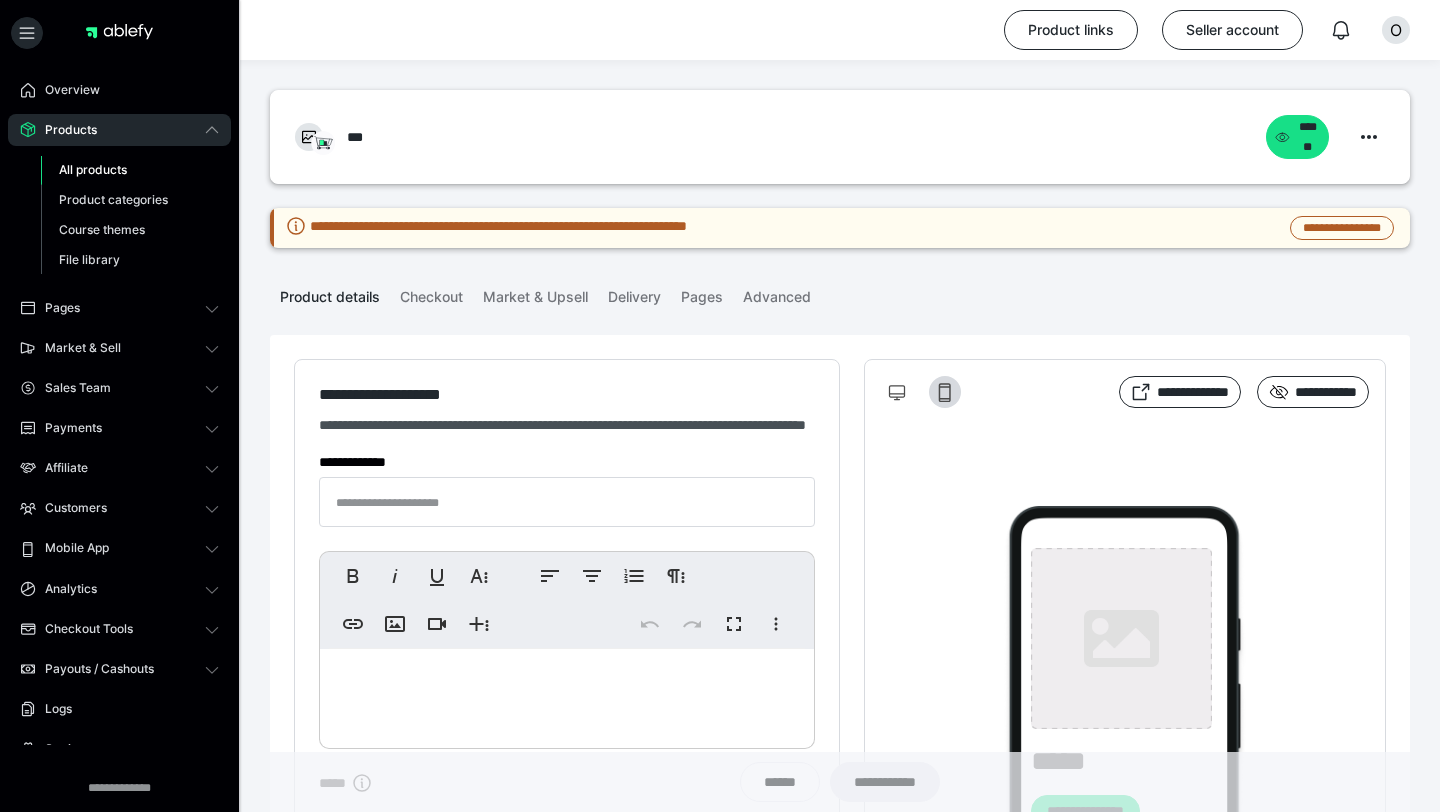 type on "***" 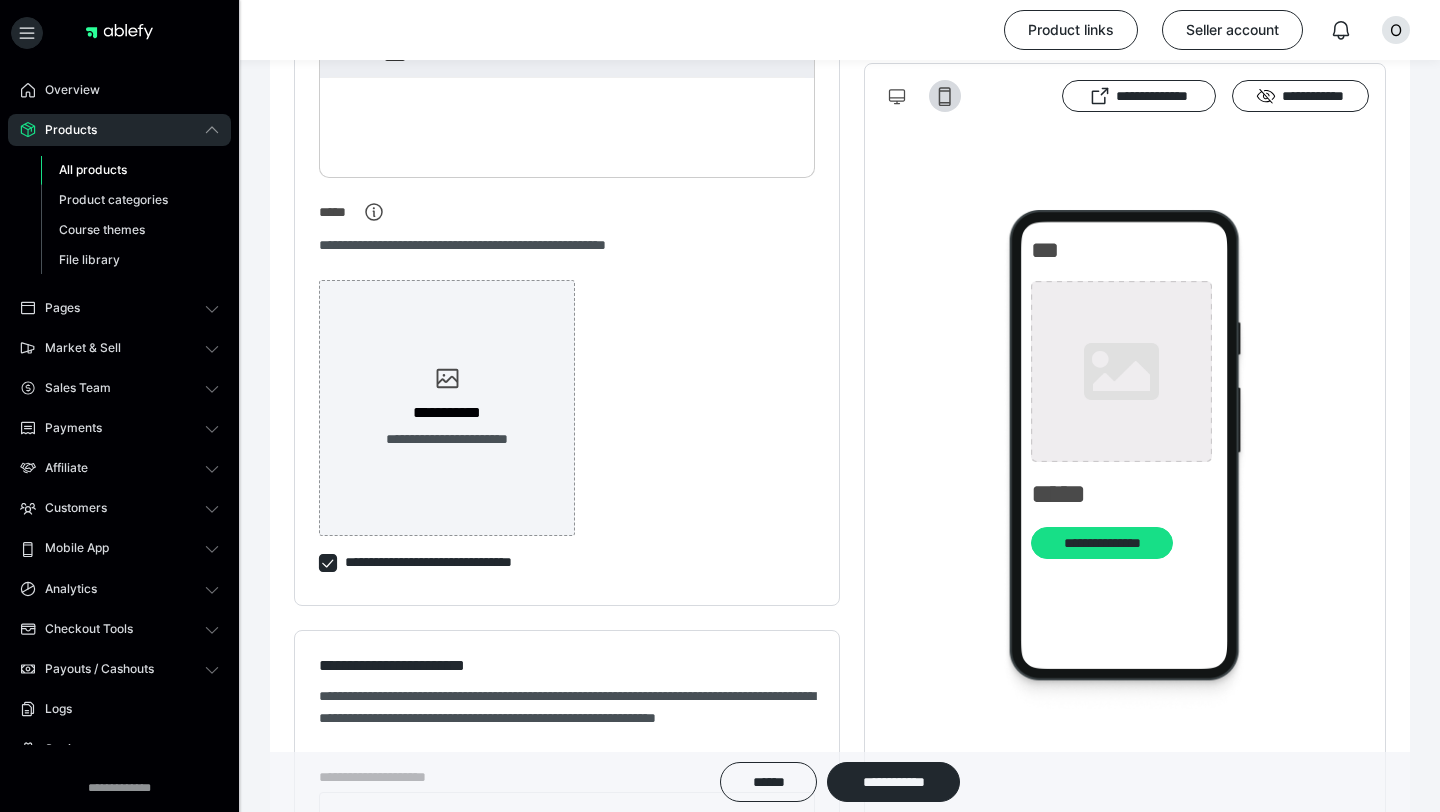 scroll, scrollTop: 892, scrollLeft: 0, axis: vertical 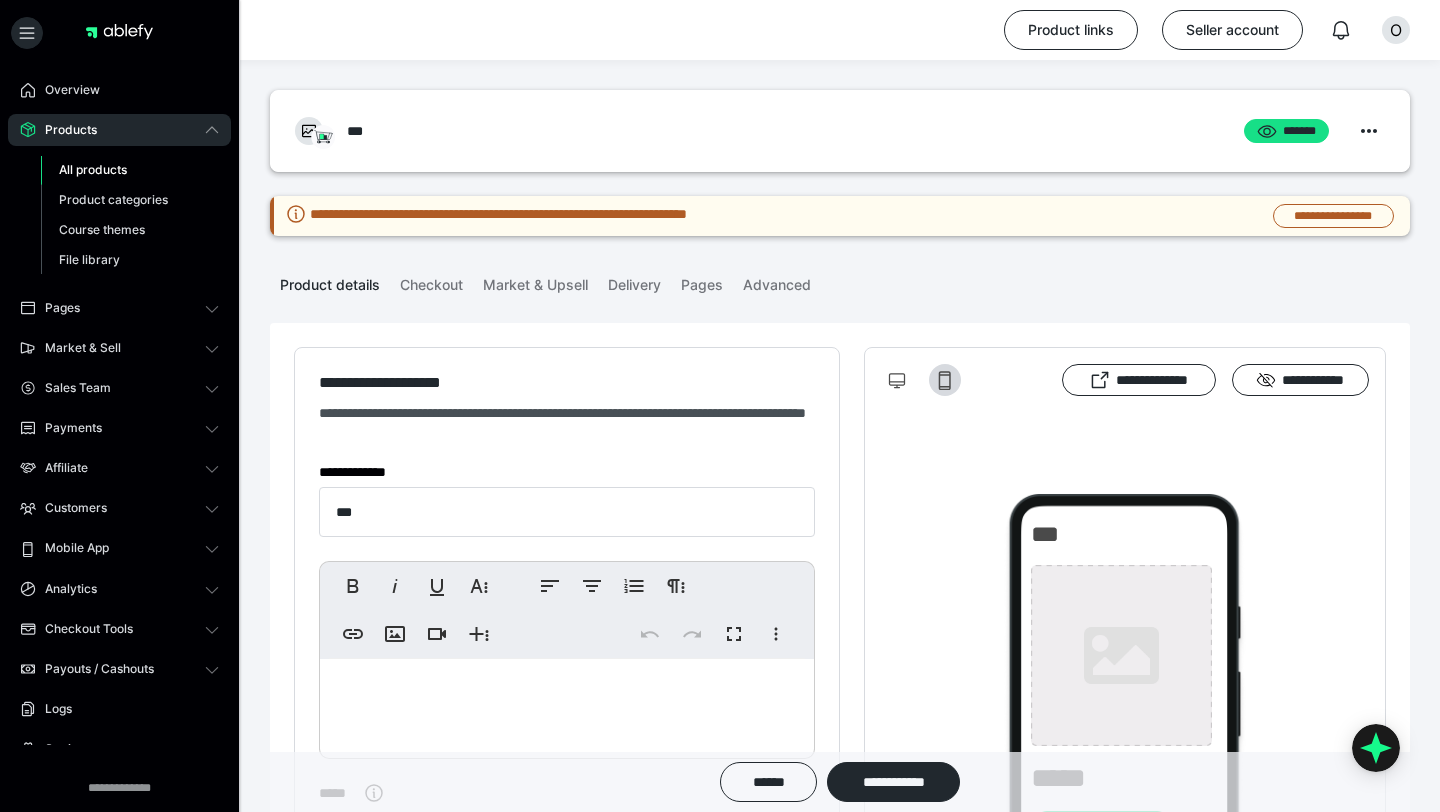 click on "**********" at bounding box center (840, 160) 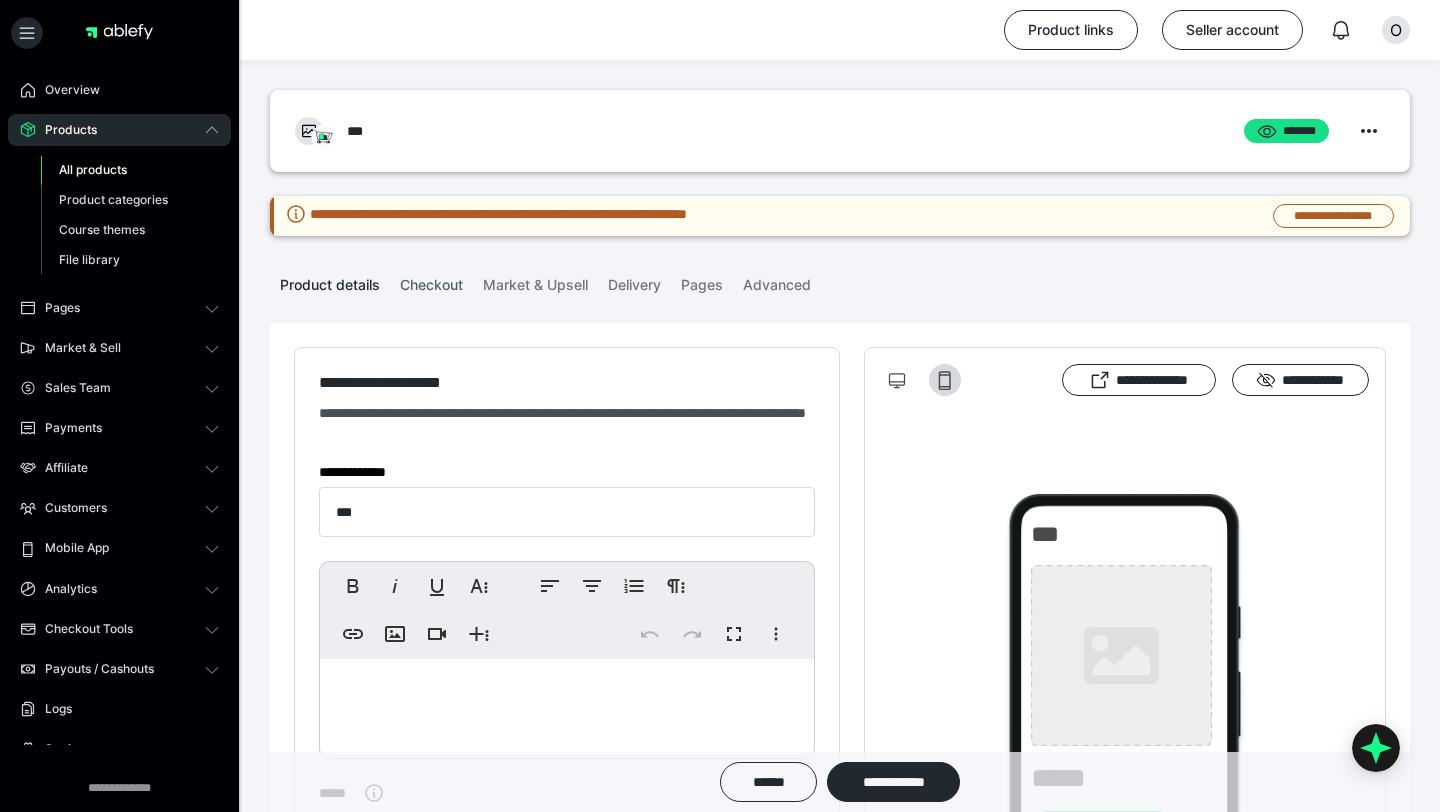 click on "Checkout" at bounding box center [431, 281] 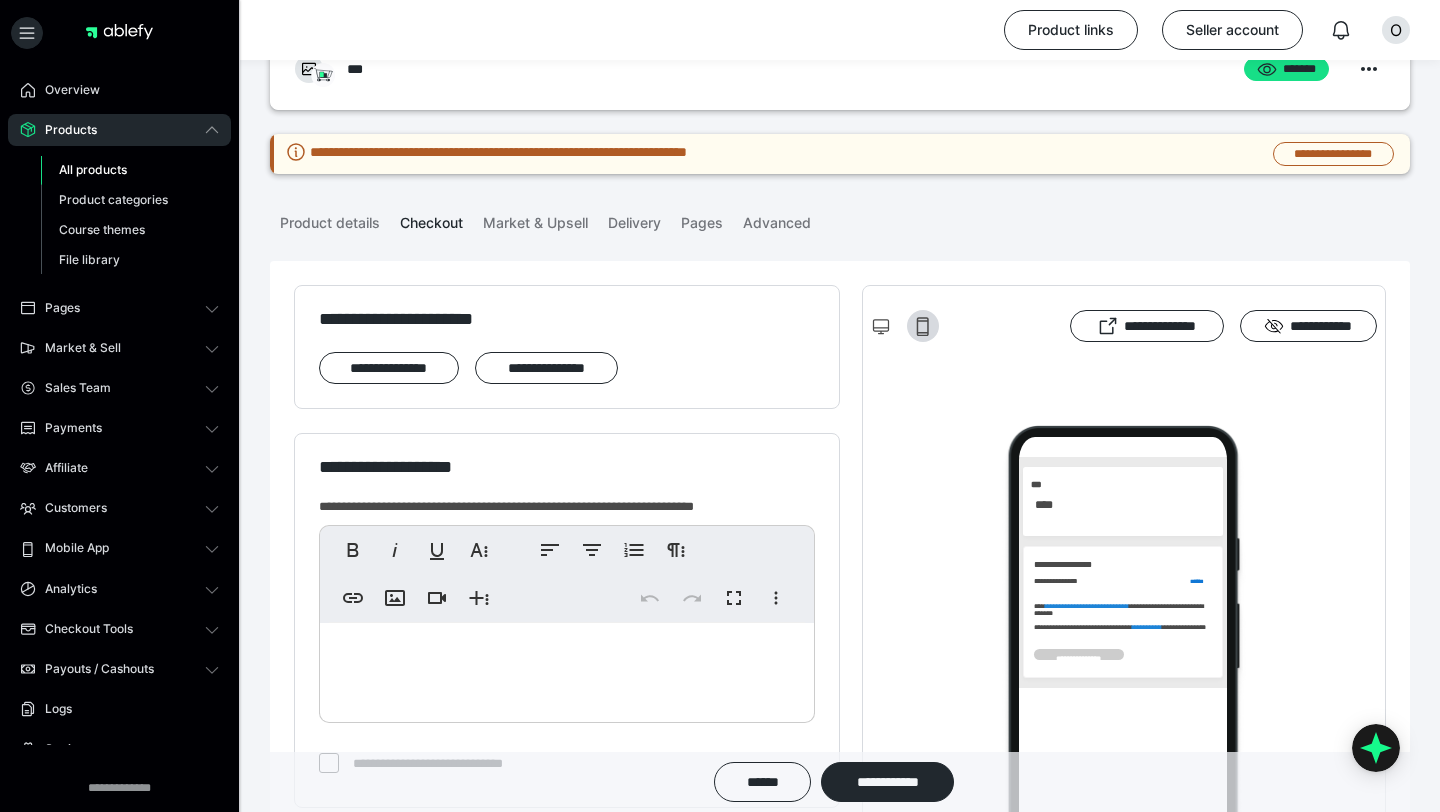 scroll, scrollTop: 0, scrollLeft: 0, axis: both 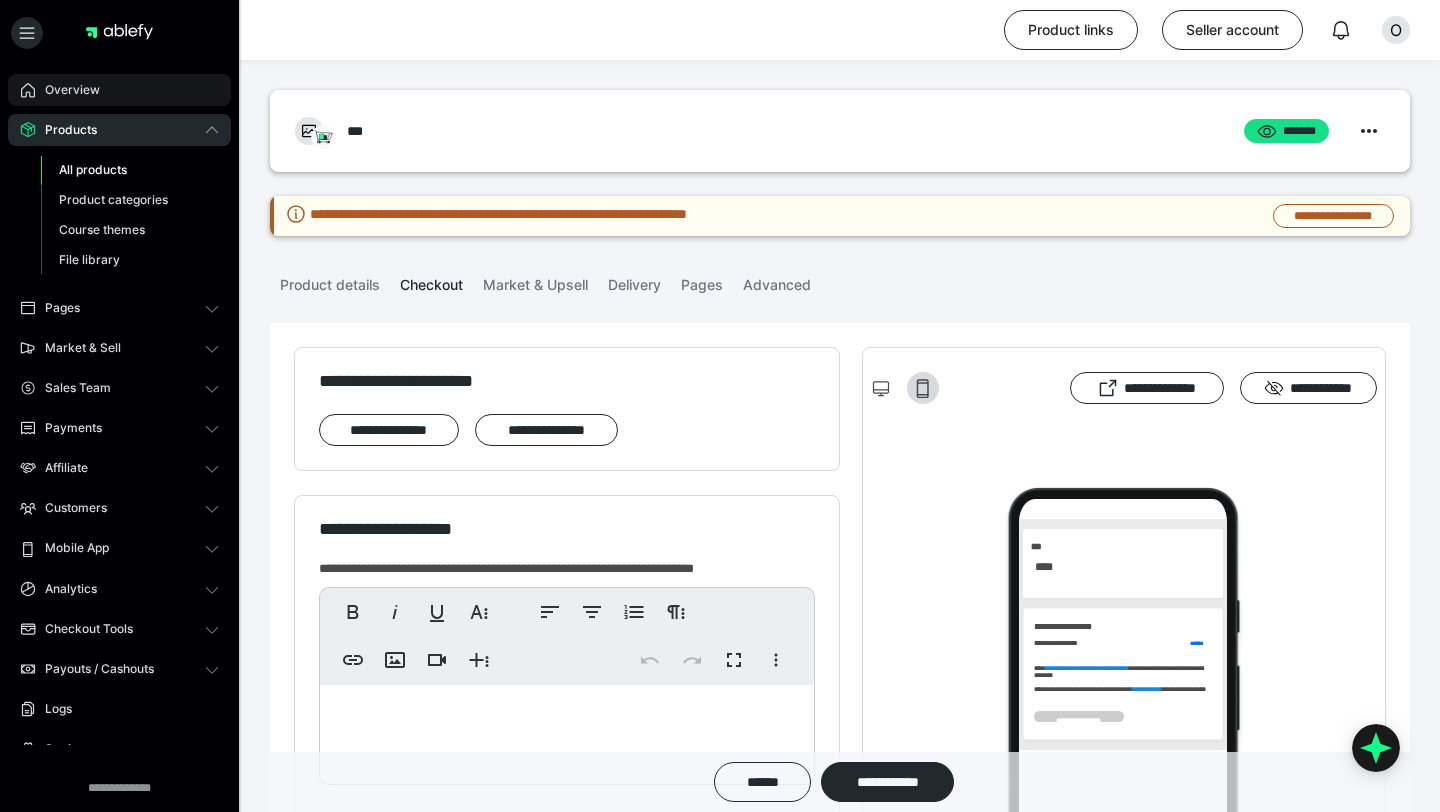 click on "Overview" at bounding box center (119, 90) 